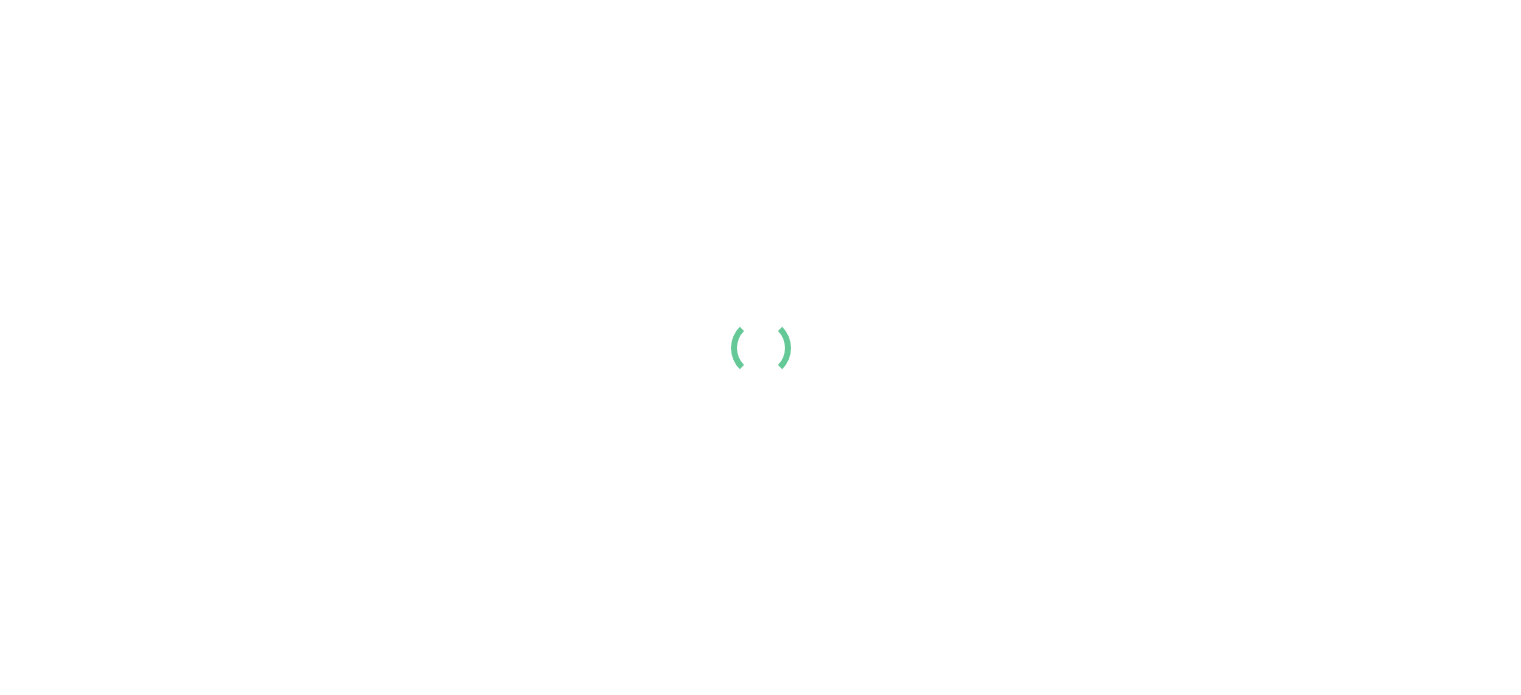 scroll, scrollTop: 0, scrollLeft: 0, axis: both 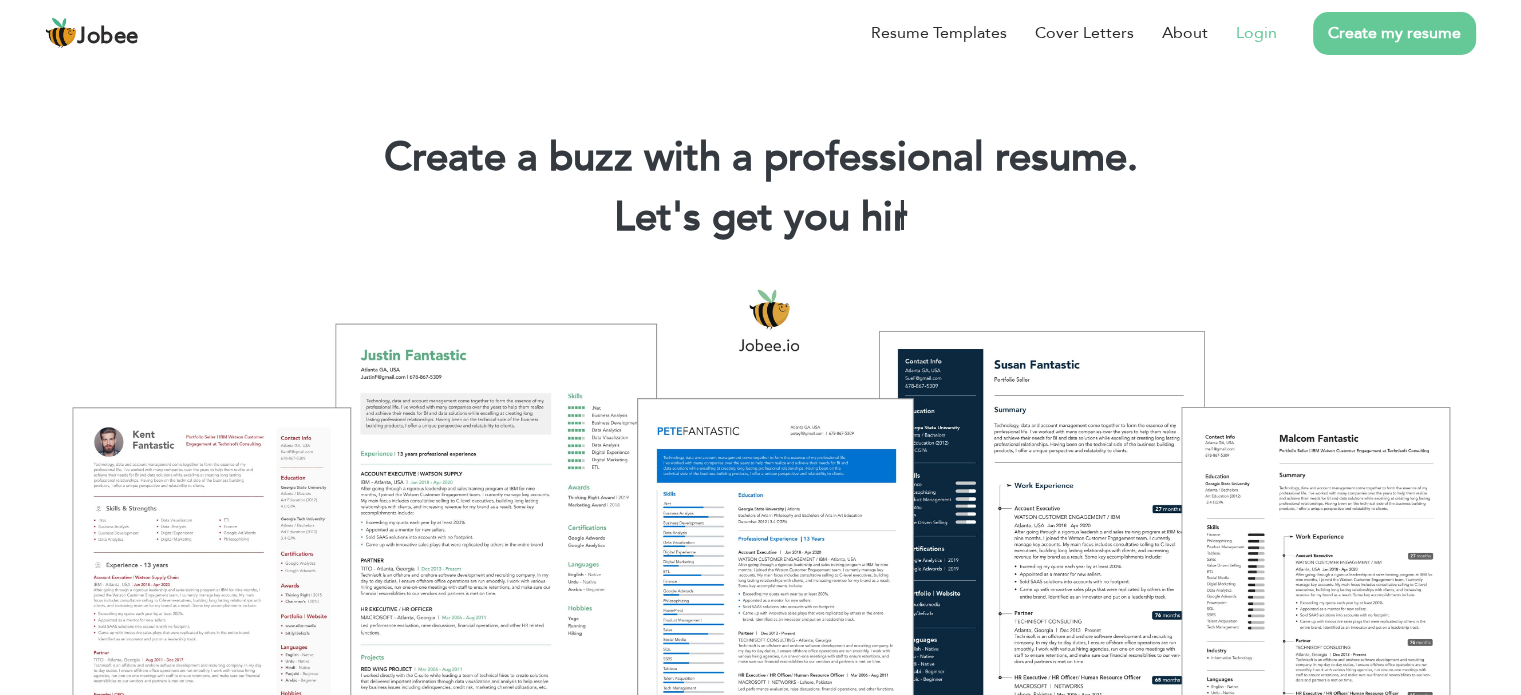 click on "Login" at bounding box center (1256, 33) 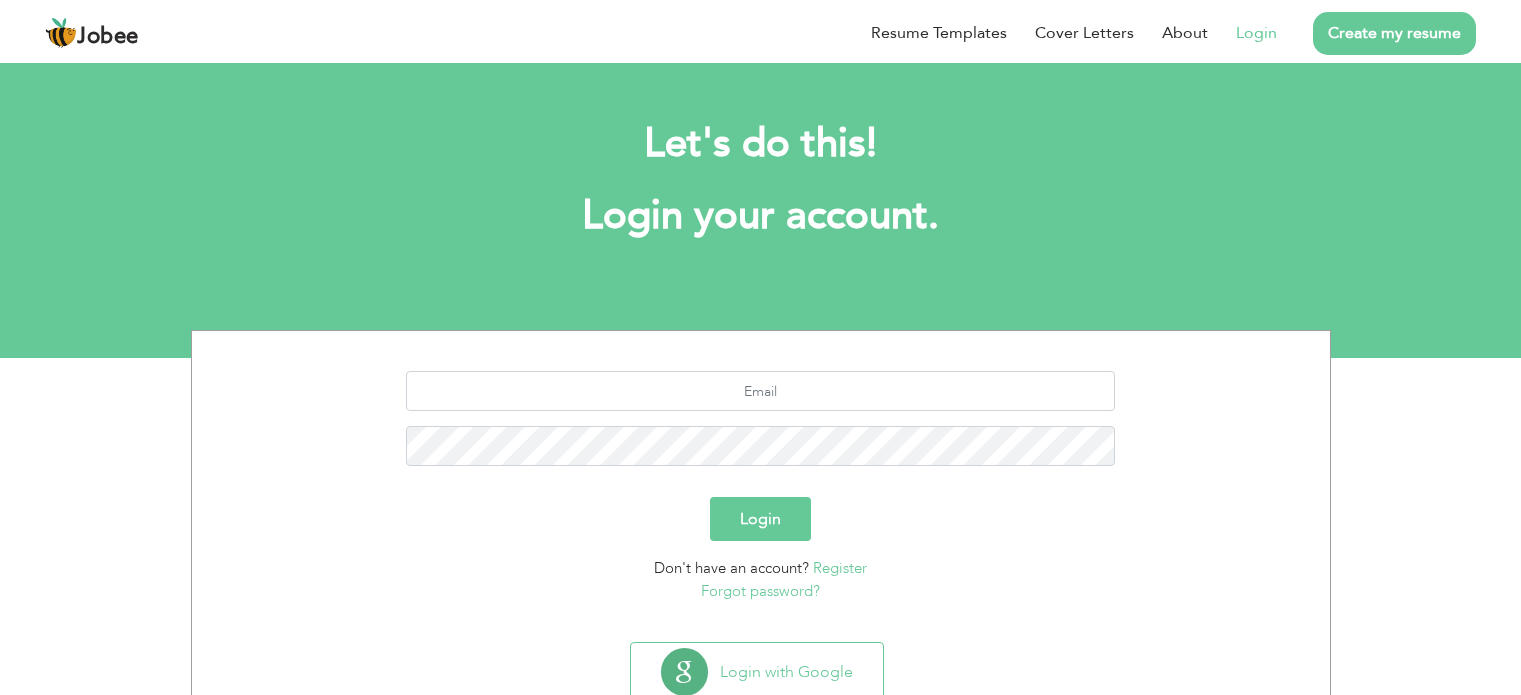 scroll, scrollTop: 0, scrollLeft: 0, axis: both 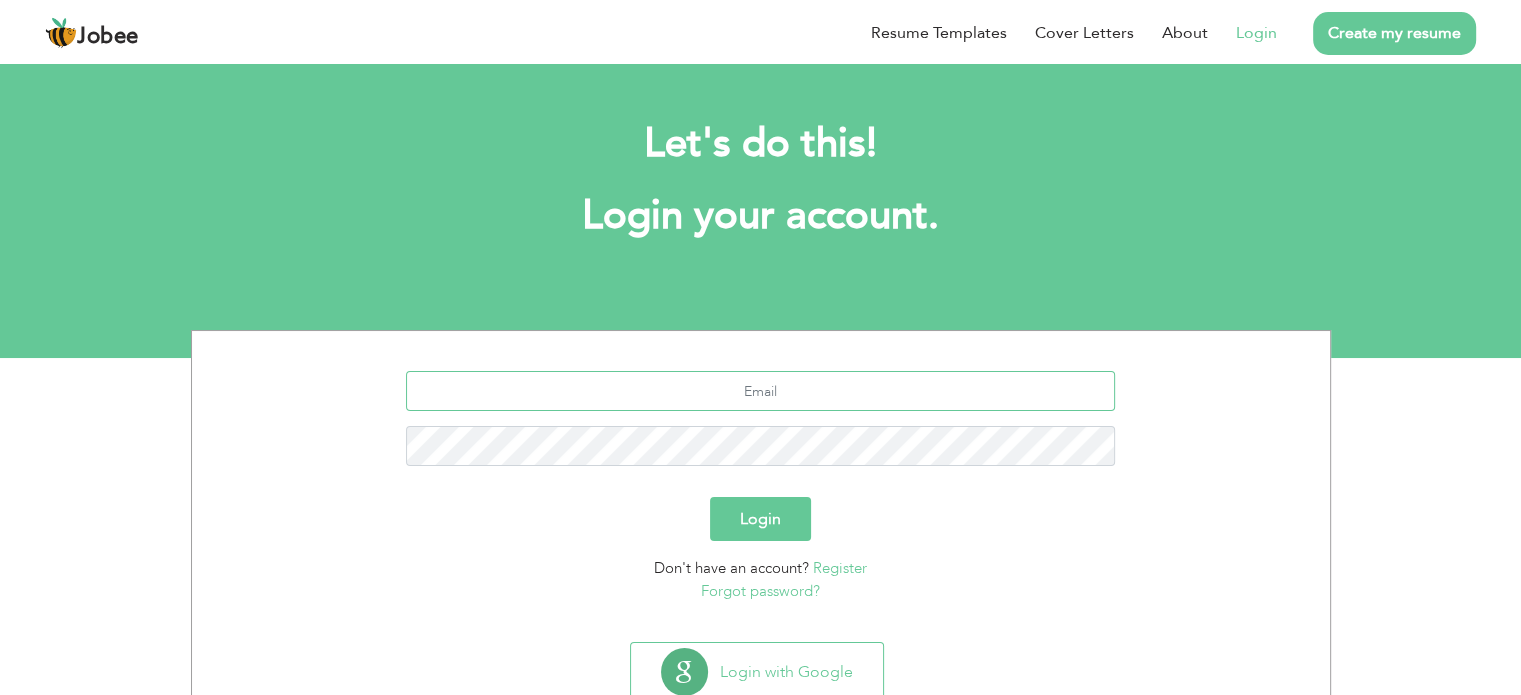 click at bounding box center (760, 391) 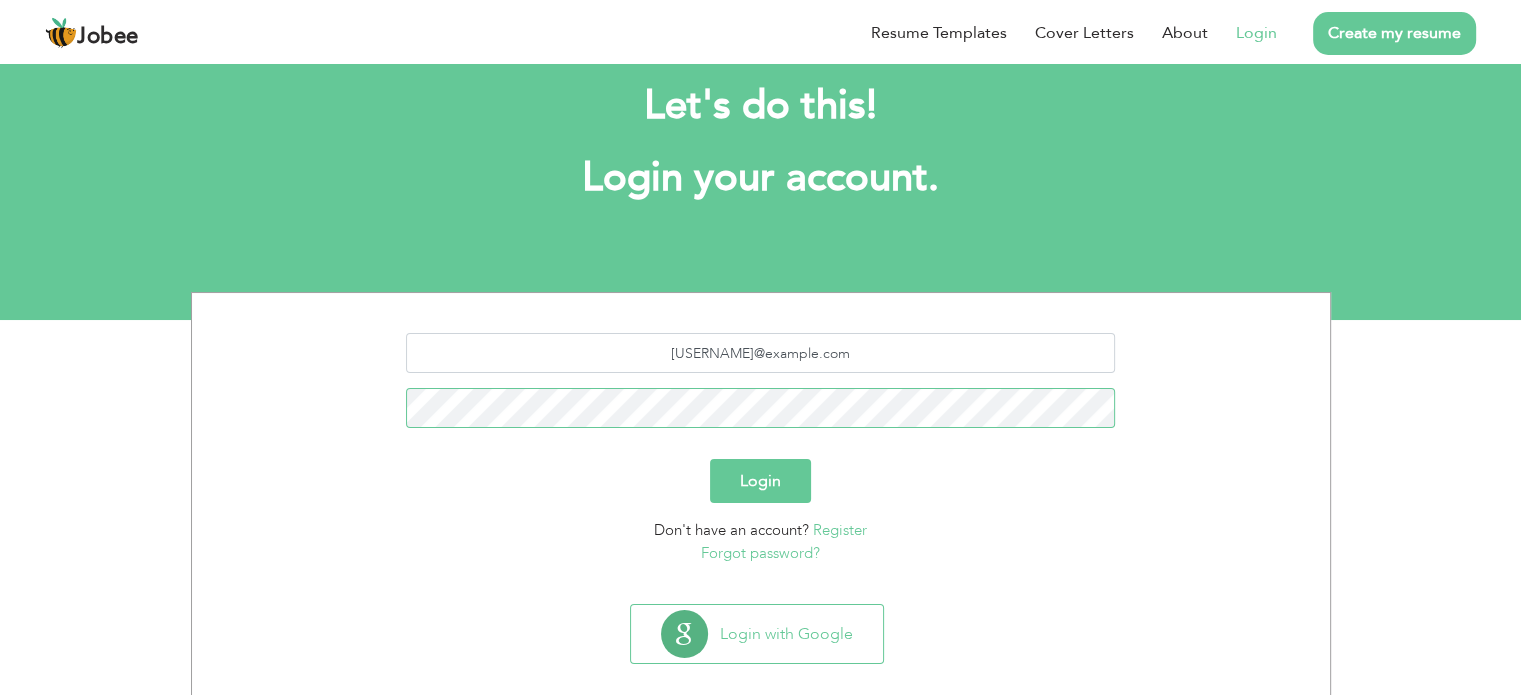 scroll, scrollTop: 63, scrollLeft: 0, axis: vertical 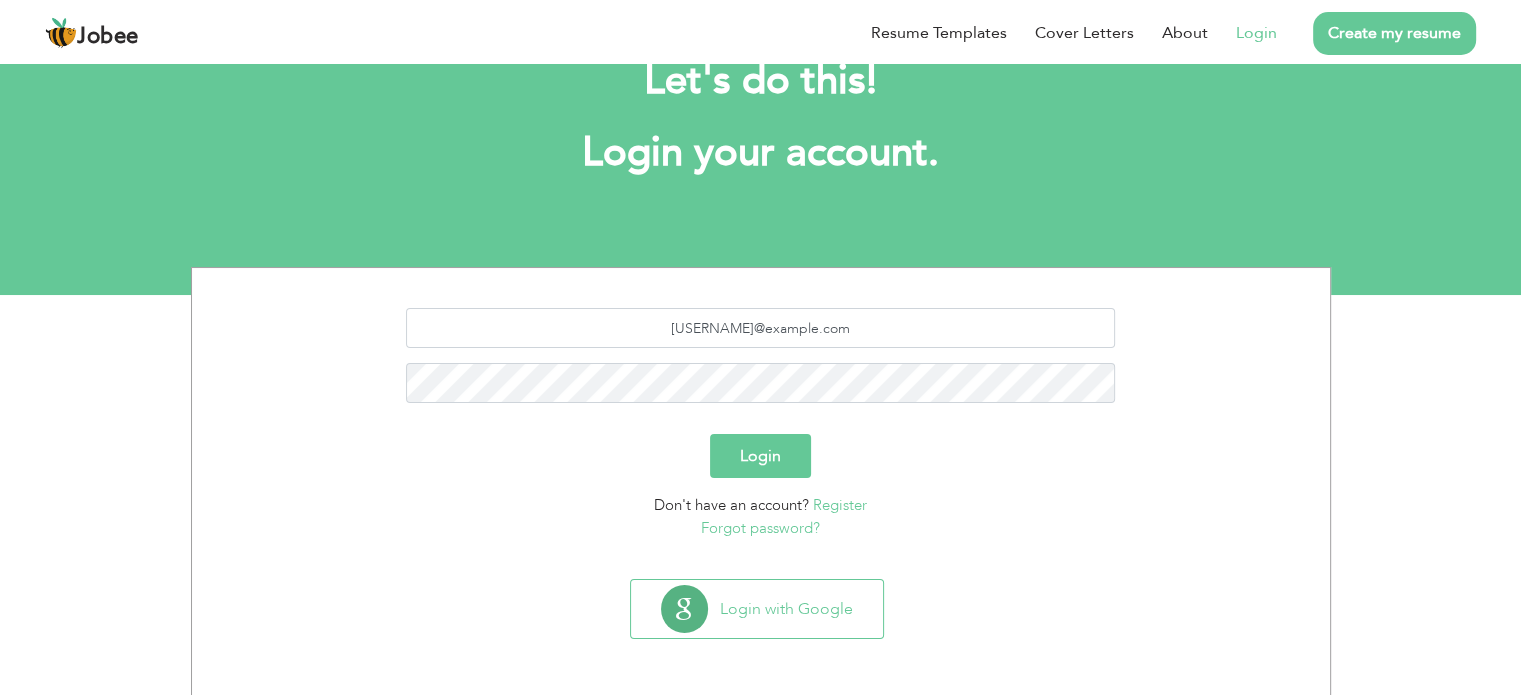 click on "Login" at bounding box center [760, 456] 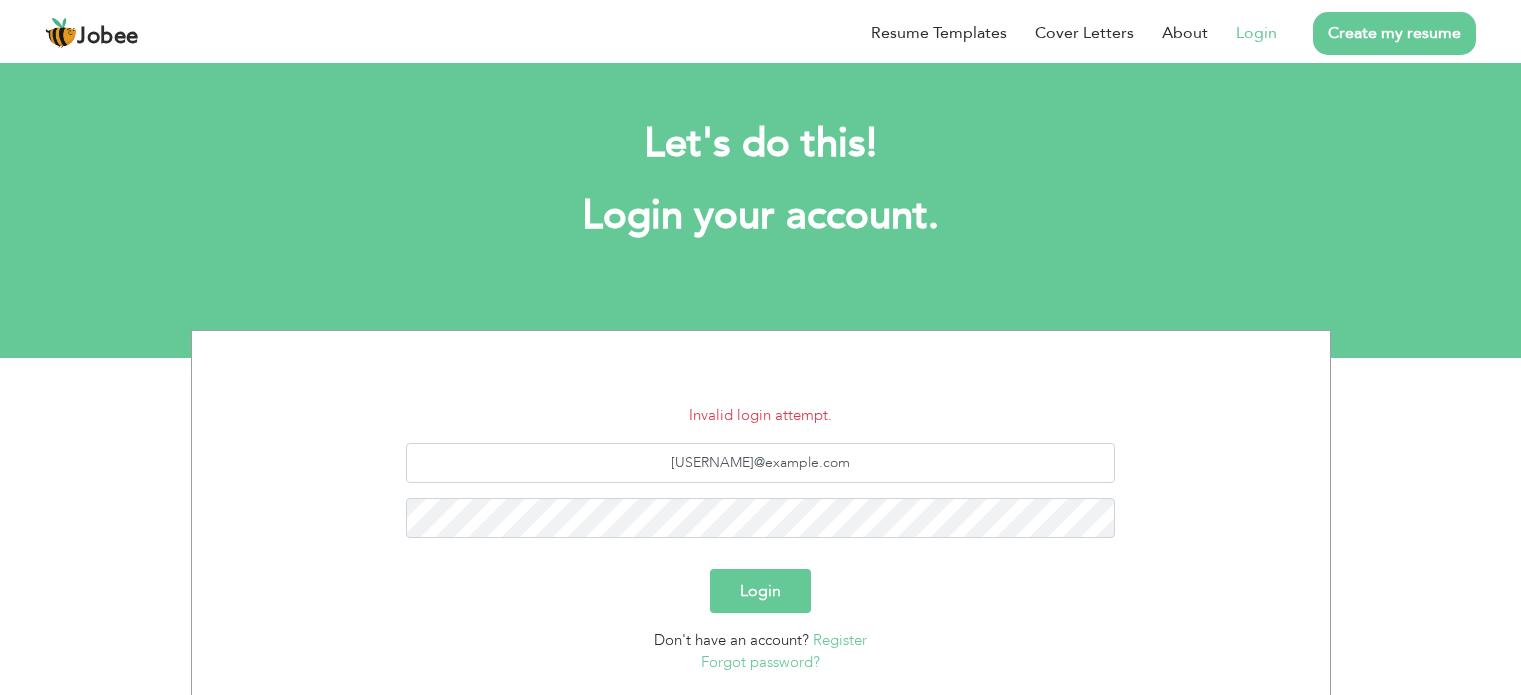 scroll, scrollTop: 0, scrollLeft: 0, axis: both 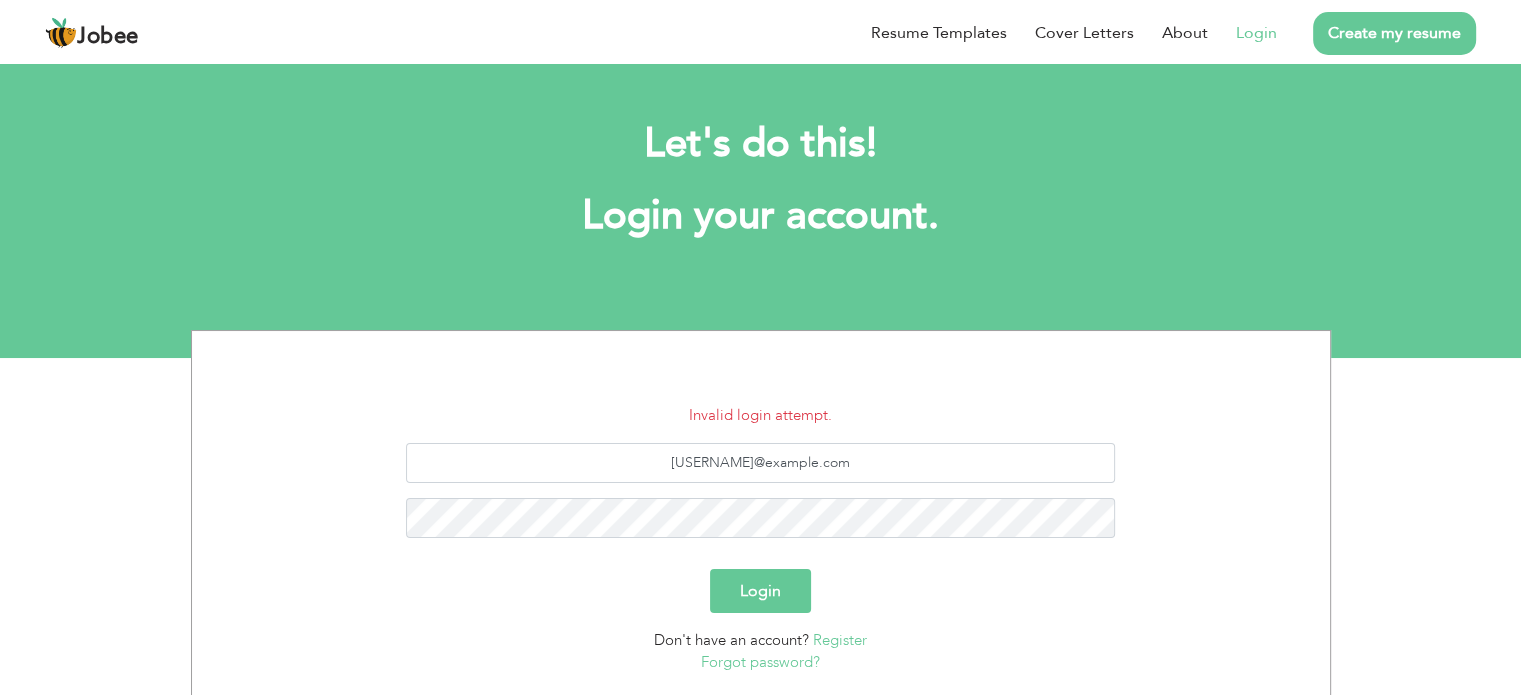 click on "Forgot password?" at bounding box center [760, 662] 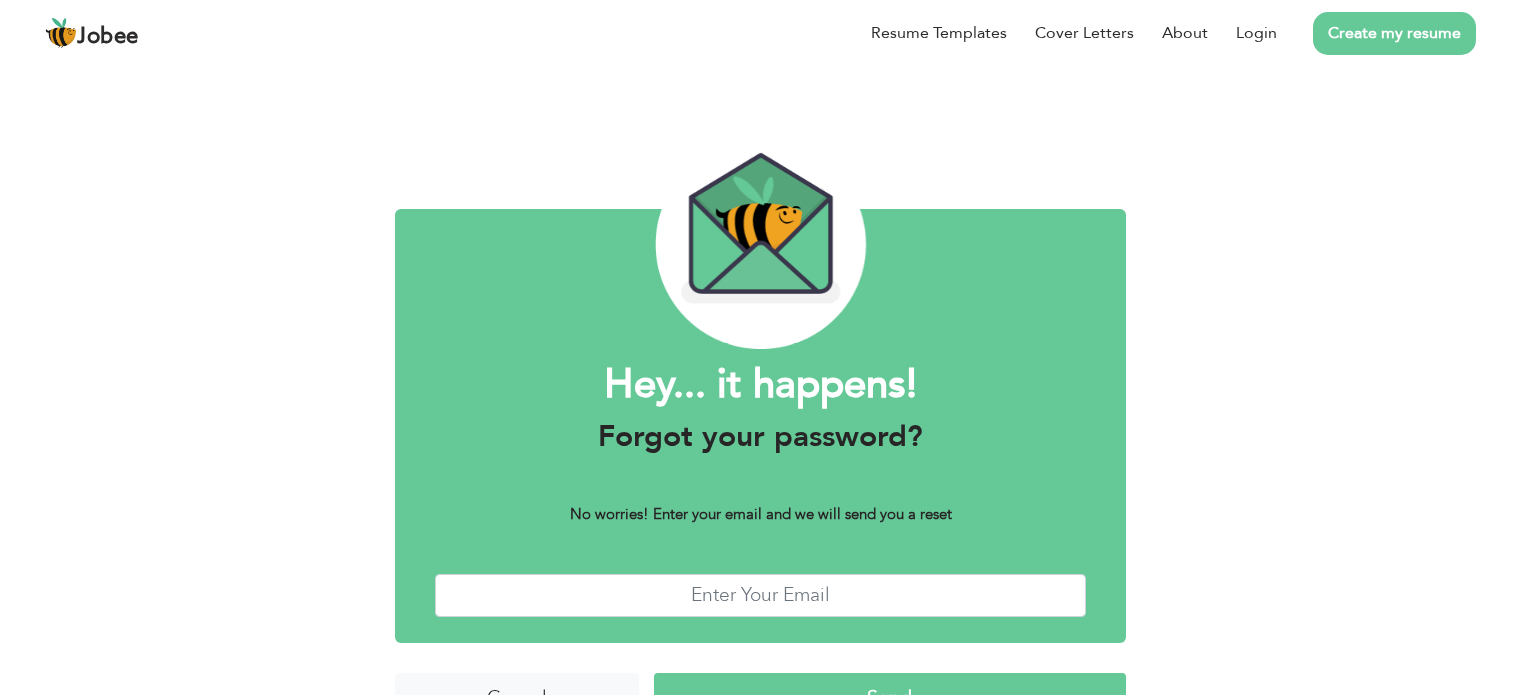 scroll, scrollTop: 0, scrollLeft: 0, axis: both 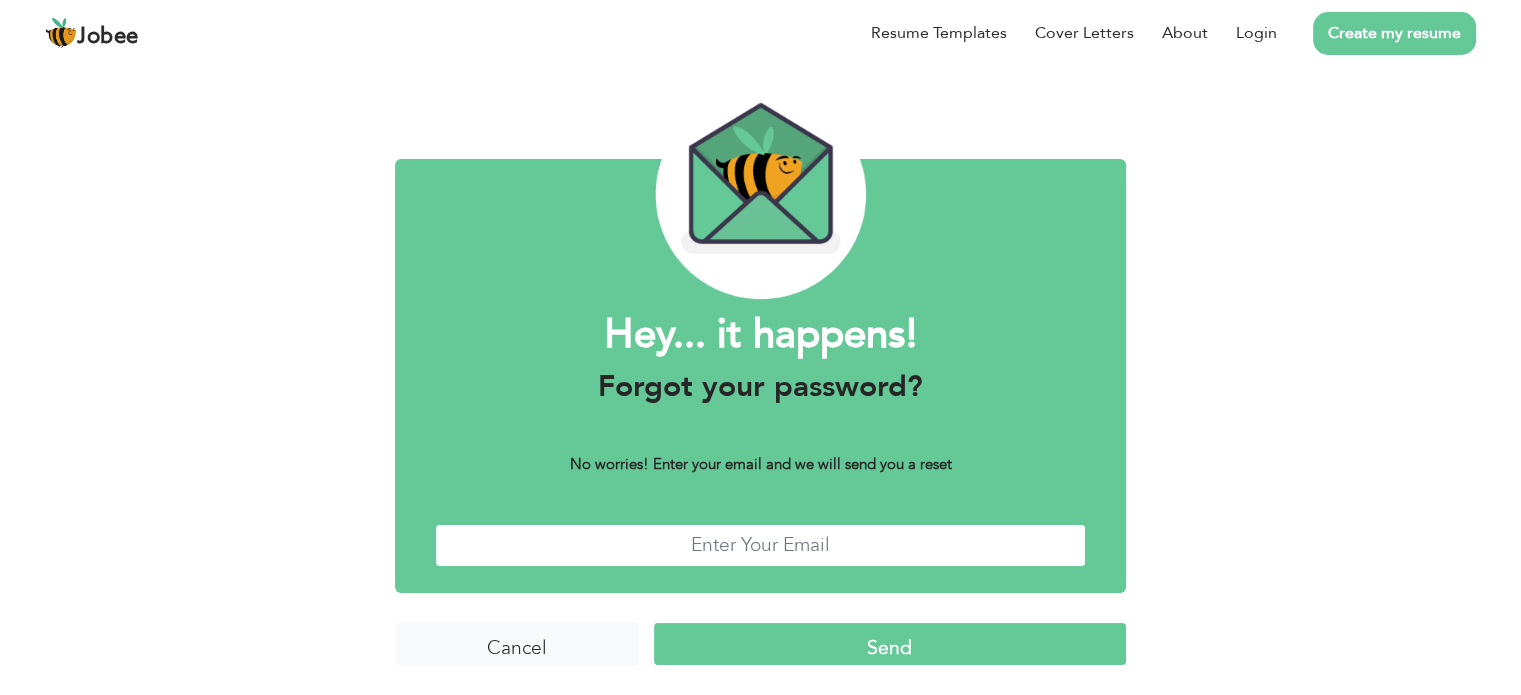 click at bounding box center [760, 545] 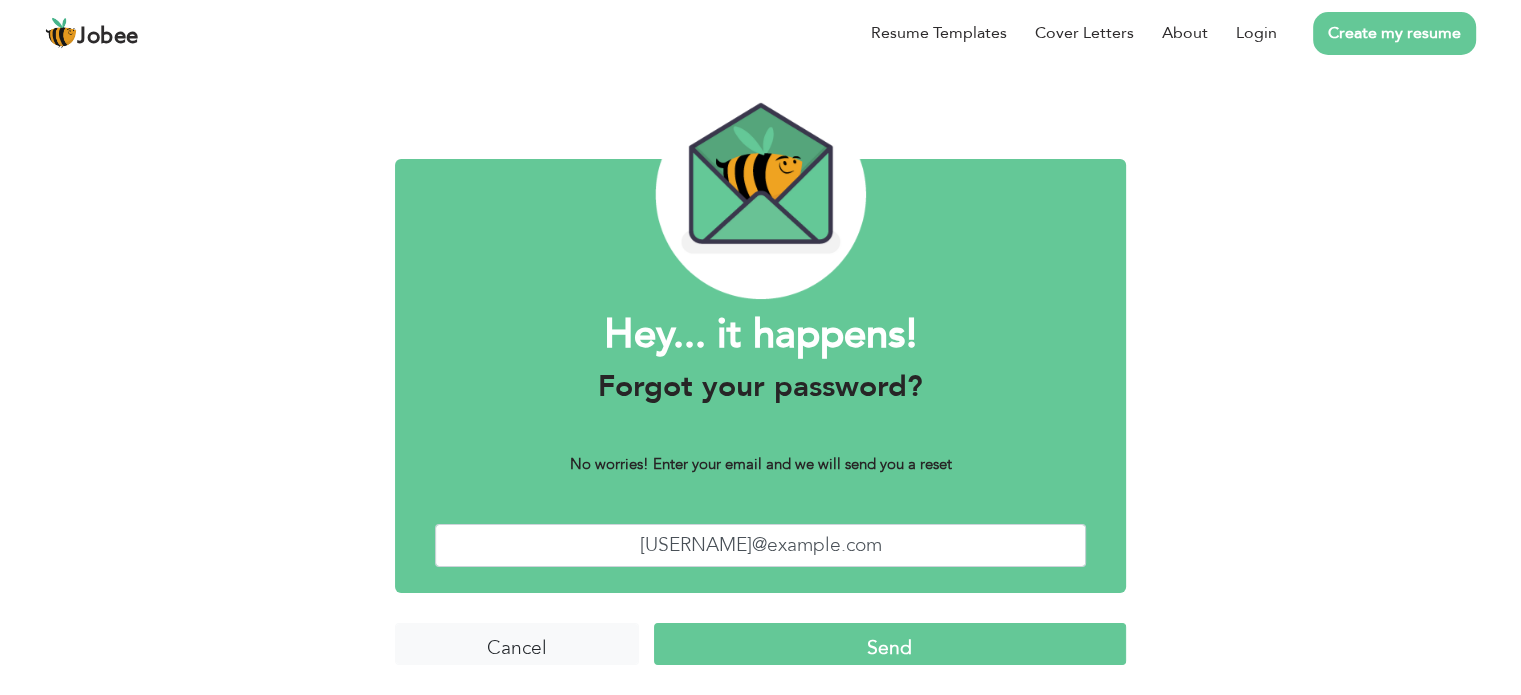 click on "Send" at bounding box center [890, 644] 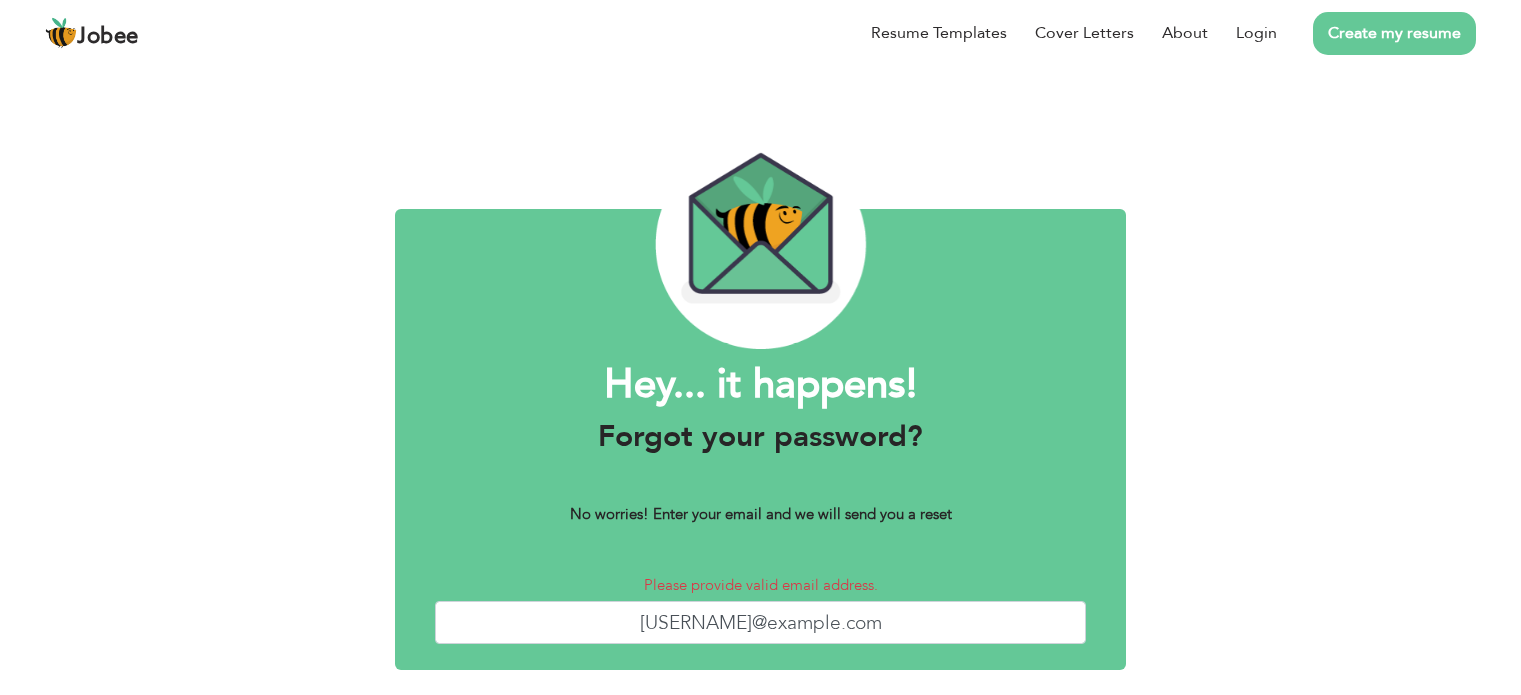 scroll, scrollTop: 0, scrollLeft: 0, axis: both 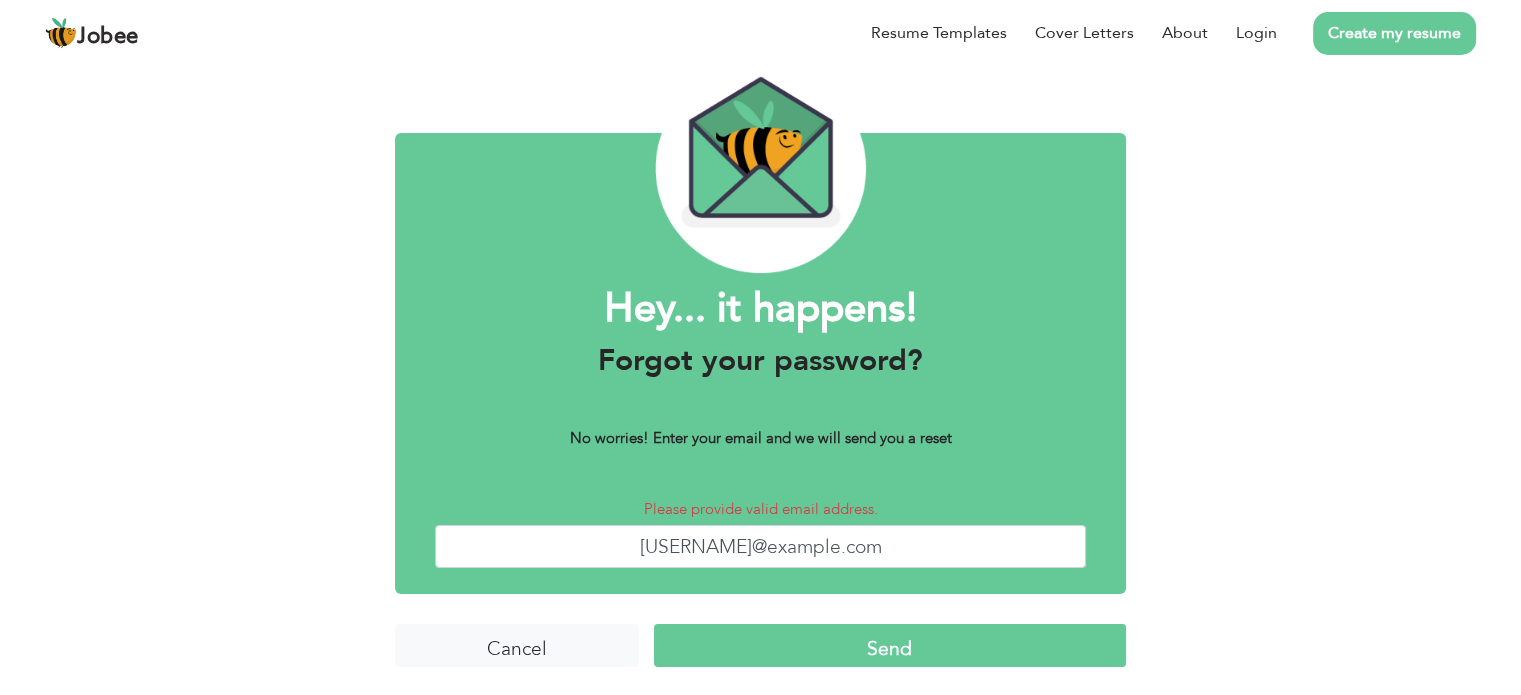 click on "Send" at bounding box center [890, 645] 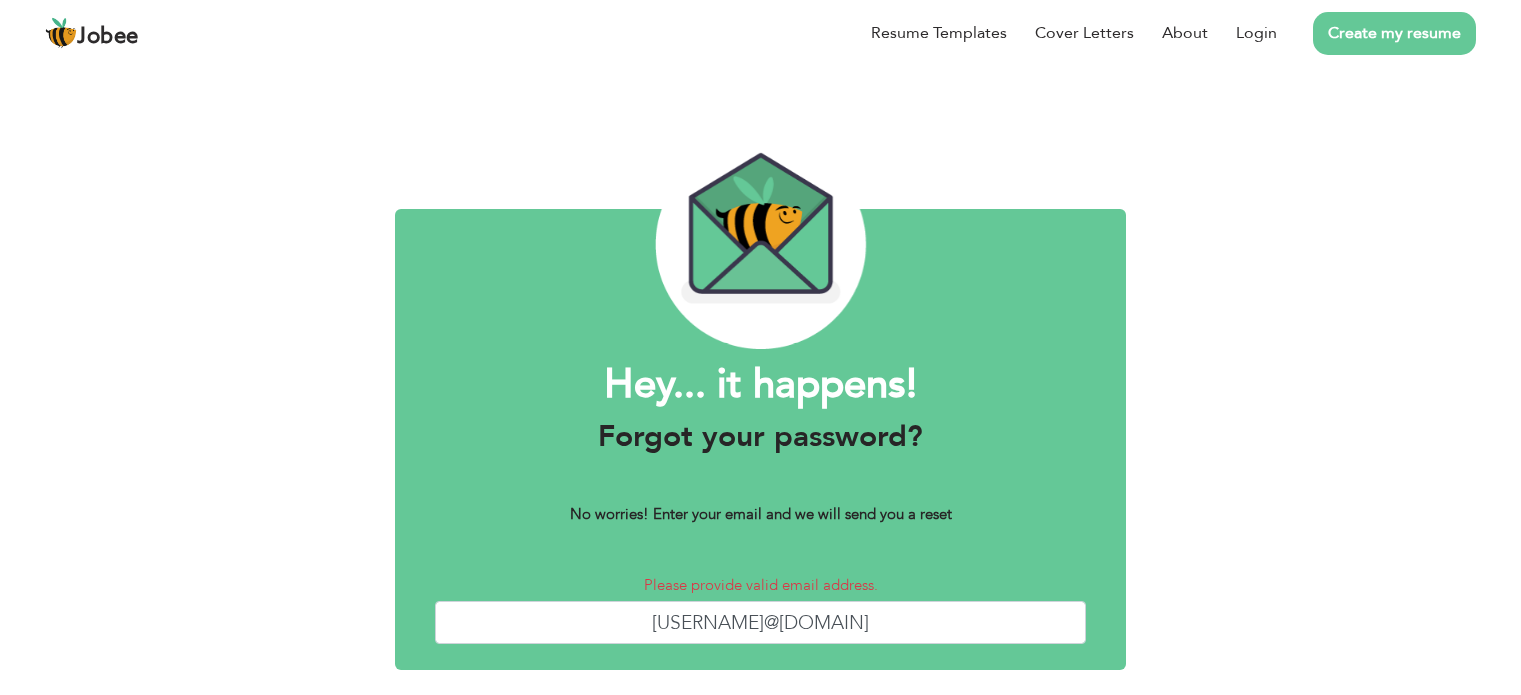 scroll, scrollTop: 0, scrollLeft: 0, axis: both 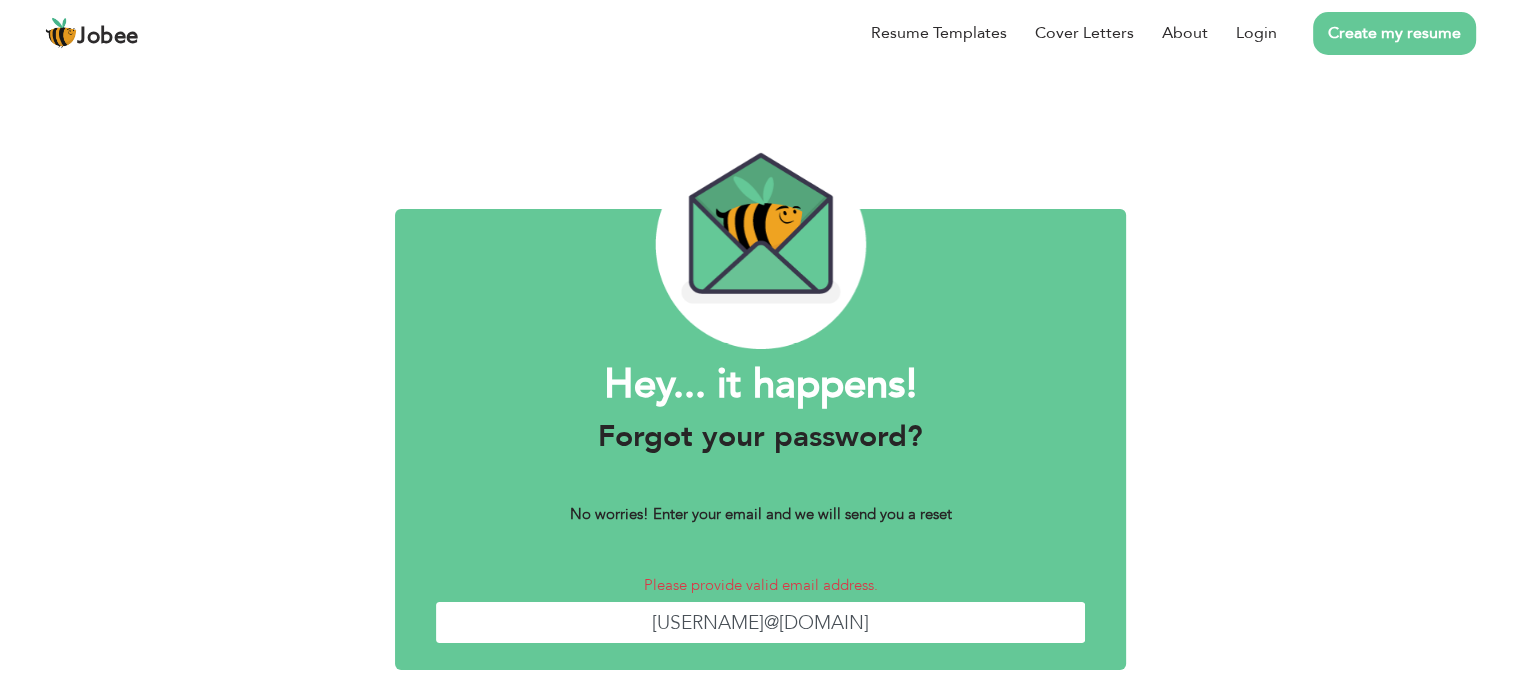 click on "rehanafz786@gmail" at bounding box center [760, 622] 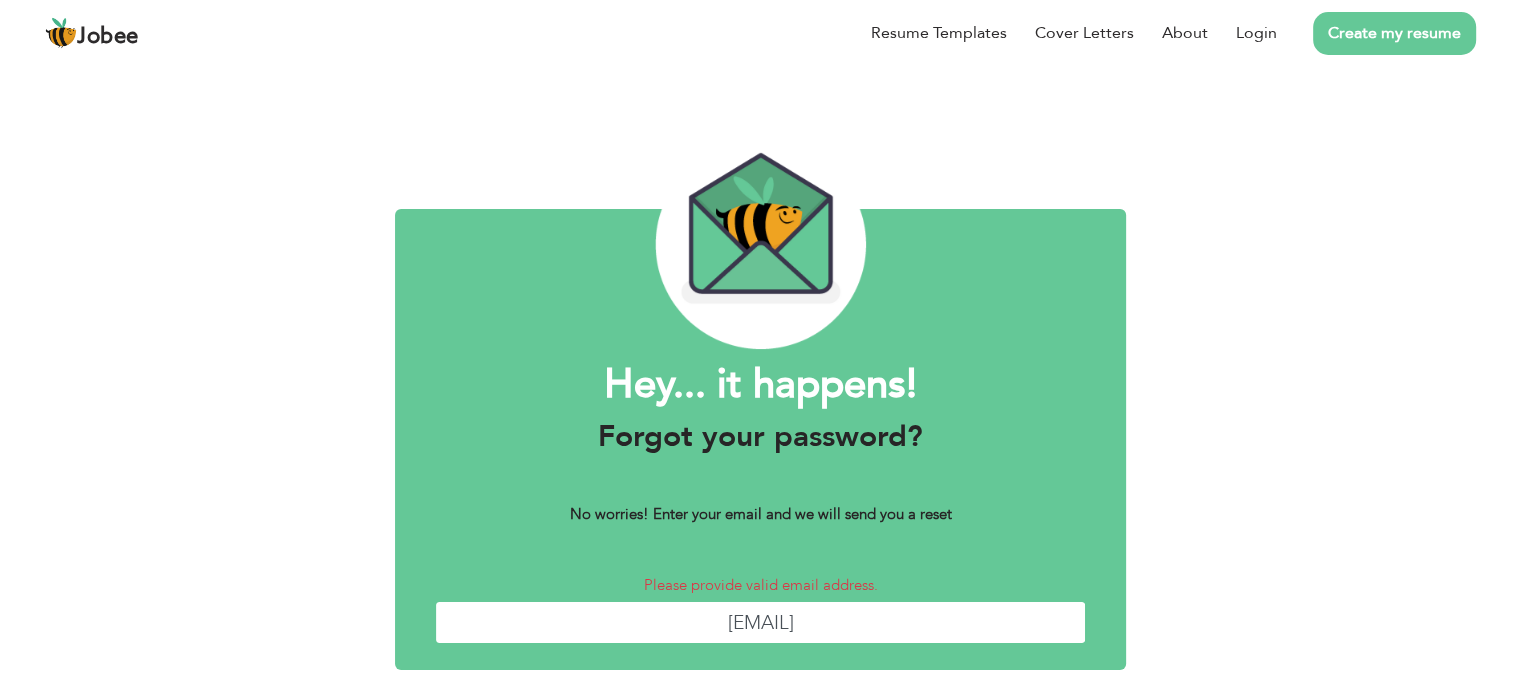 type on "[USERNAME]@example.com" 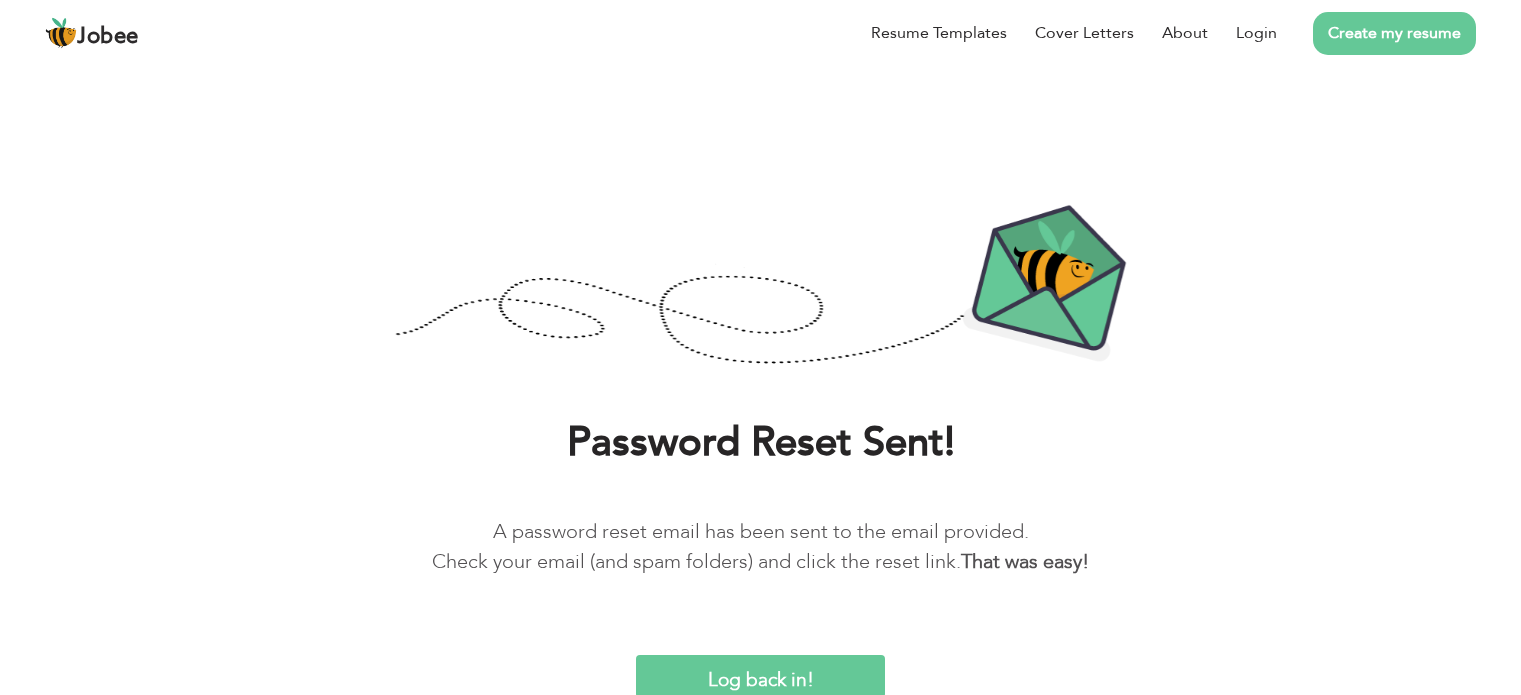 scroll, scrollTop: 0, scrollLeft: 0, axis: both 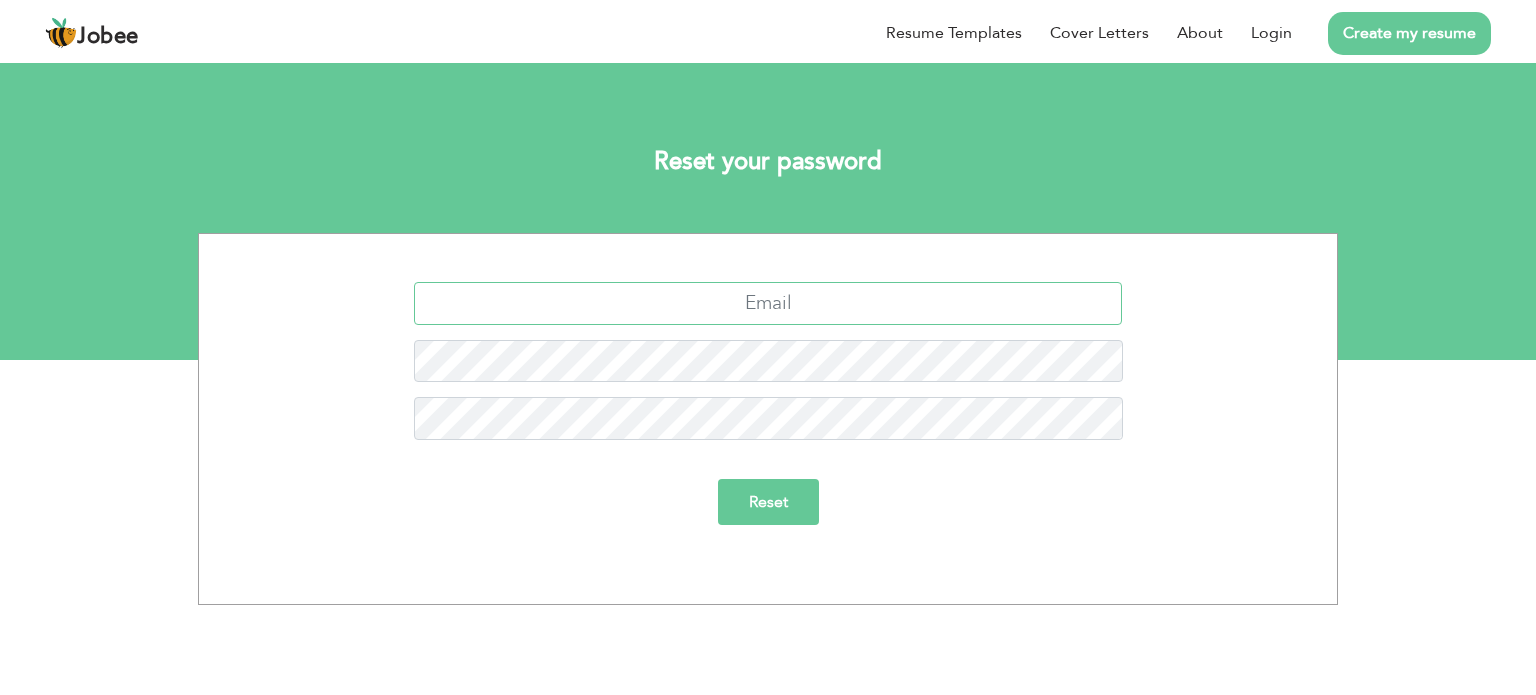 click at bounding box center (768, 303) 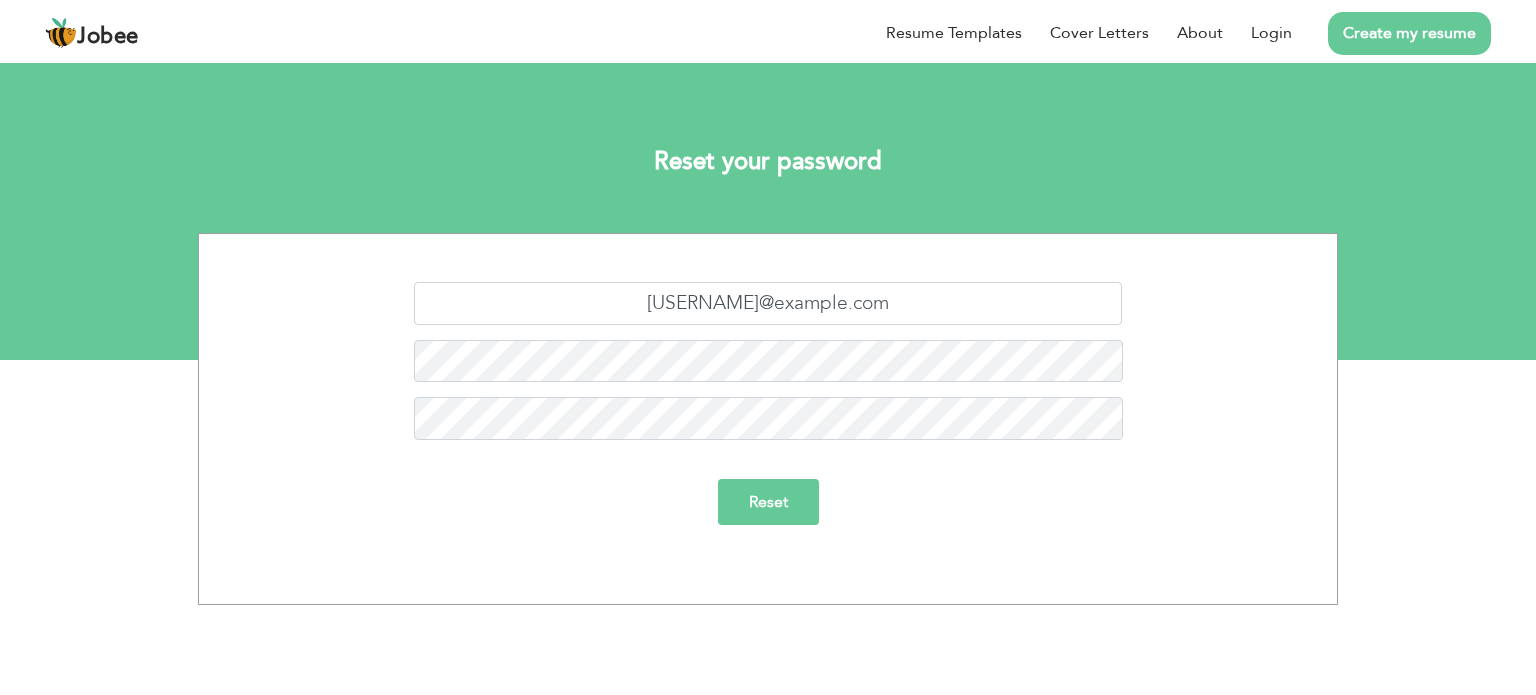 click on "Reset" at bounding box center (768, 502) 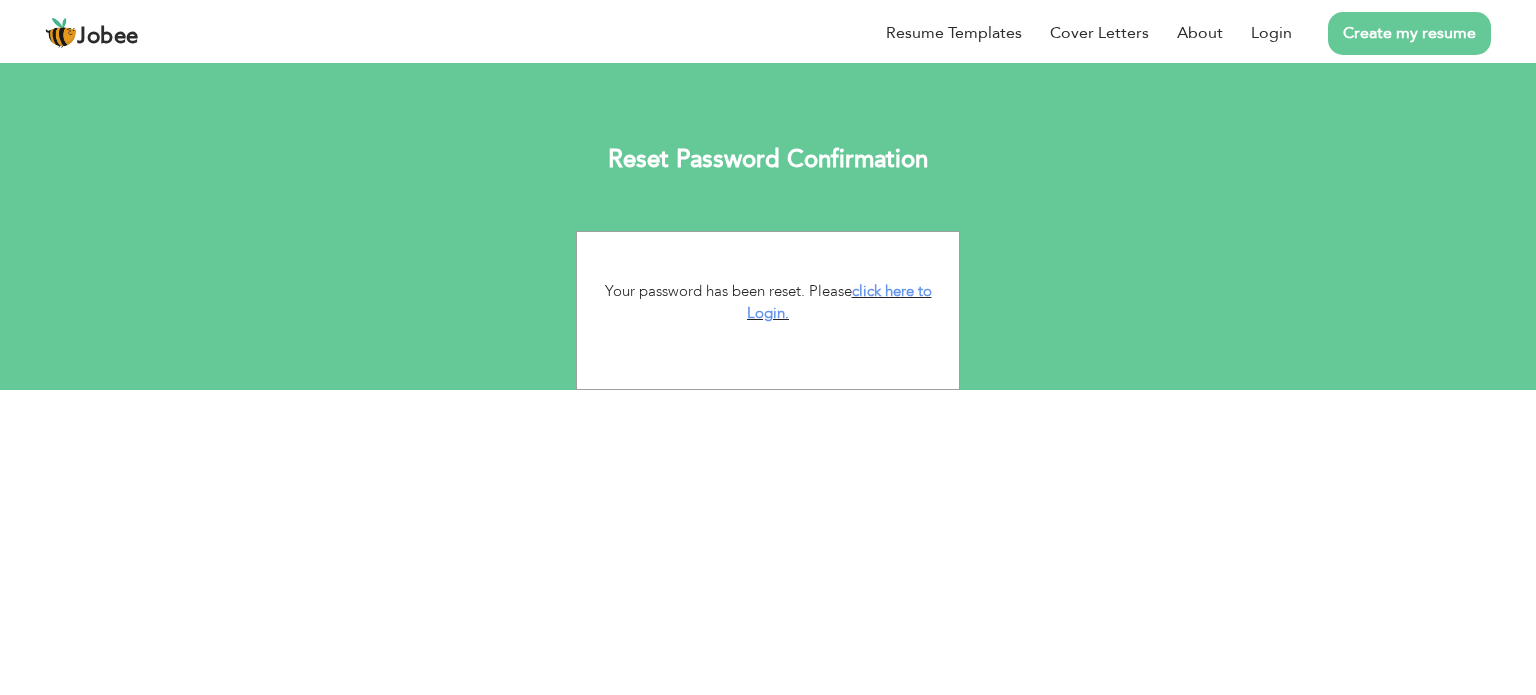 scroll, scrollTop: 0, scrollLeft: 0, axis: both 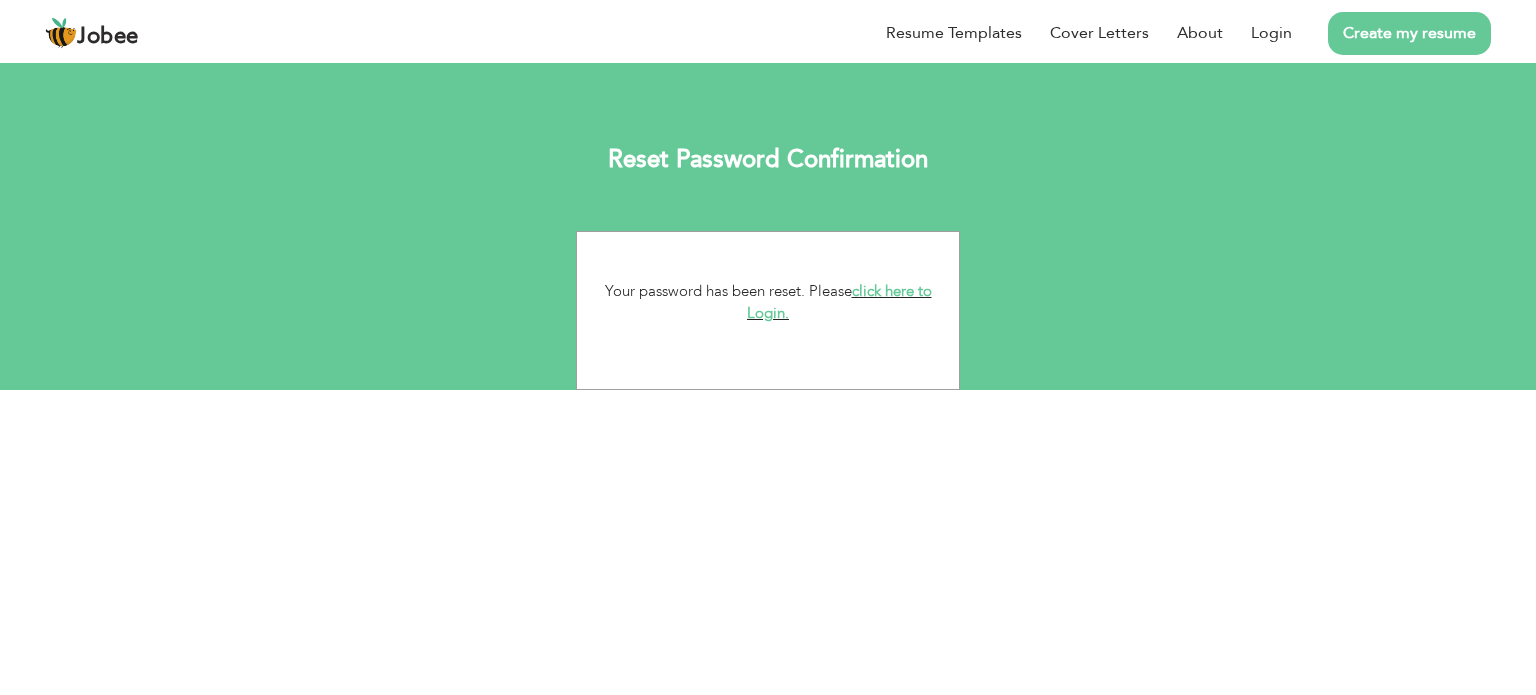 click on "click here to Login." at bounding box center [839, 302] 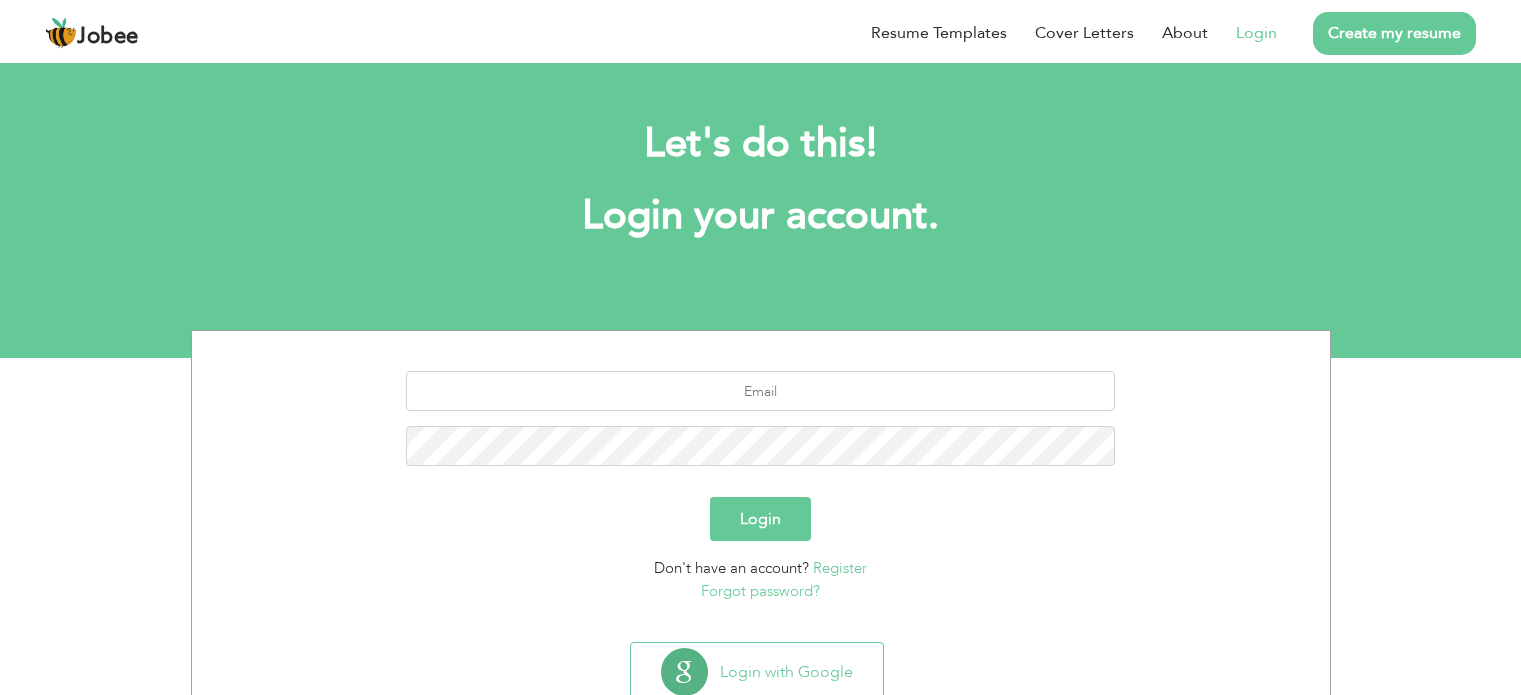 scroll, scrollTop: 0, scrollLeft: 0, axis: both 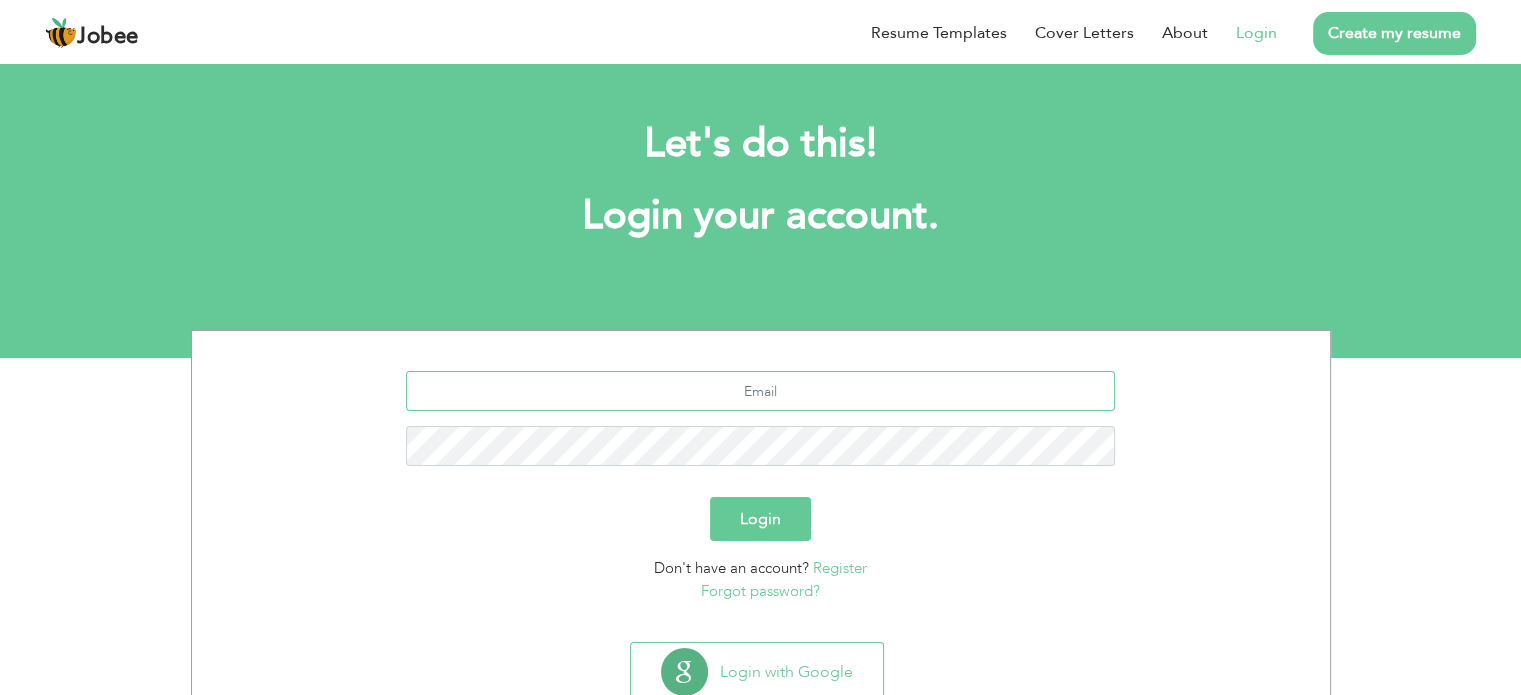 click at bounding box center [760, 391] 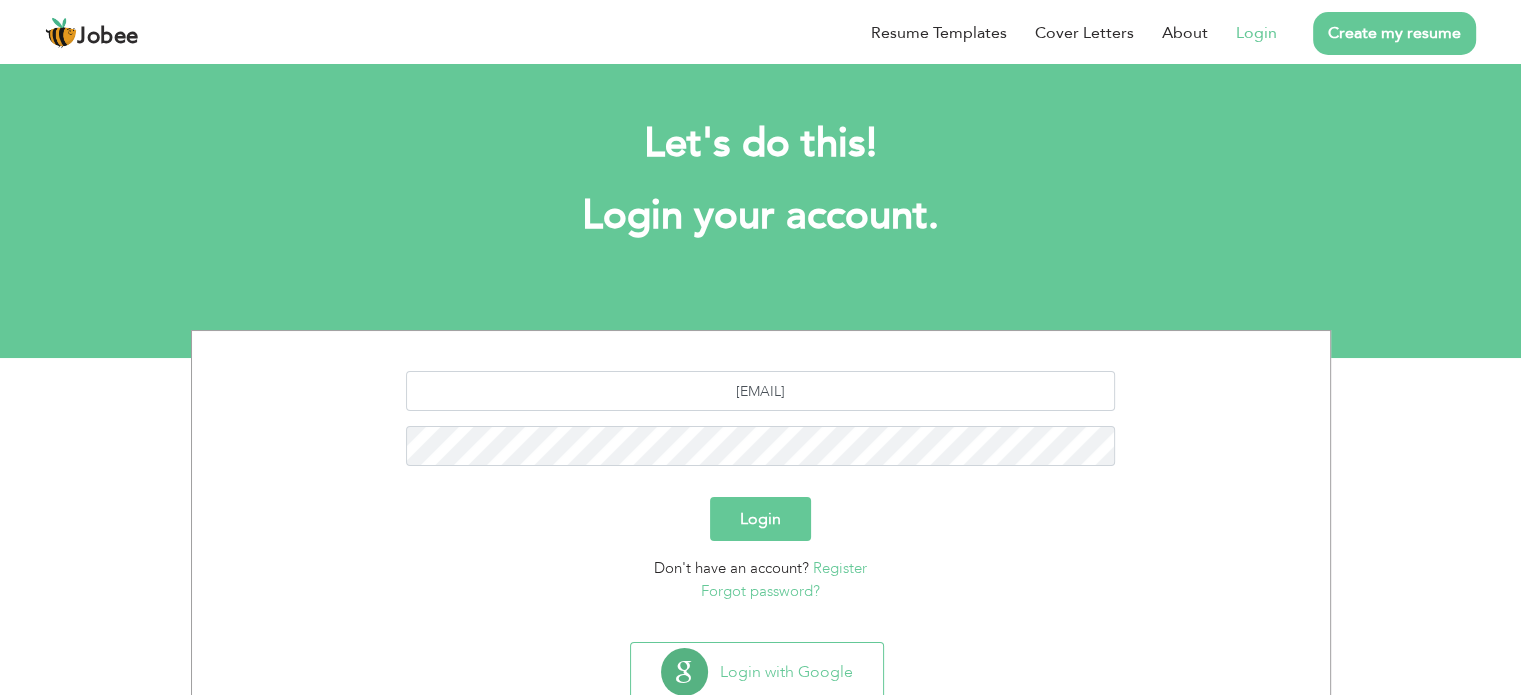 click on "Login" at bounding box center (760, 519) 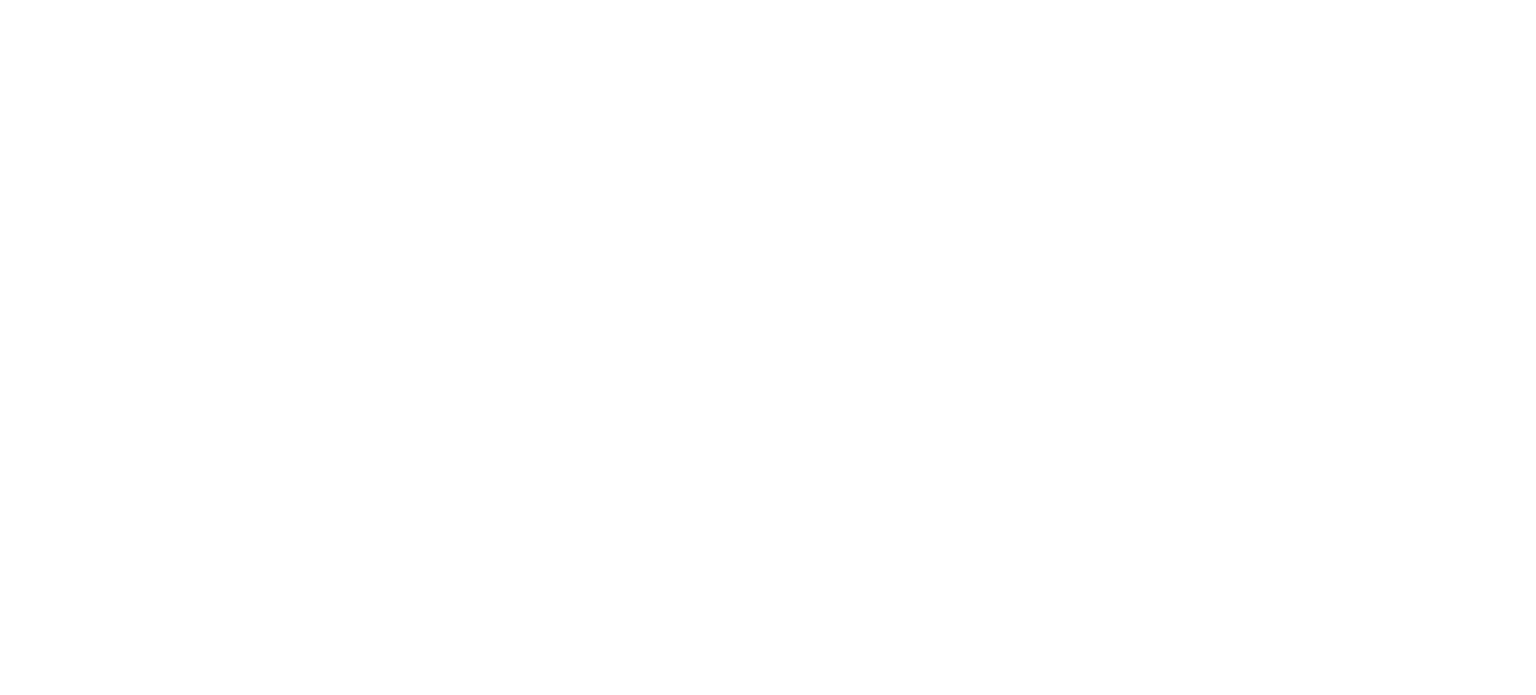 scroll, scrollTop: 0, scrollLeft: 0, axis: both 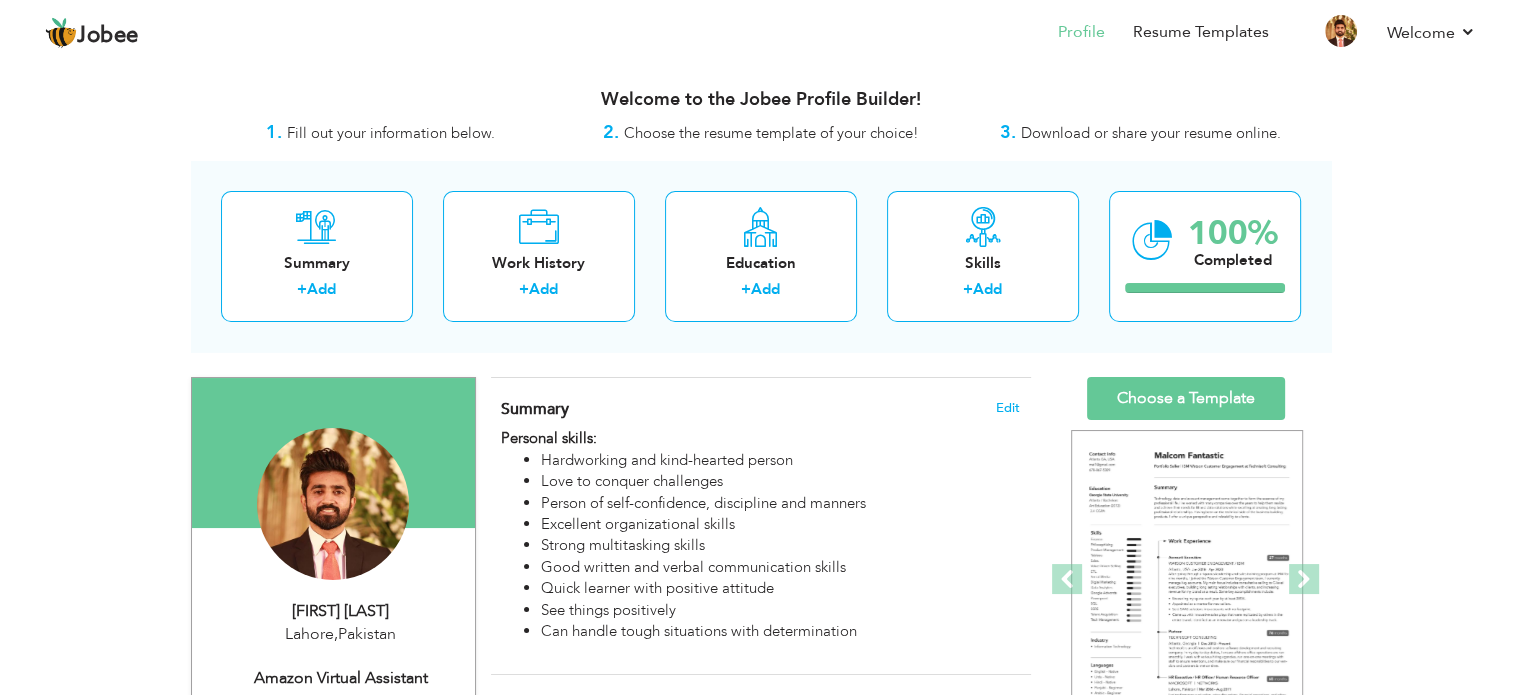click on "Download or share your resume online." at bounding box center [1151, 133] 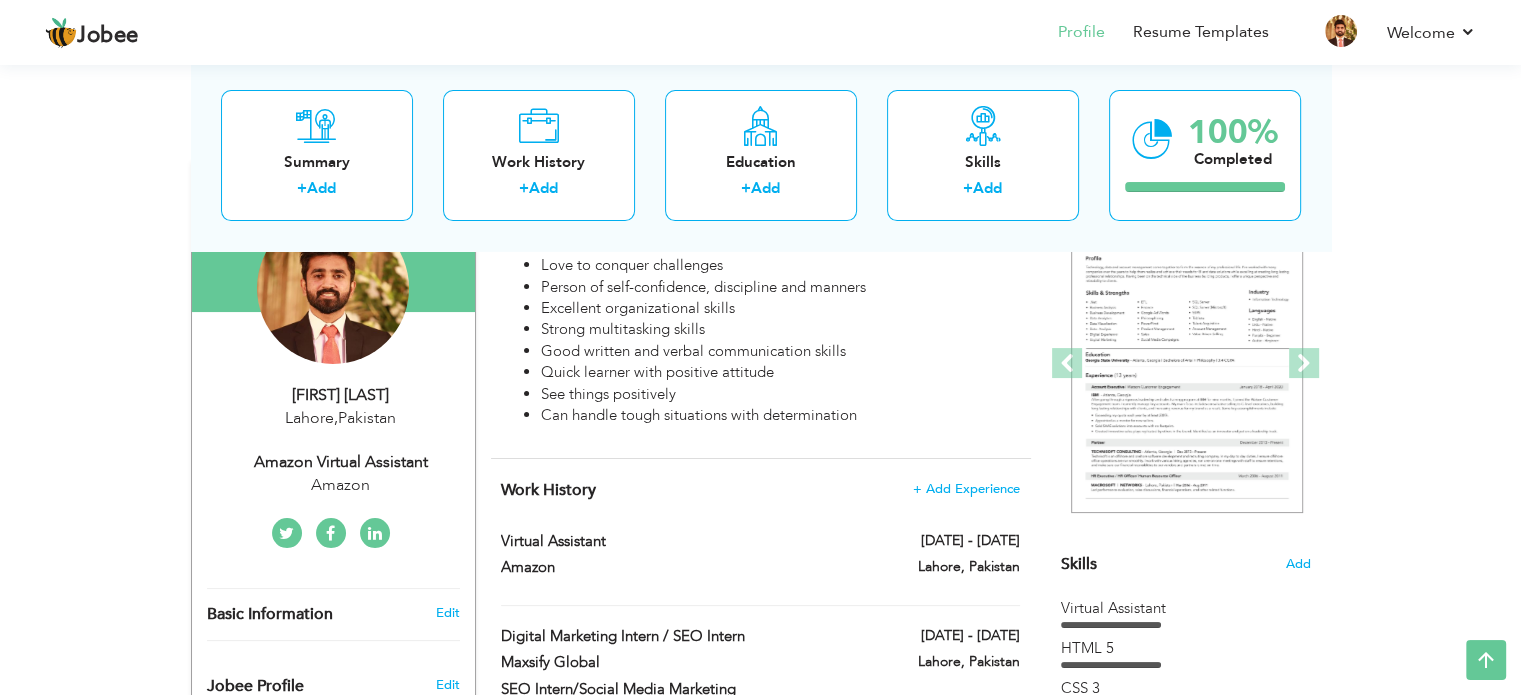 scroll, scrollTop: 195, scrollLeft: 0, axis: vertical 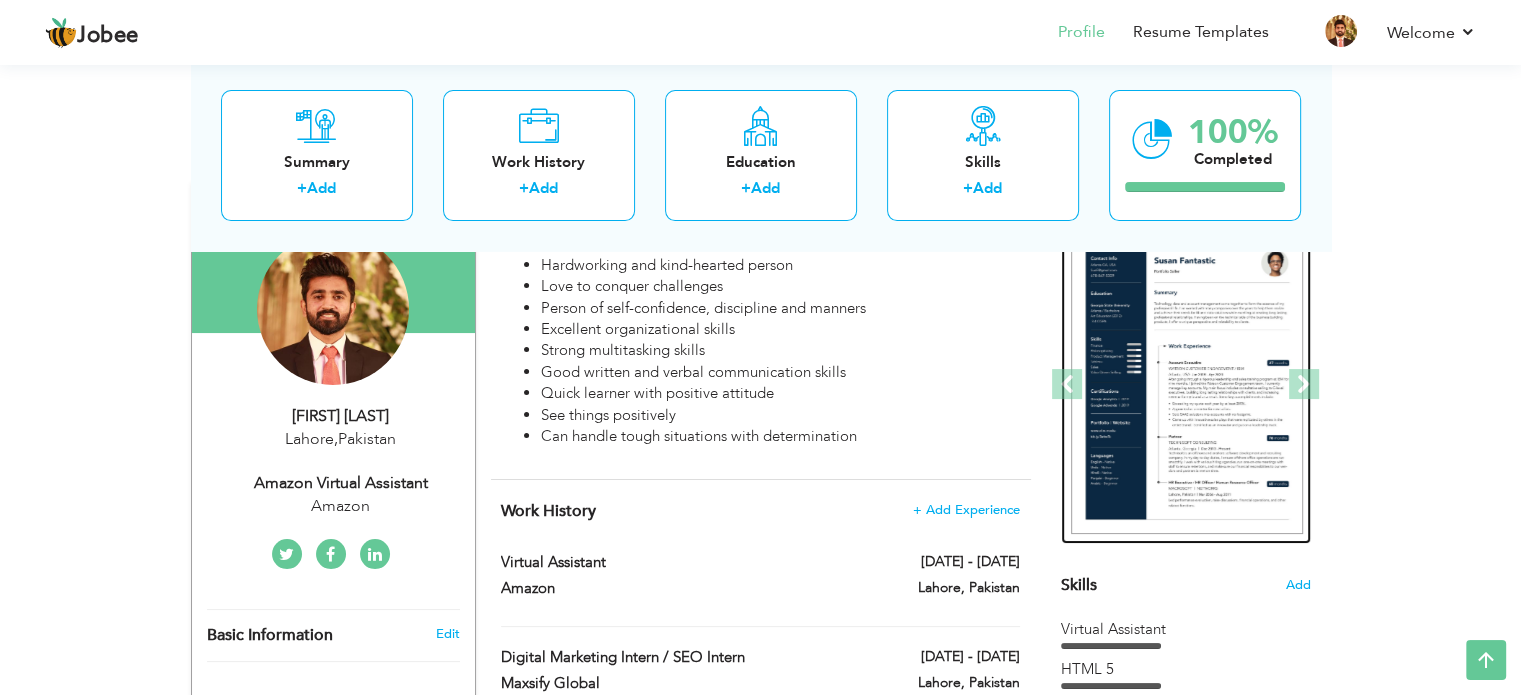 click at bounding box center (1321, 385) 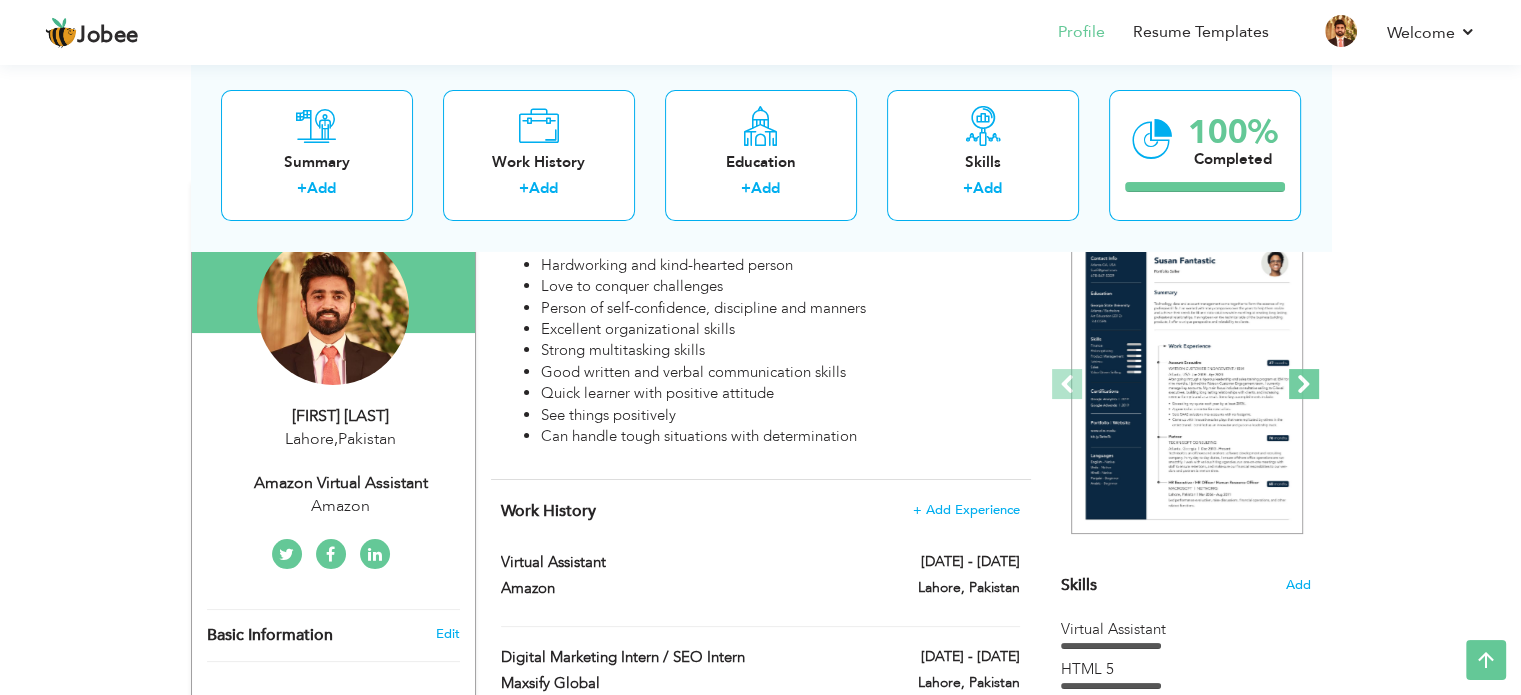 click at bounding box center (1304, 384) 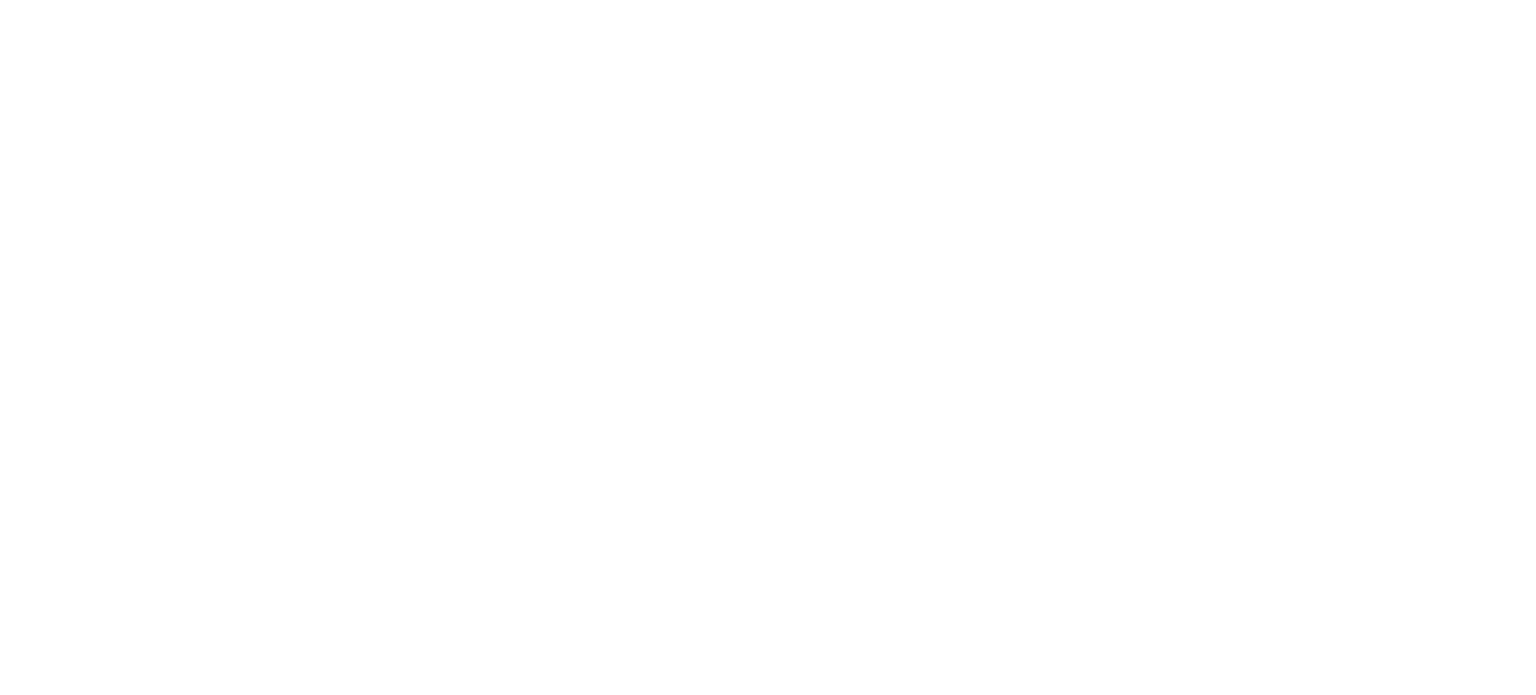scroll, scrollTop: 0, scrollLeft: 0, axis: both 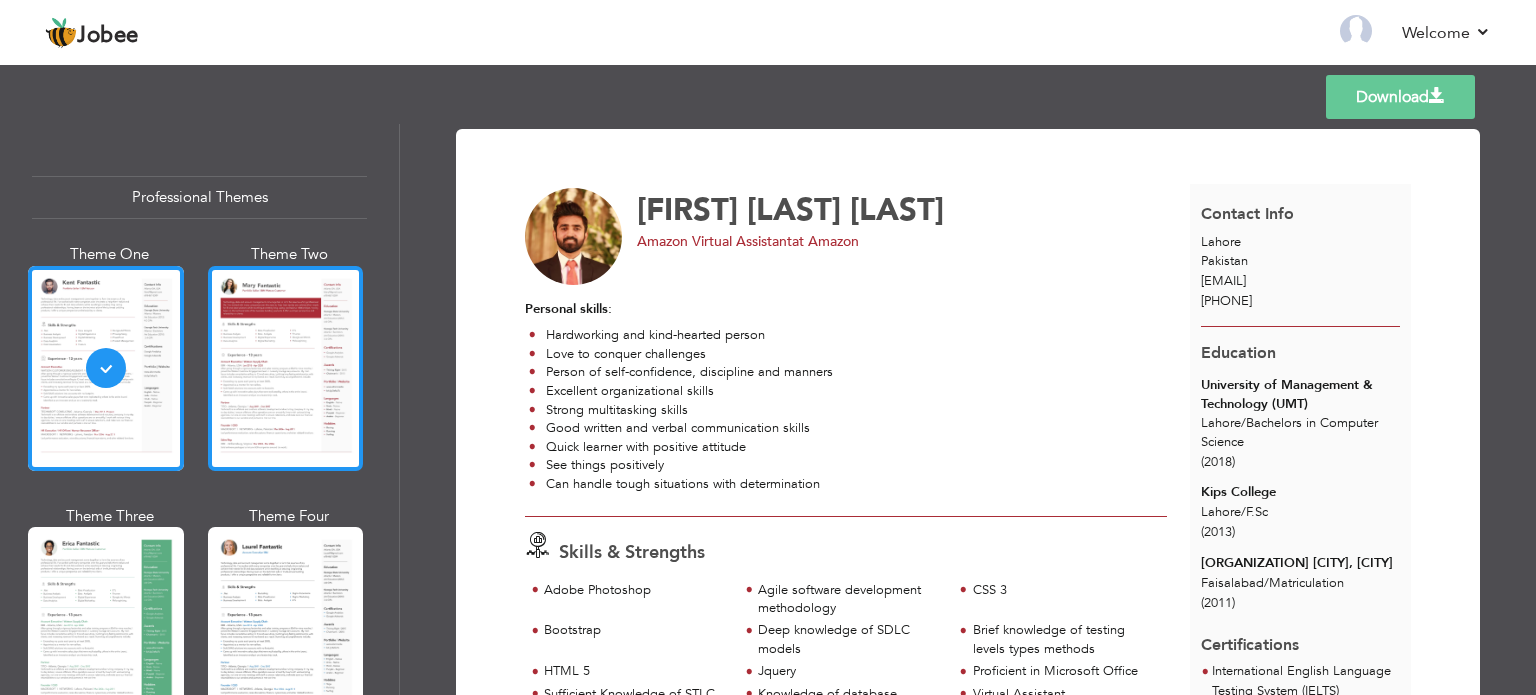 click at bounding box center (286, 368) 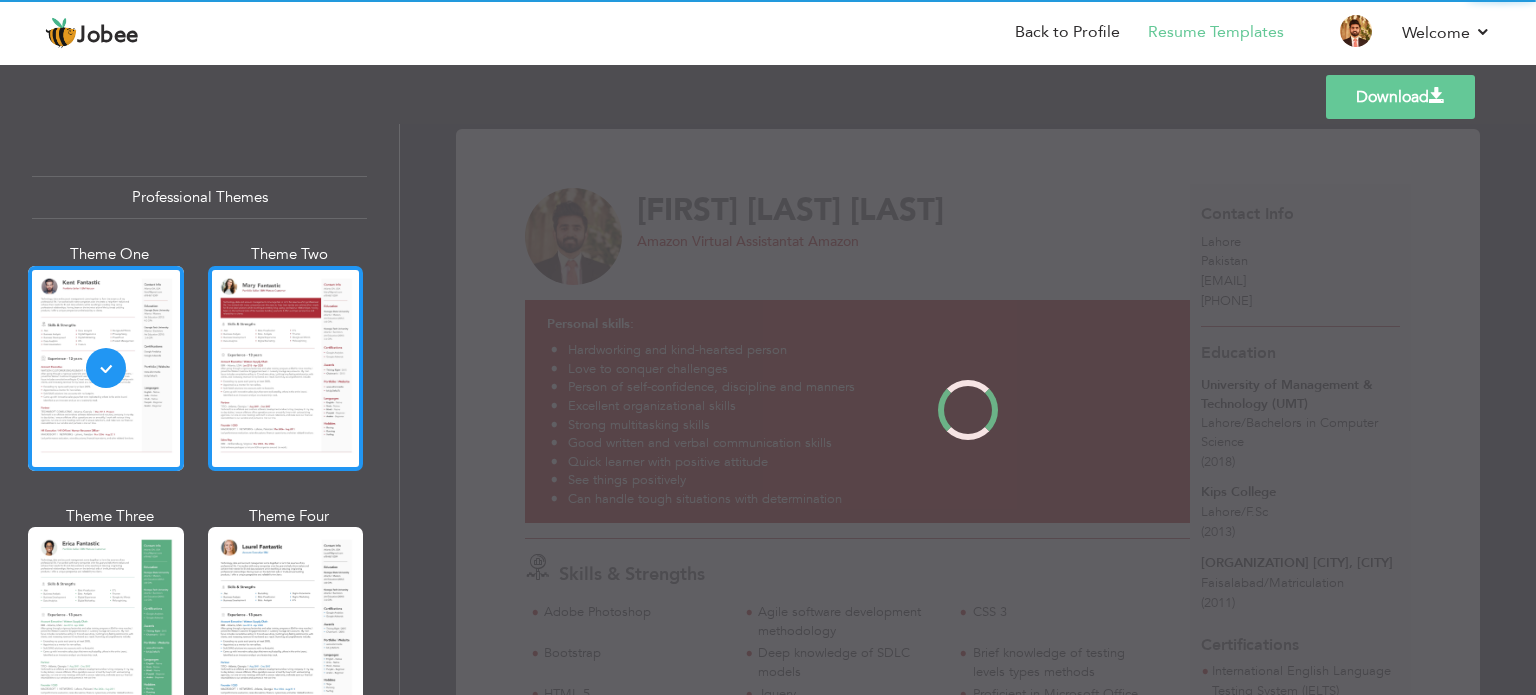 scroll, scrollTop: 0, scrollLeft: 0, axis: both 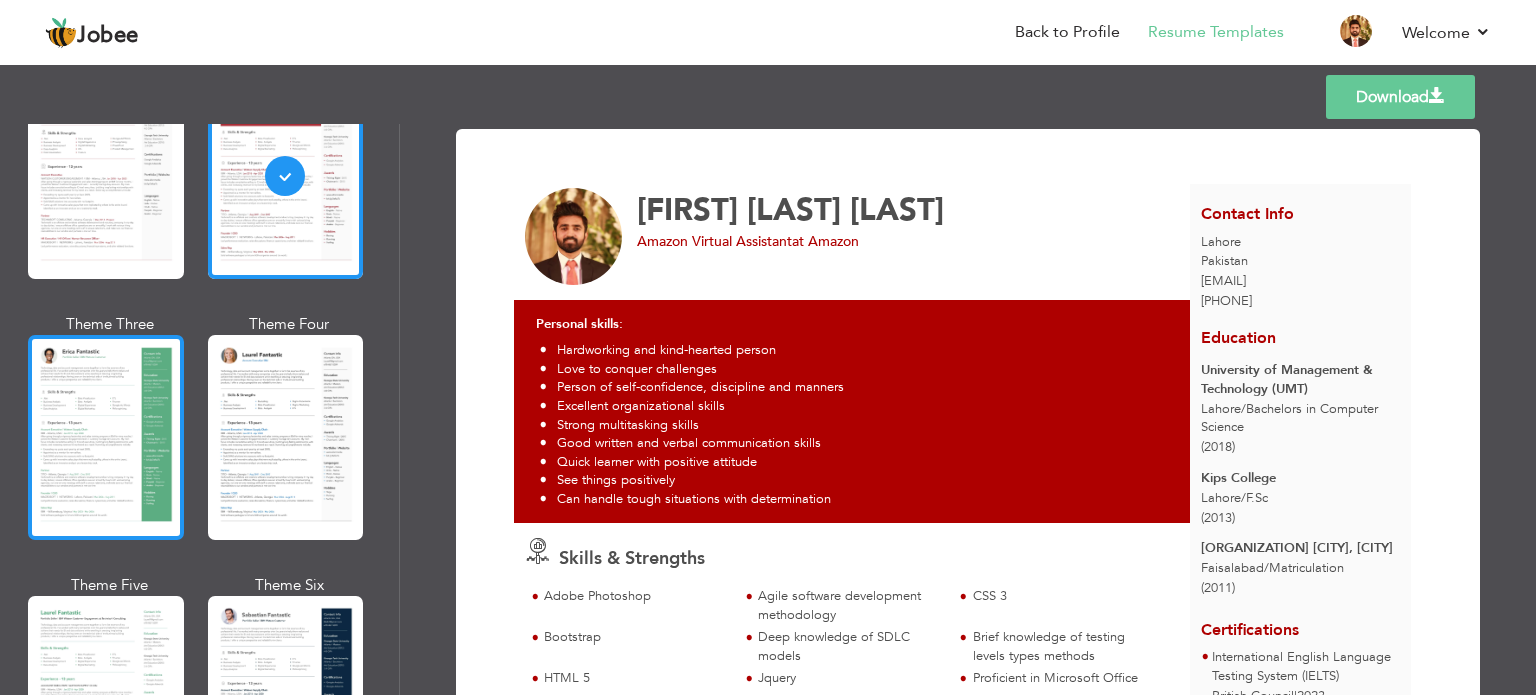 click at bounding box center [106, 437] 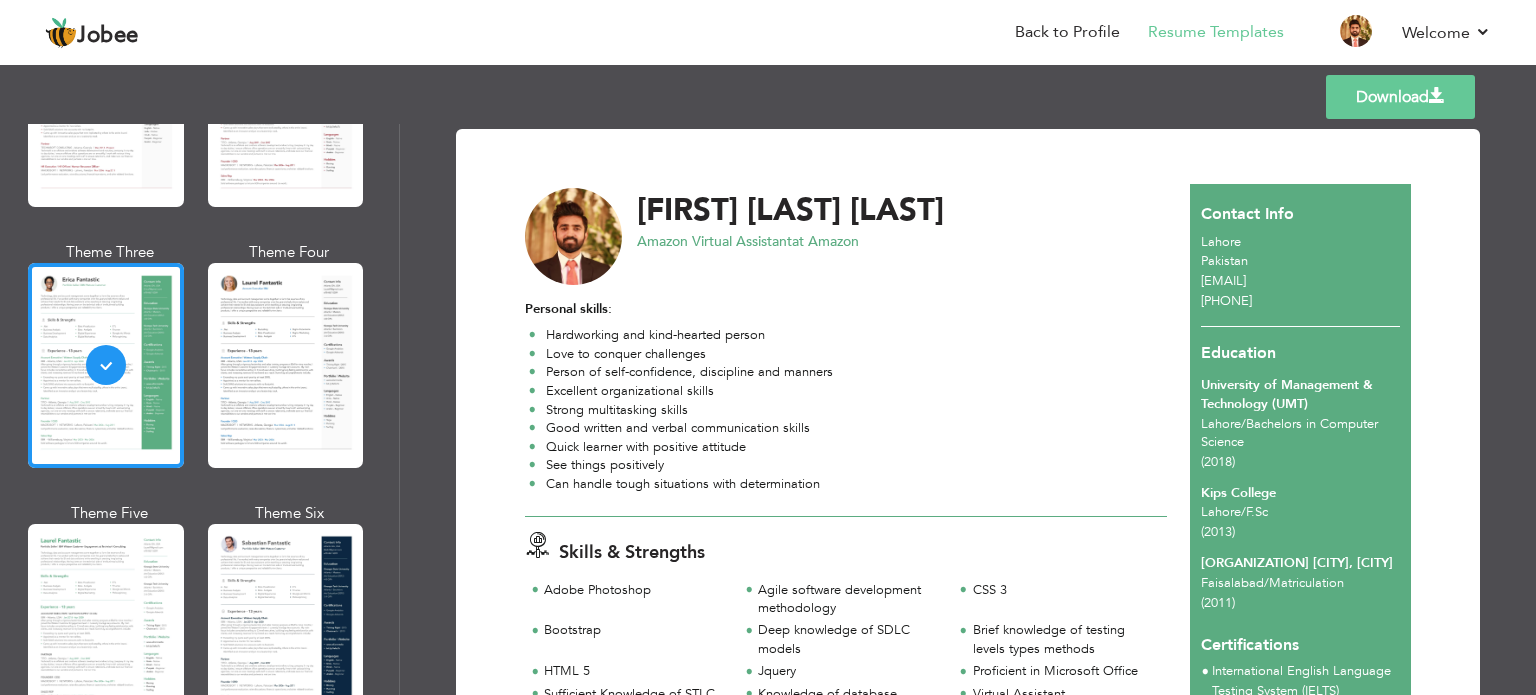 scroll, scrollTop: 328, scrollLeft: 0, axis: vertical 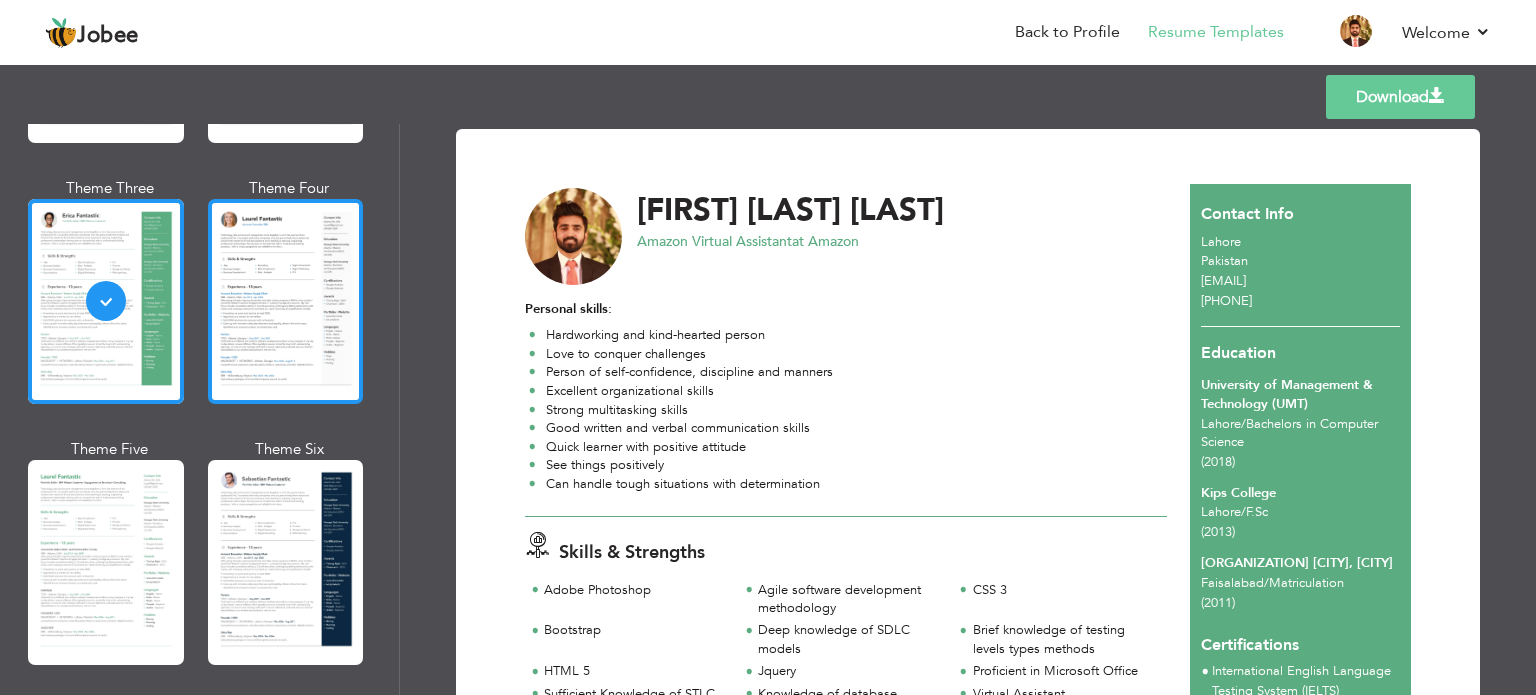 click at bounding box center (286, 301) 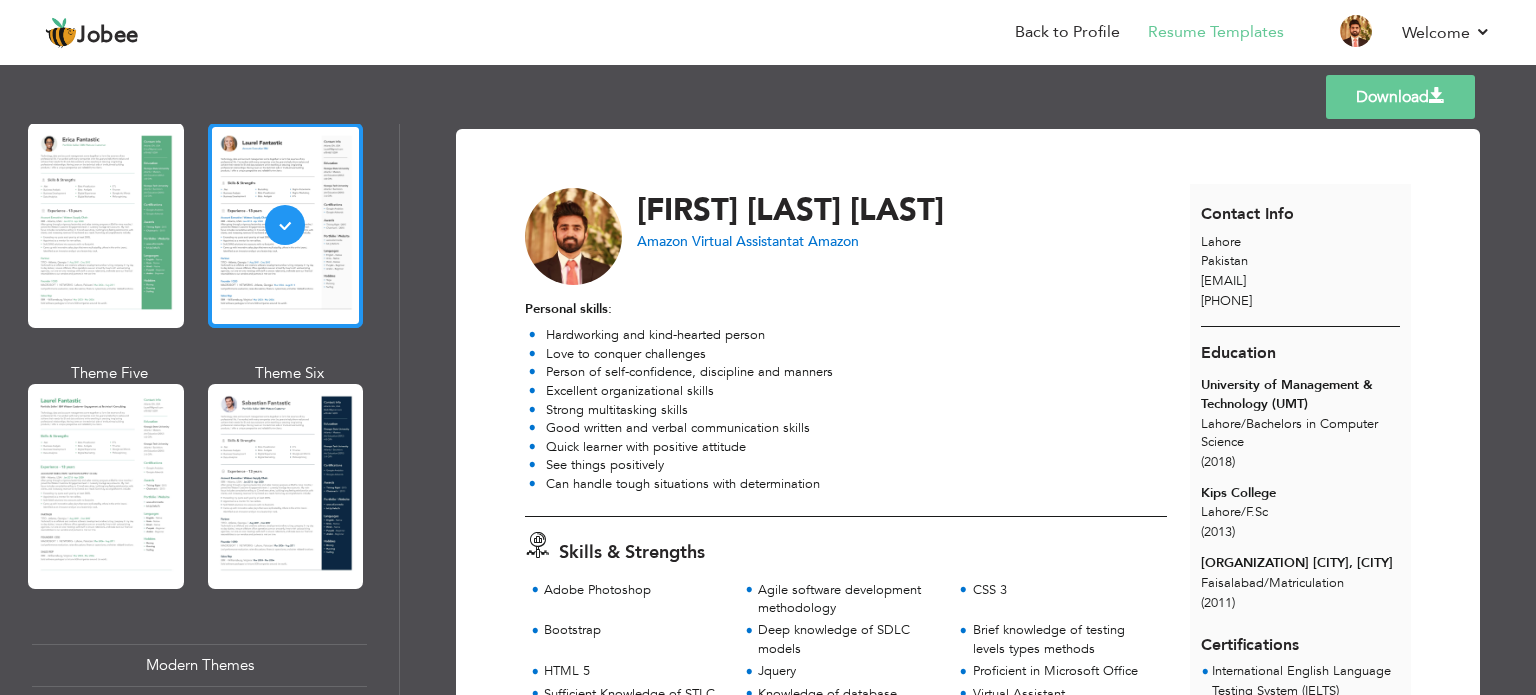 scroll, scrollTop: 479, scrollLeft: 0, axis: vertical 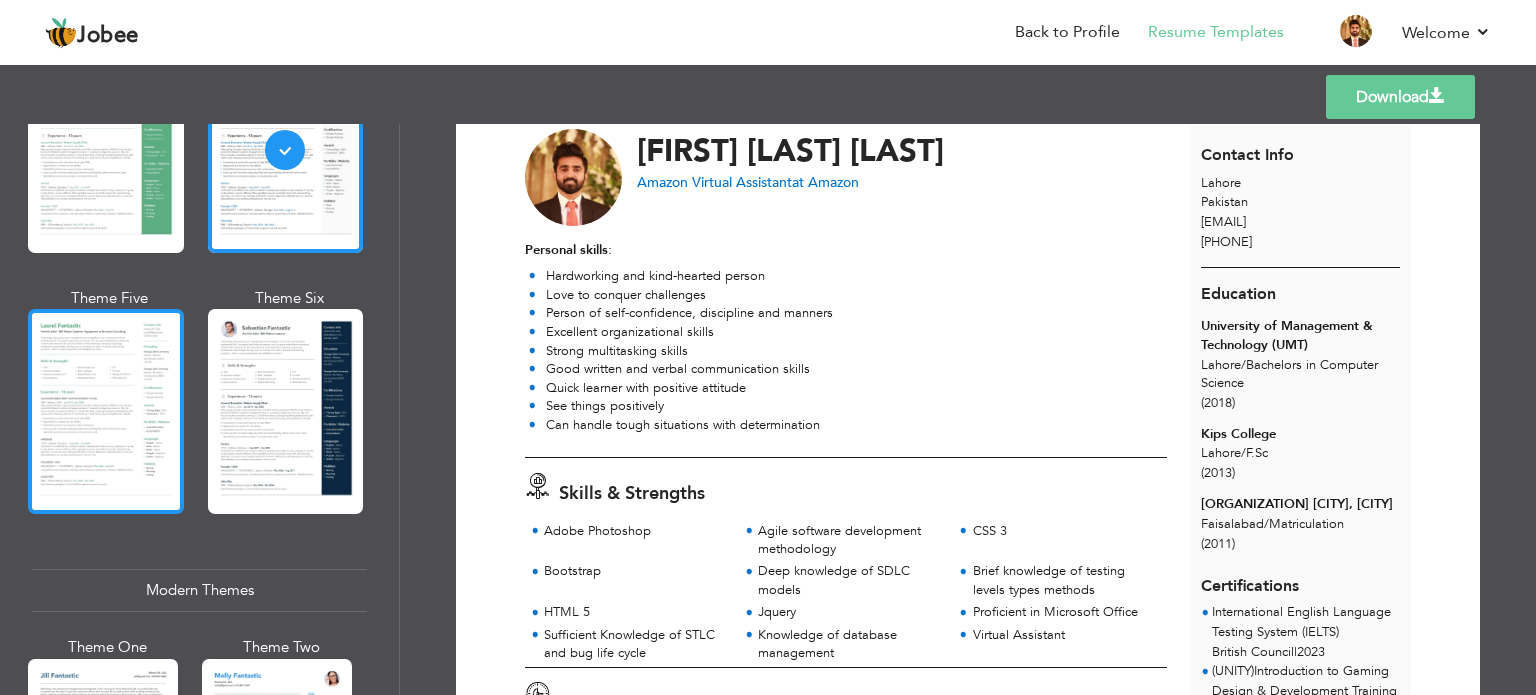 click at bounding box center (106, 411) 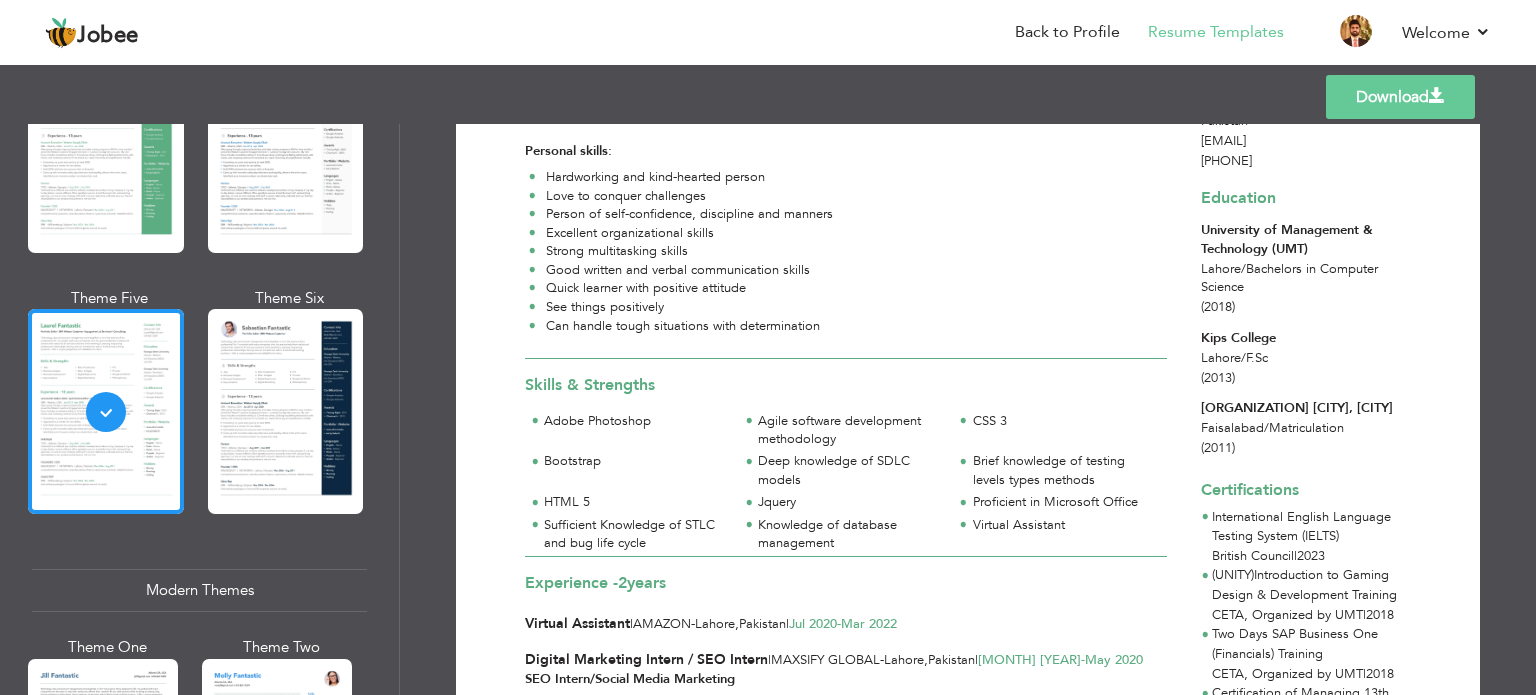 scroll, scrollTop: 44, scrollLeft: 0, axis: vertical 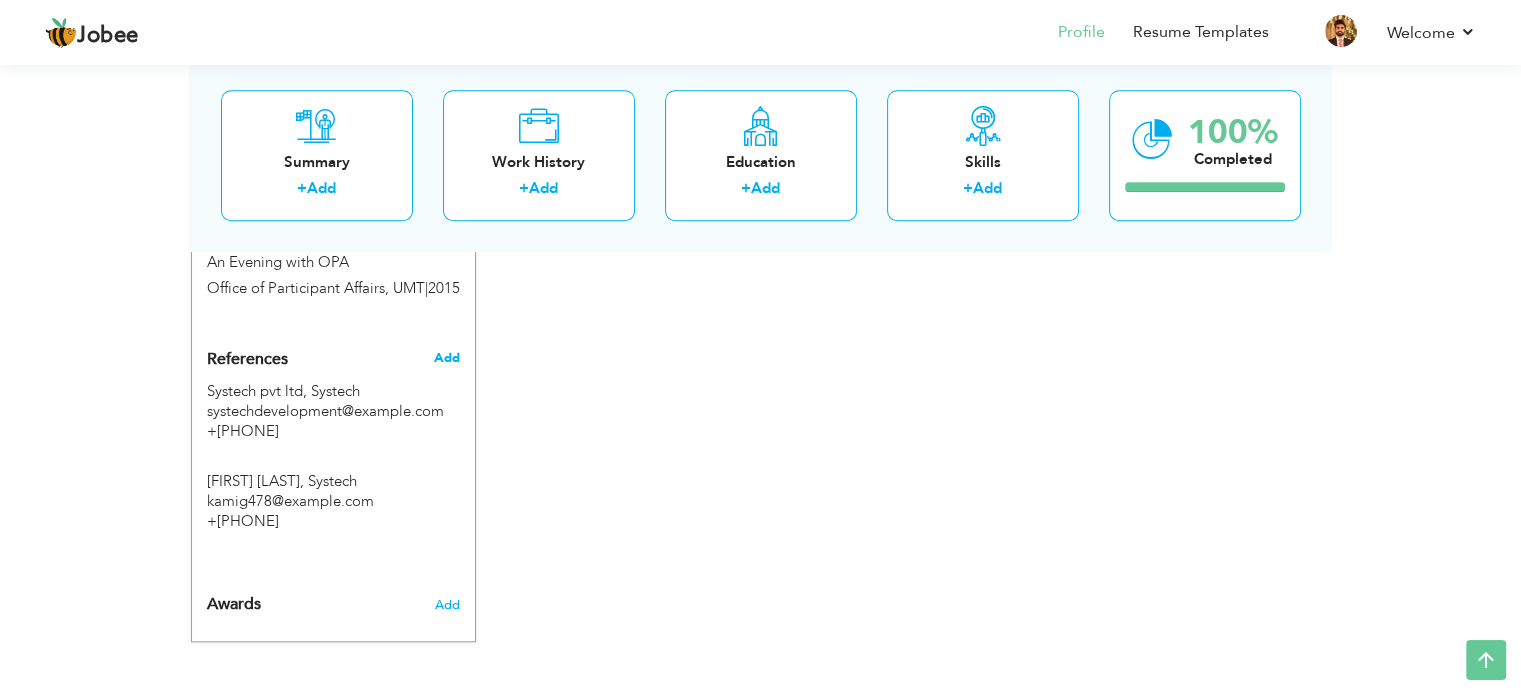 click on "Add" at bounding box center (446, 358) 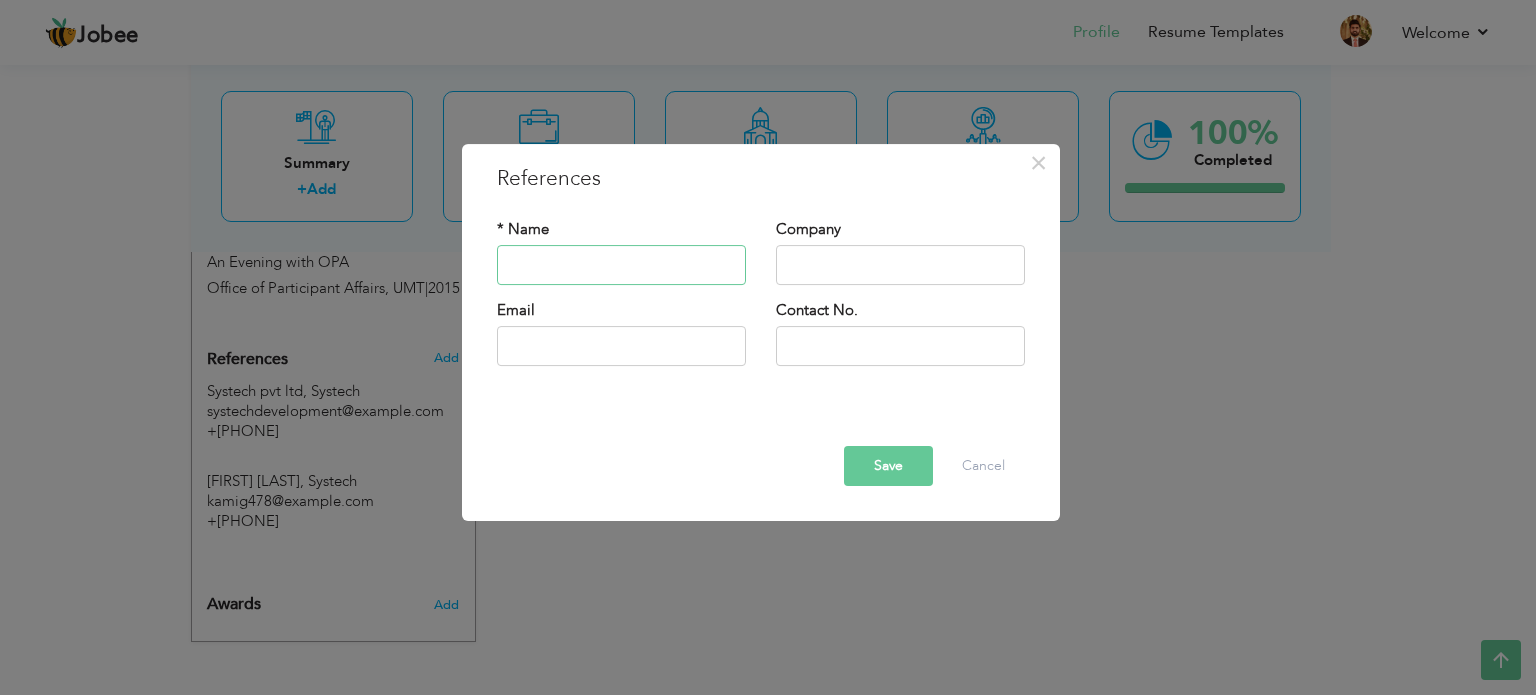 click at bounding box center (621, 265) 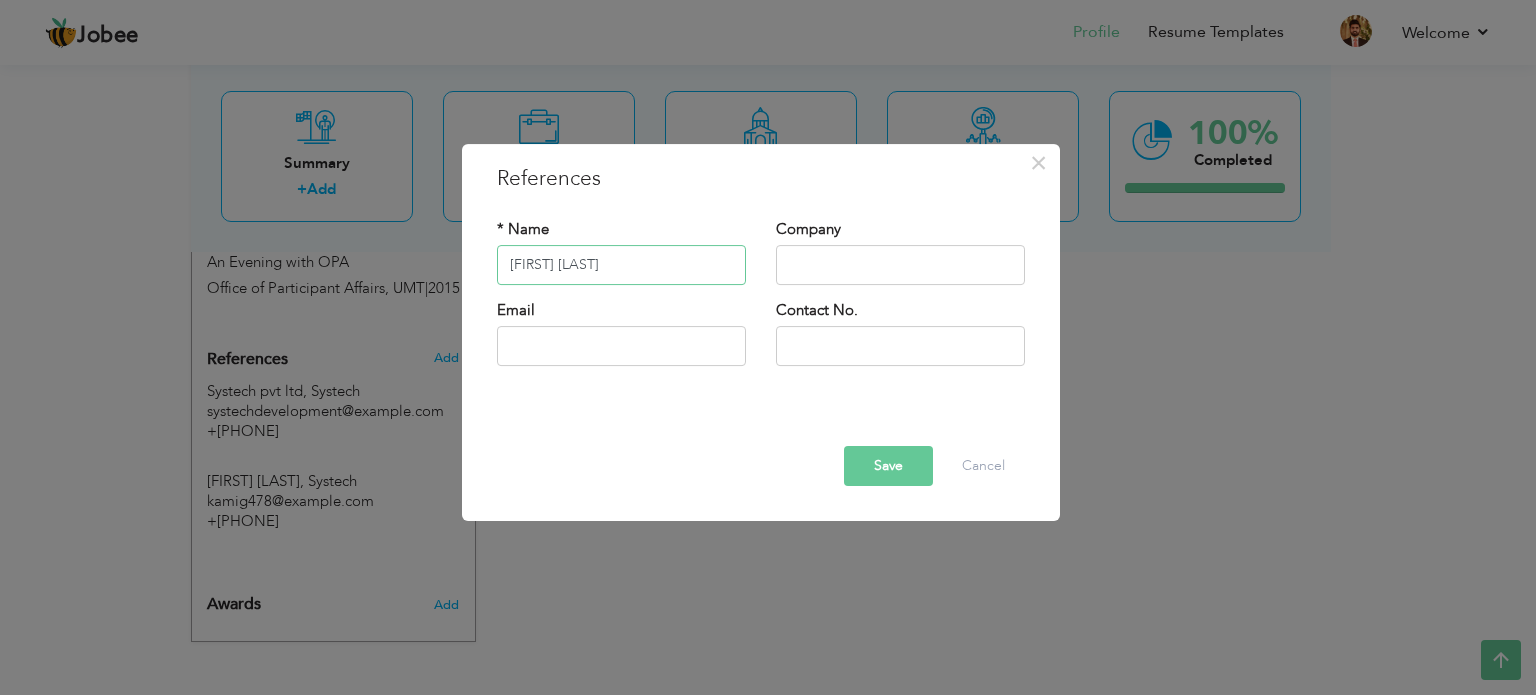 type on "Shoaib Butt" 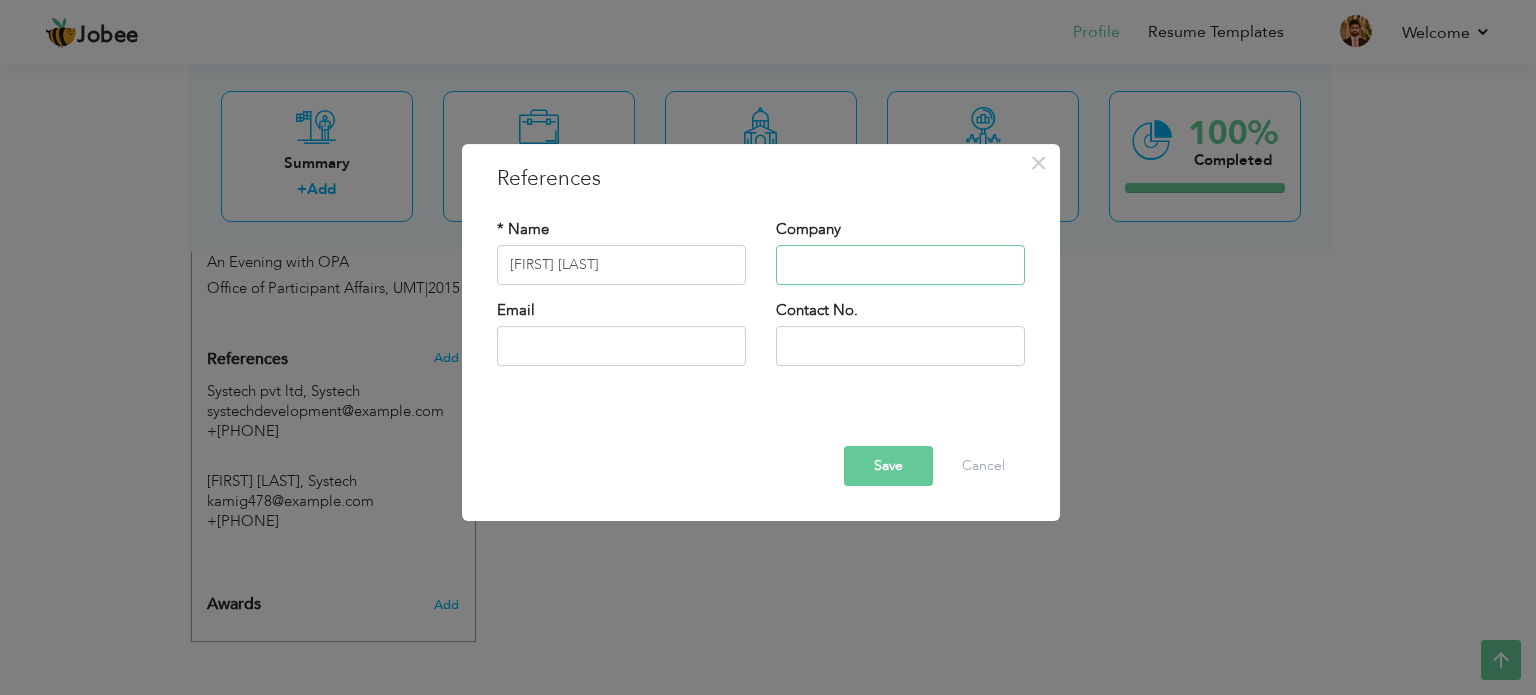 click at bounding box center [900, 265] 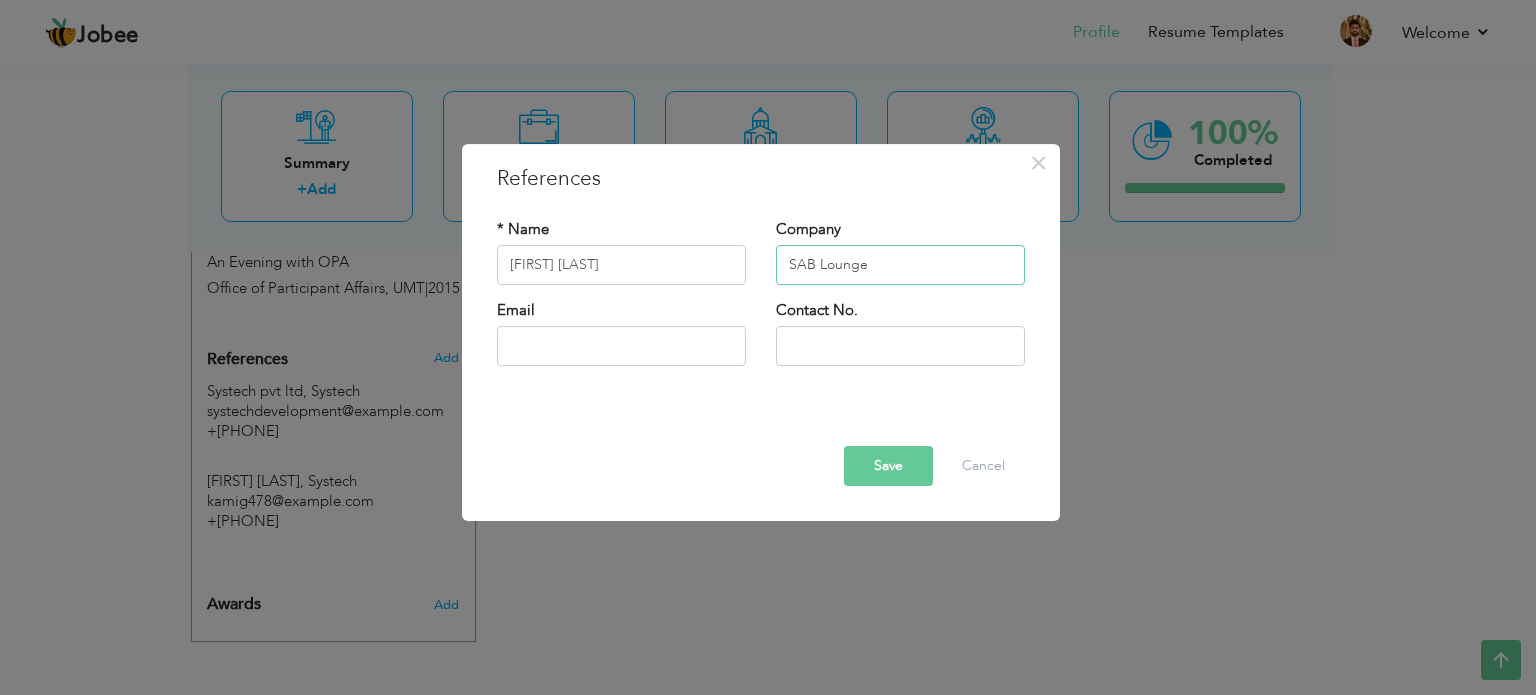 type on "SAB Lounge" 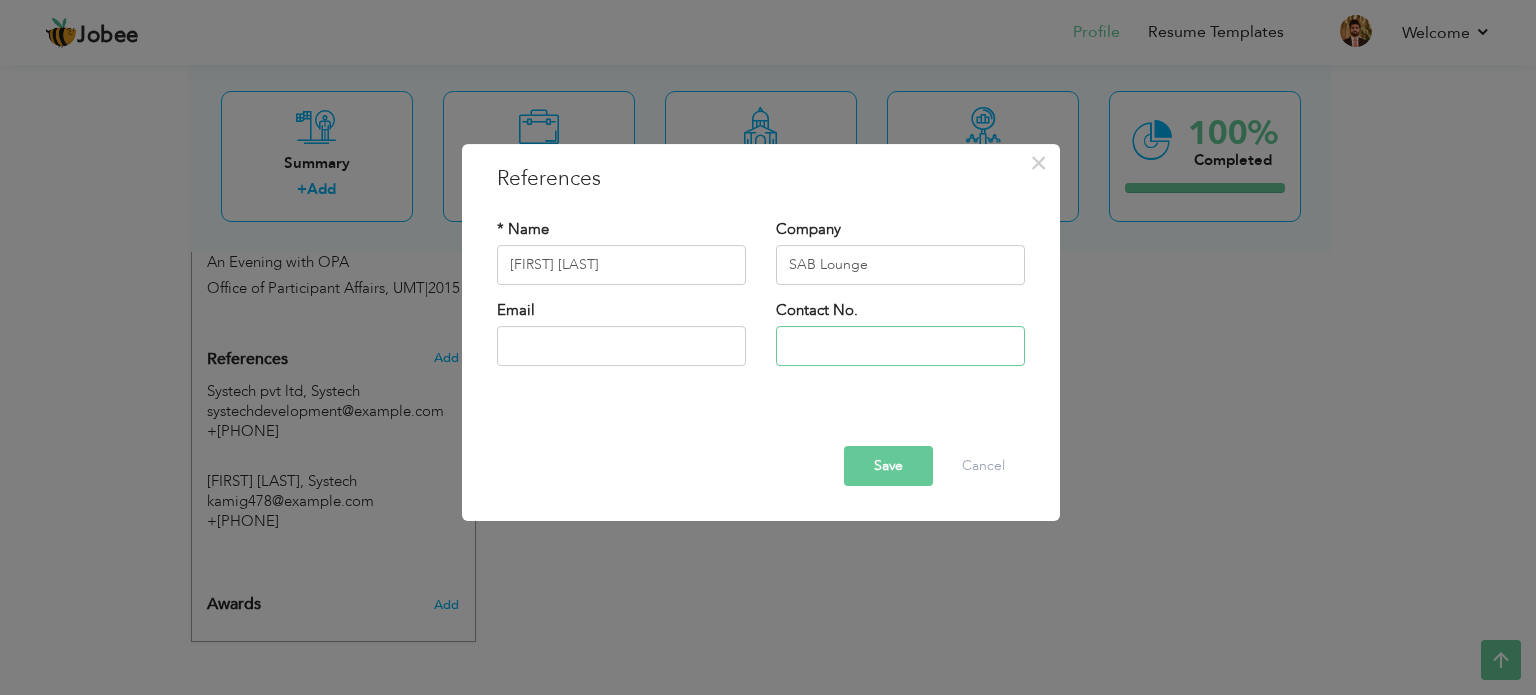 click at bounding box center (900, 346) 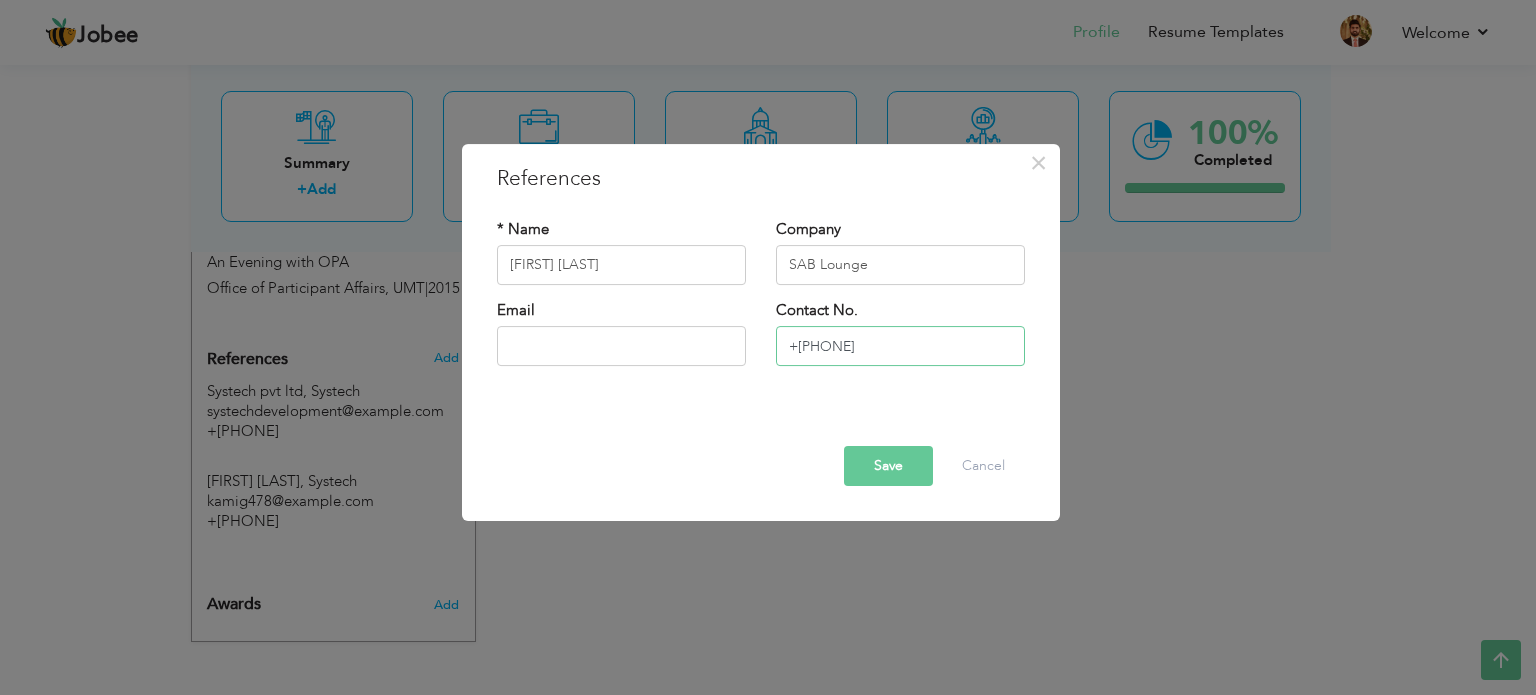 type on "[PHONE]" 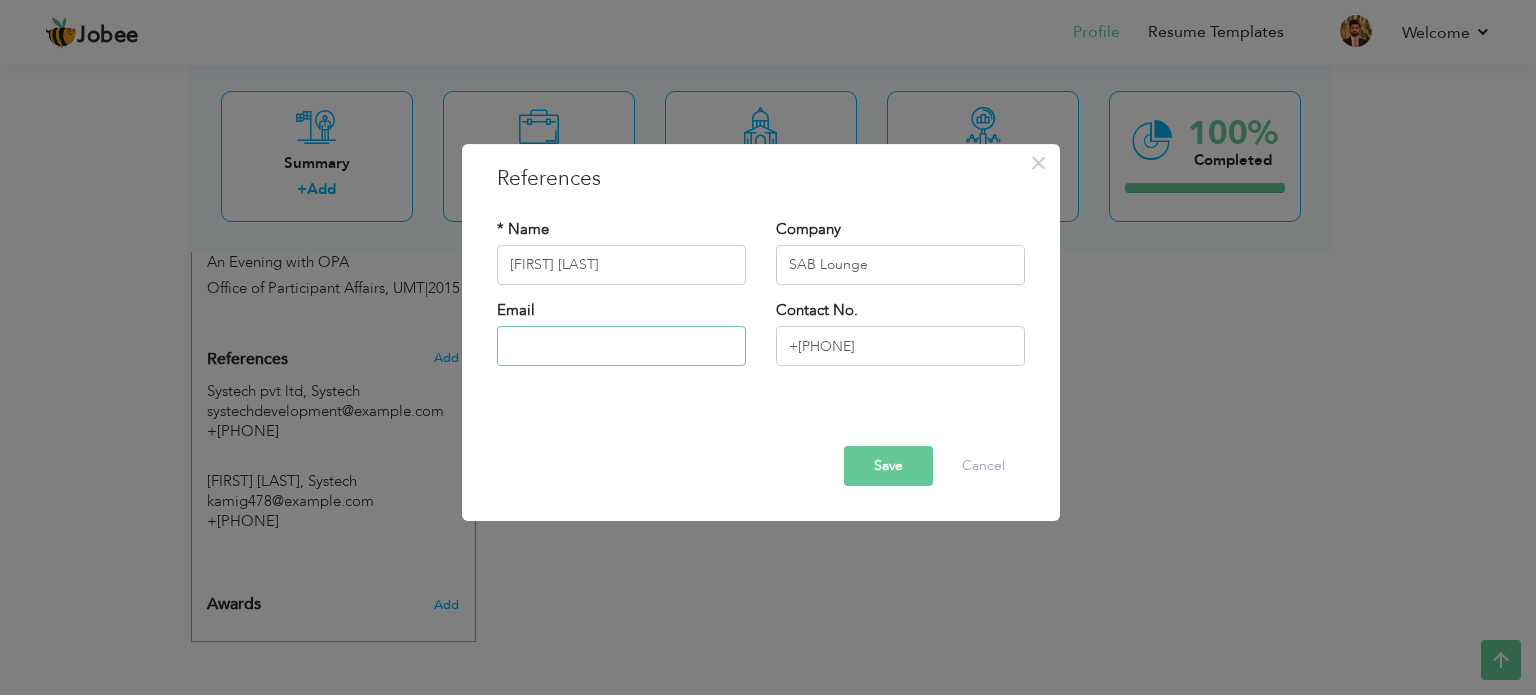 click at bounding box center [621, 346] 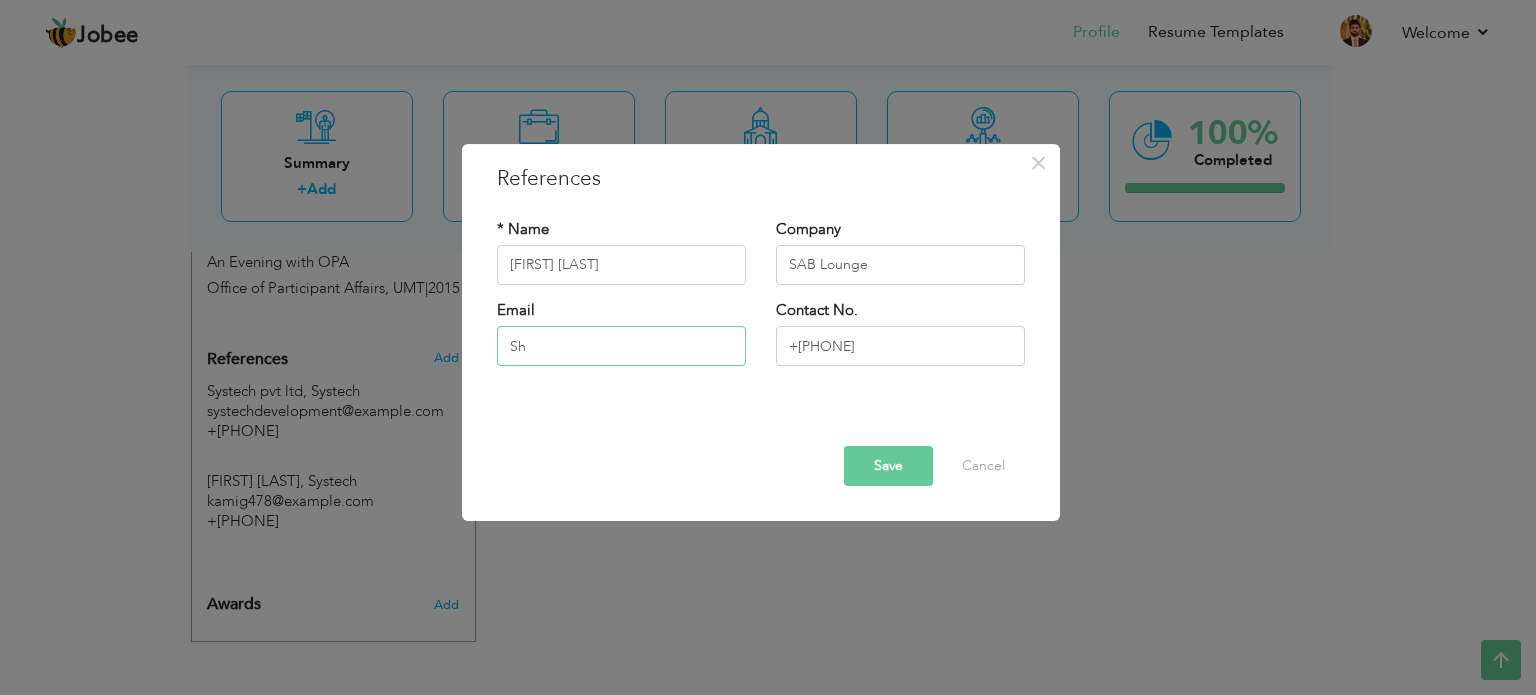 type on "S" 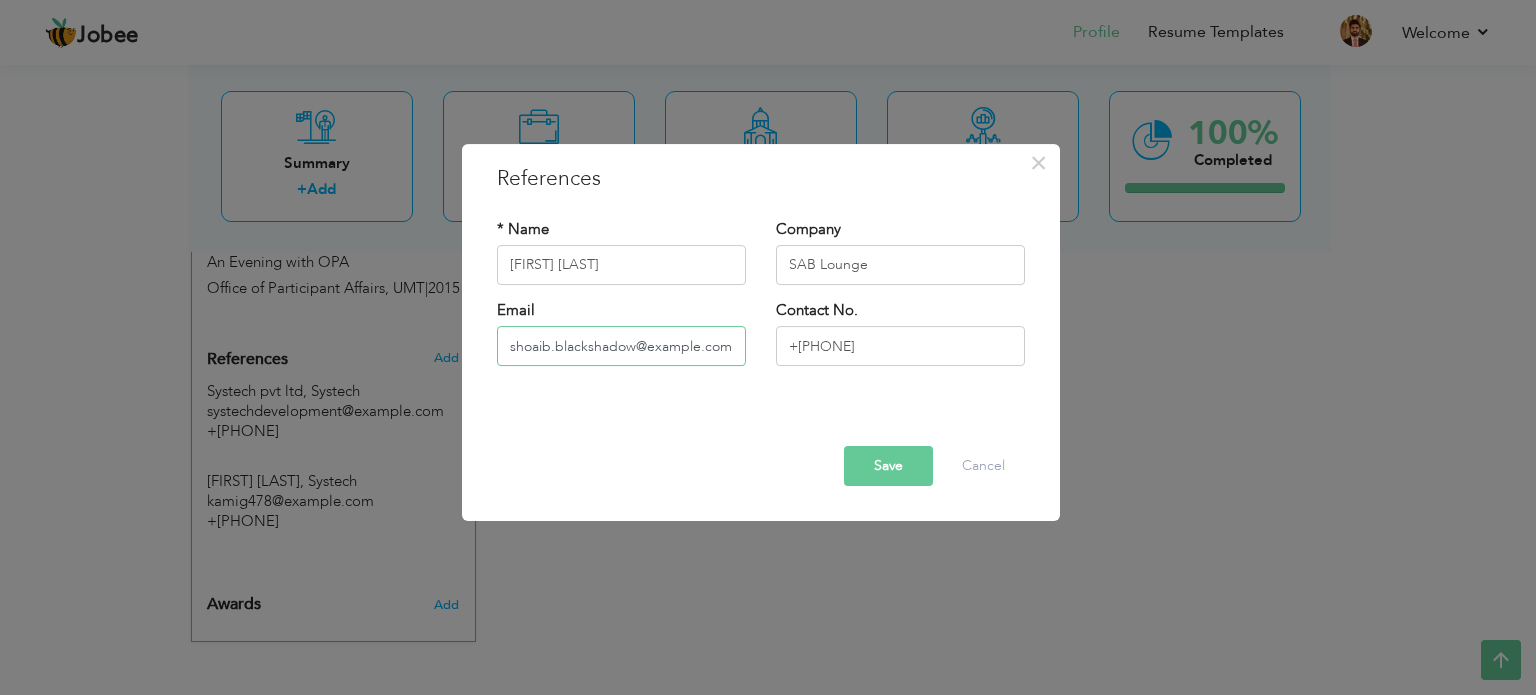 type on "[EMAIL]" 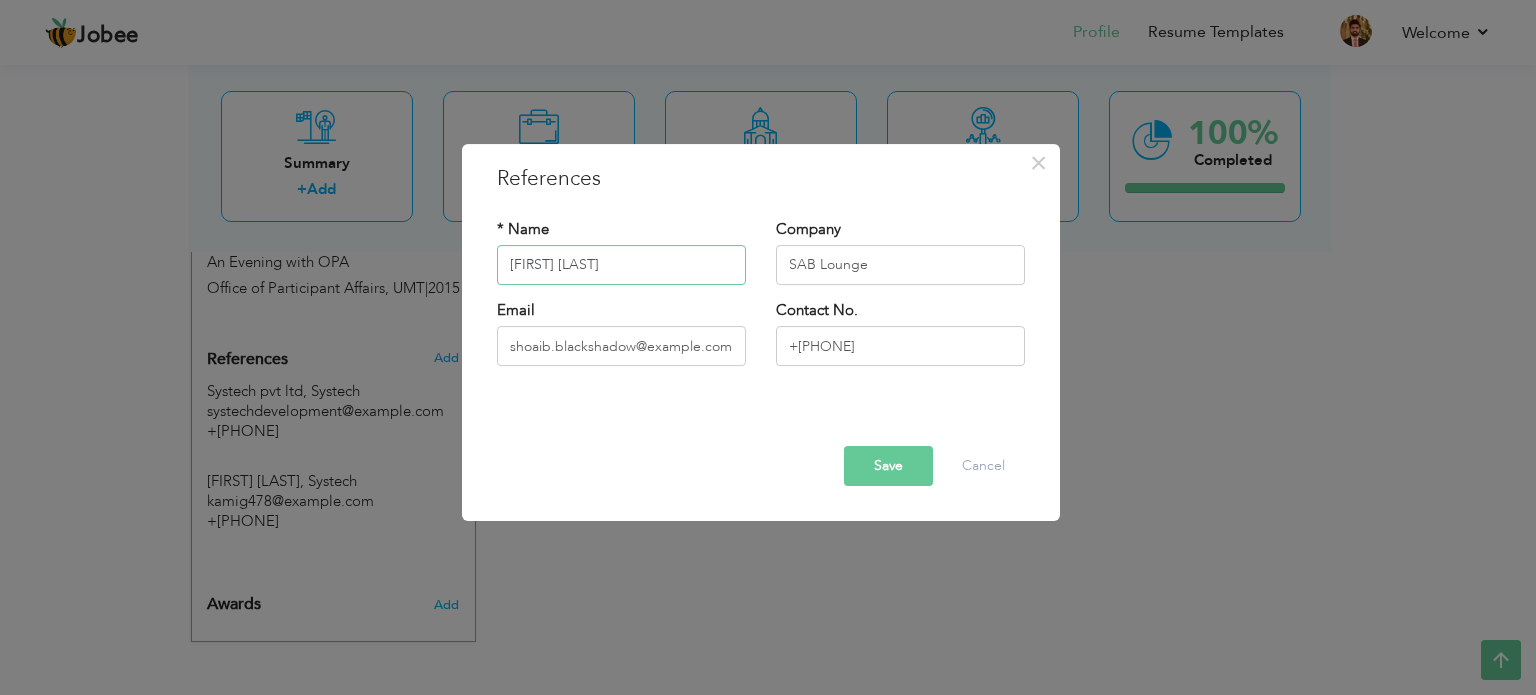 click on "Shoaib Butt" at bounding box center [621, 265] 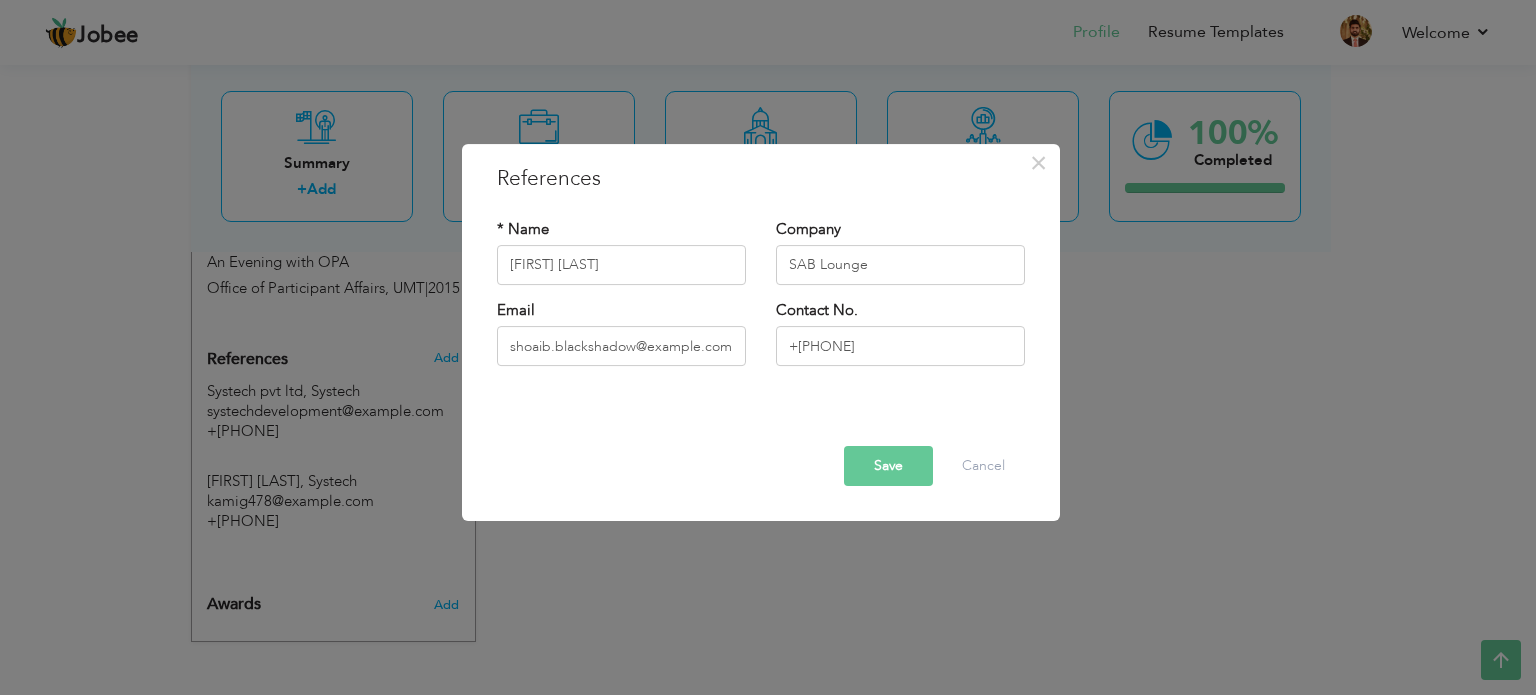 click on "Save" at bounding box center (888, 466) 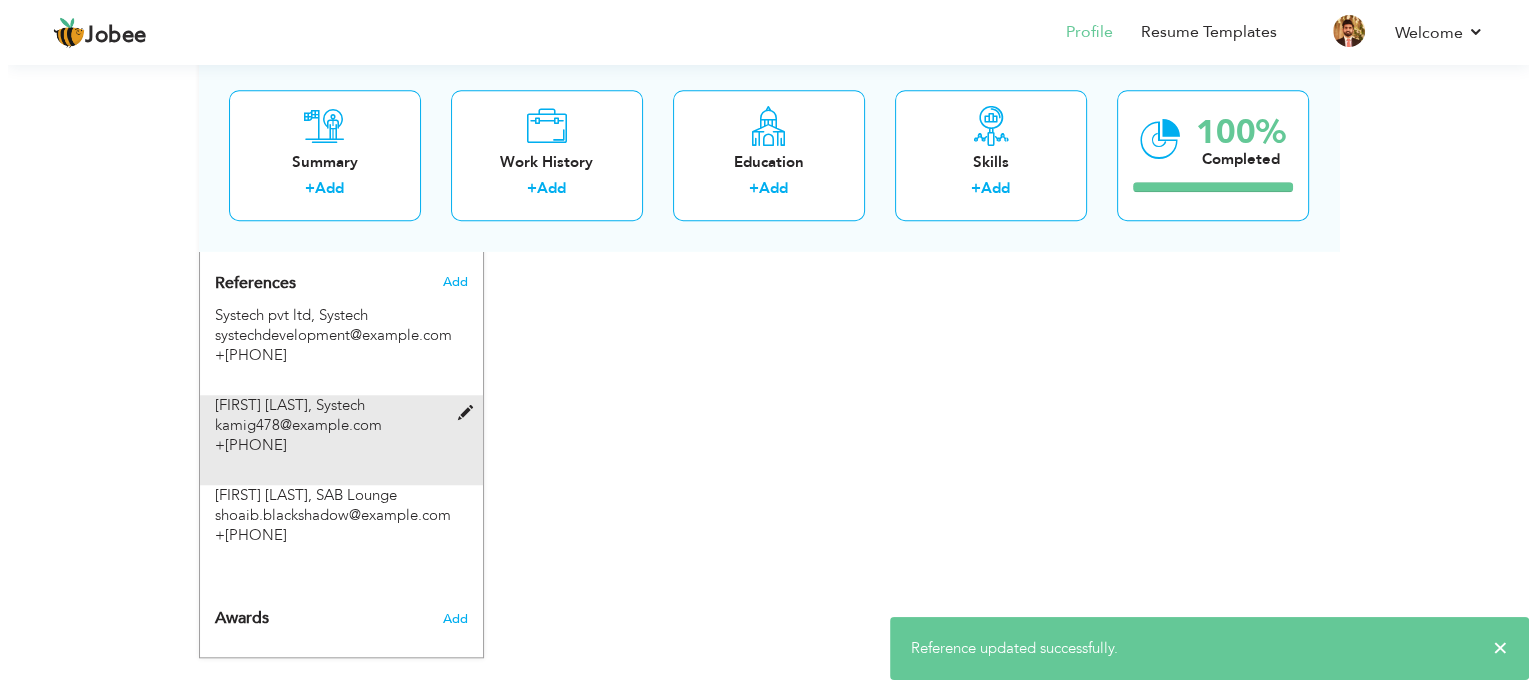 scroll, scrollTop: 1649, scrollLeft: 0, axis: vertical 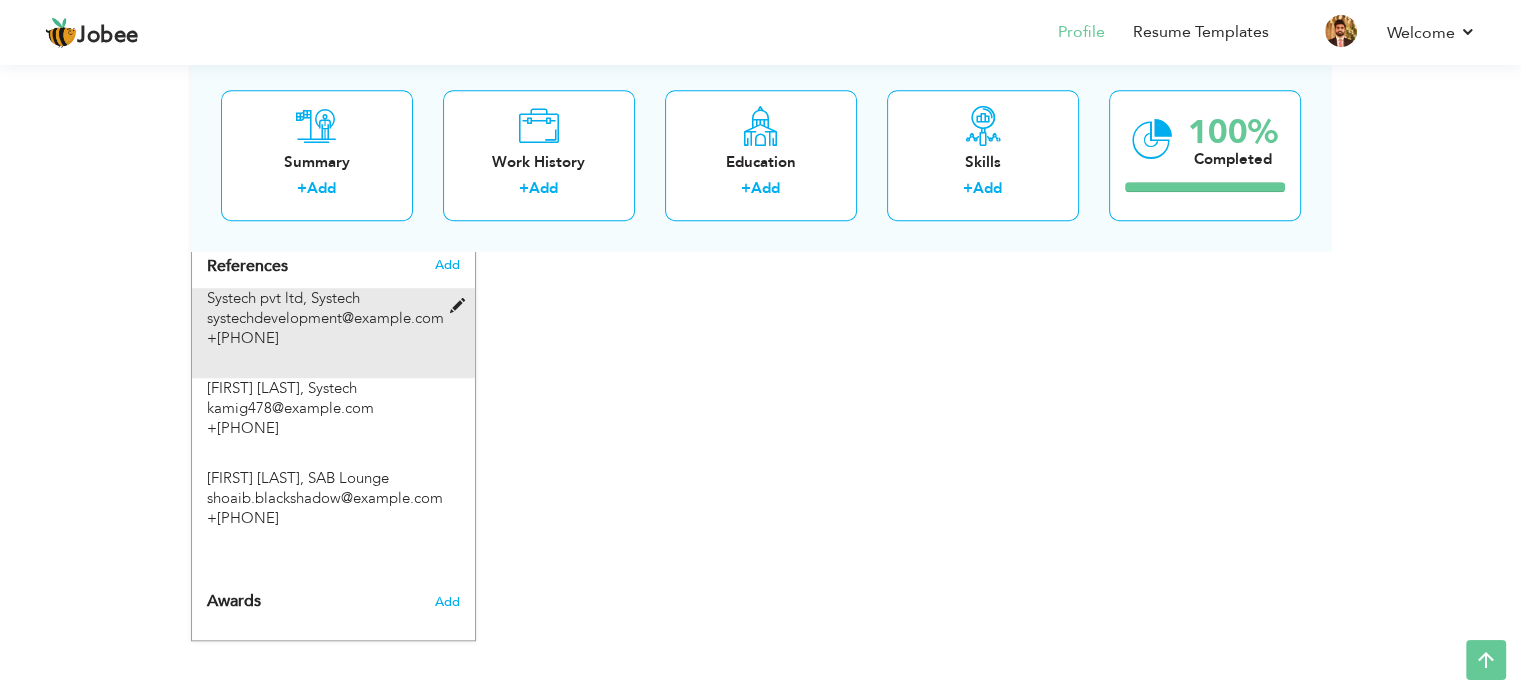 click at bounding box center (461, 306) 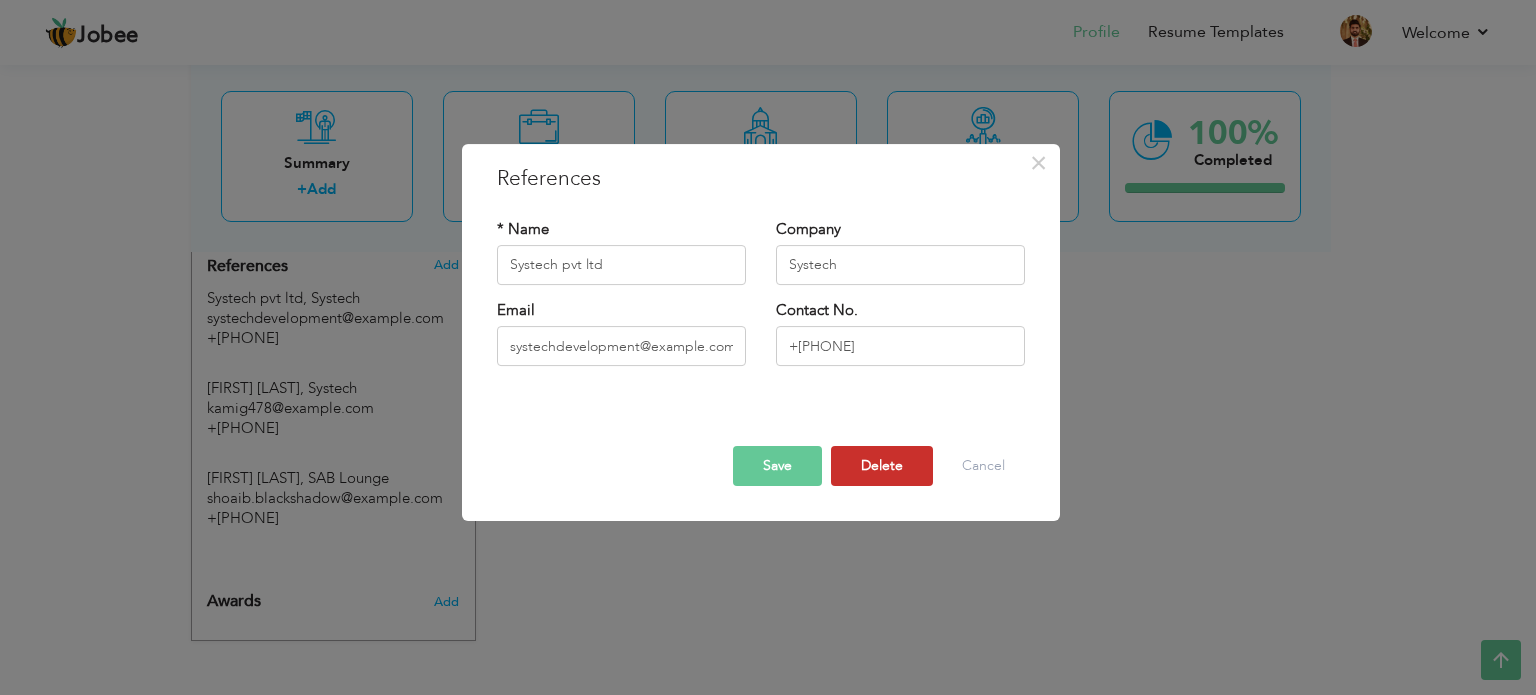 click on "Delete" at bounding box center [882, 466] 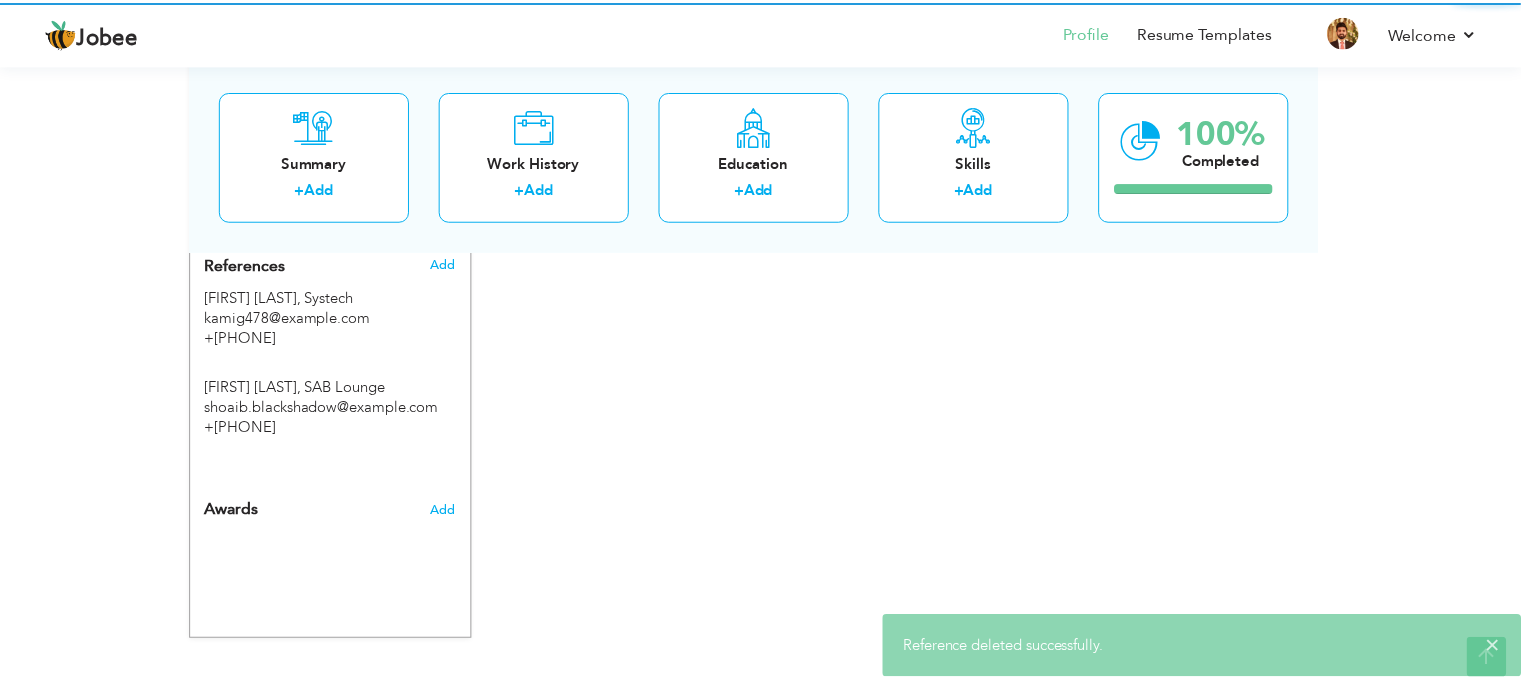 scroll, scrollTop: 1648, scrollLeft: 0, axis: vertical 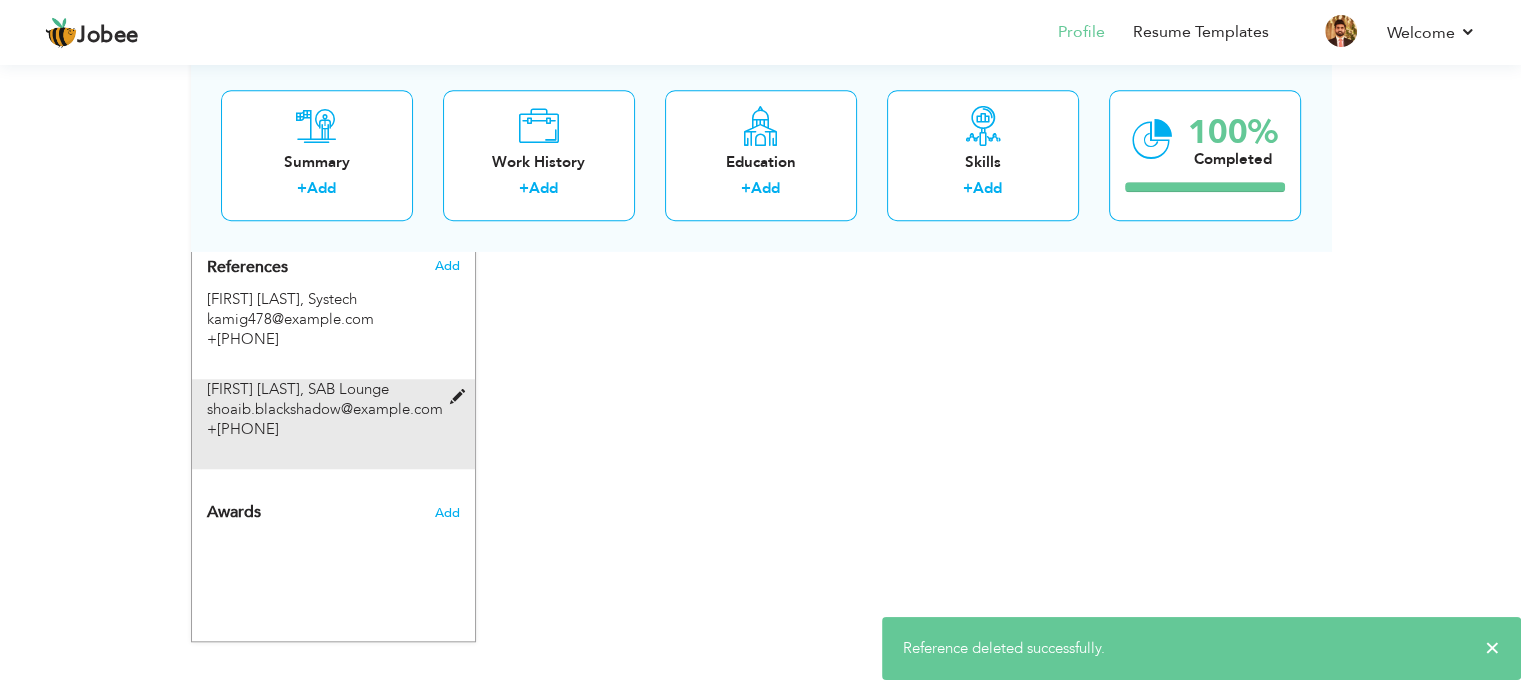 drag, startPoint x: 302, startPoint y: 322, endPoint x: 300, endPoint y: 428, distance: 106.01887 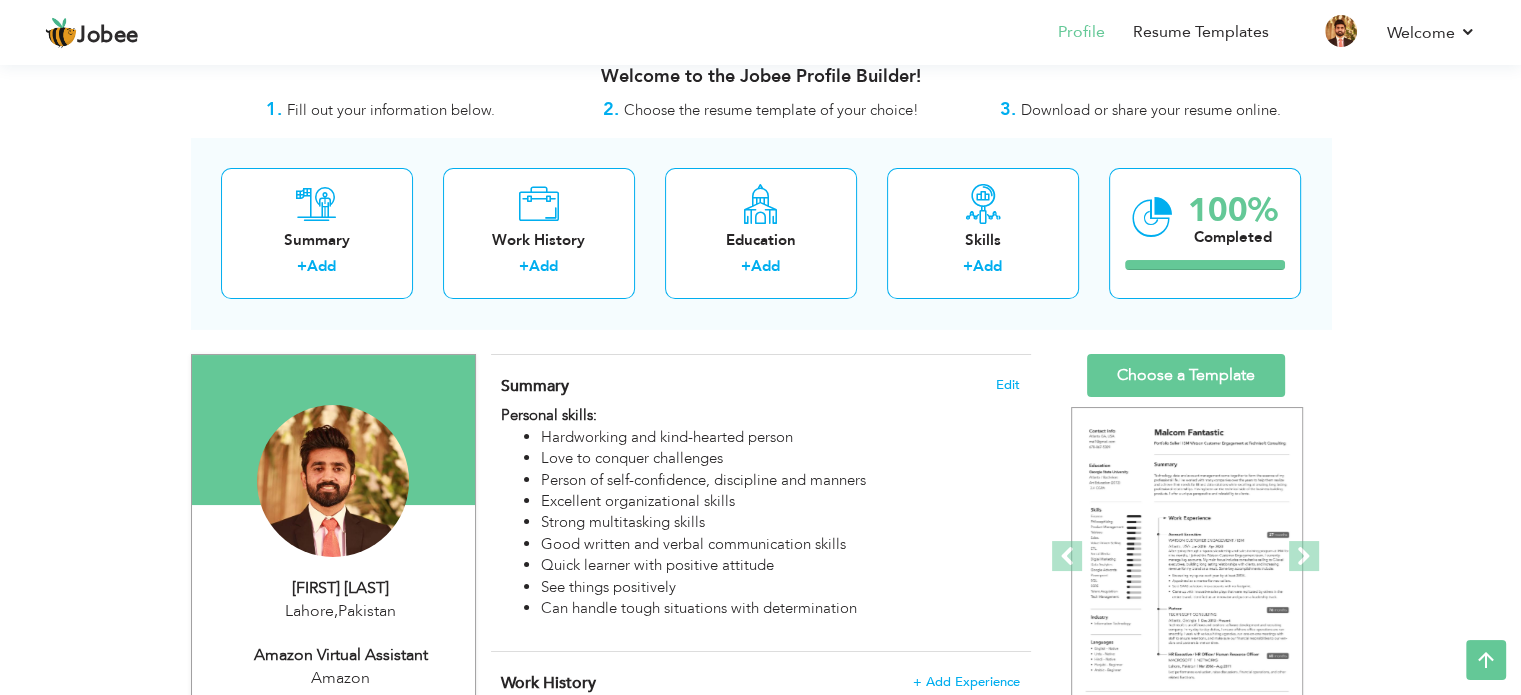 scroll, scrollTop: 0, scrollLeft: 0, axis: both 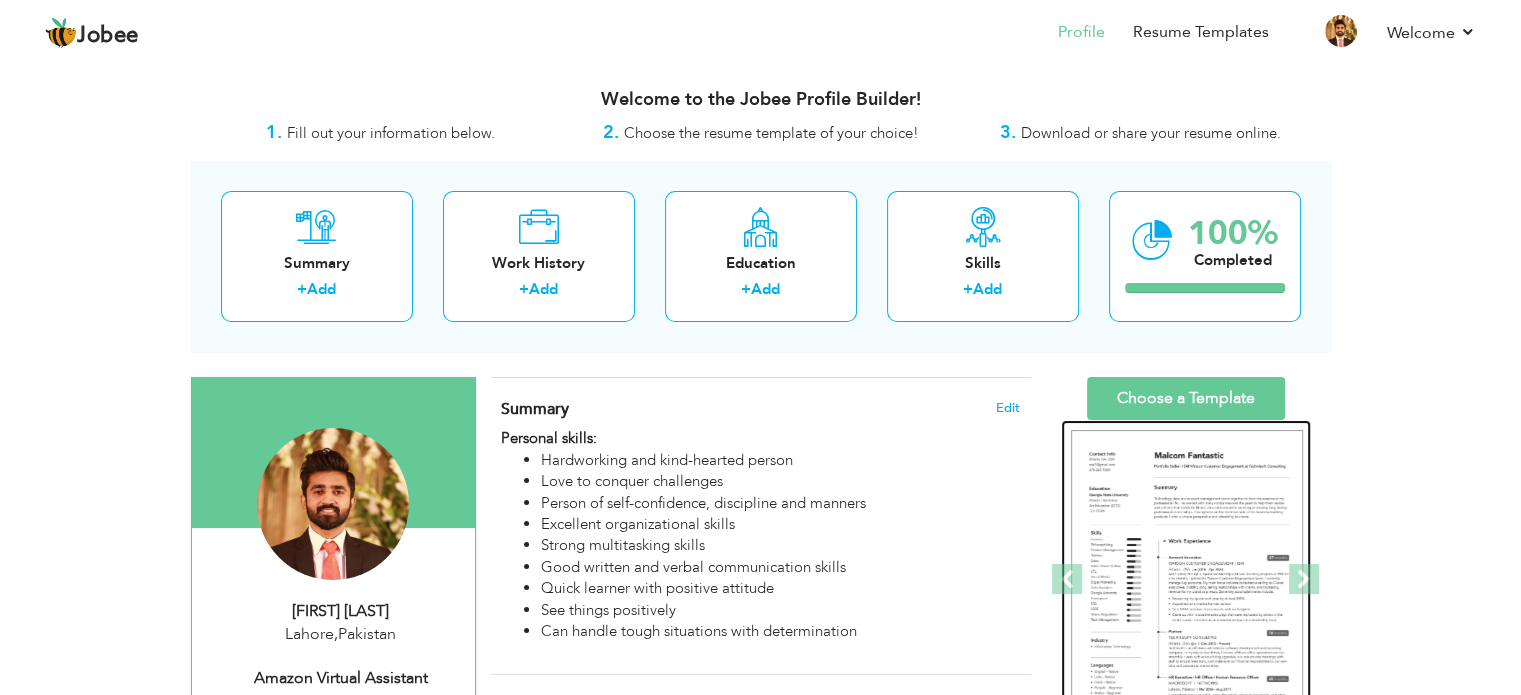 click at bounding box center [1187, 580] 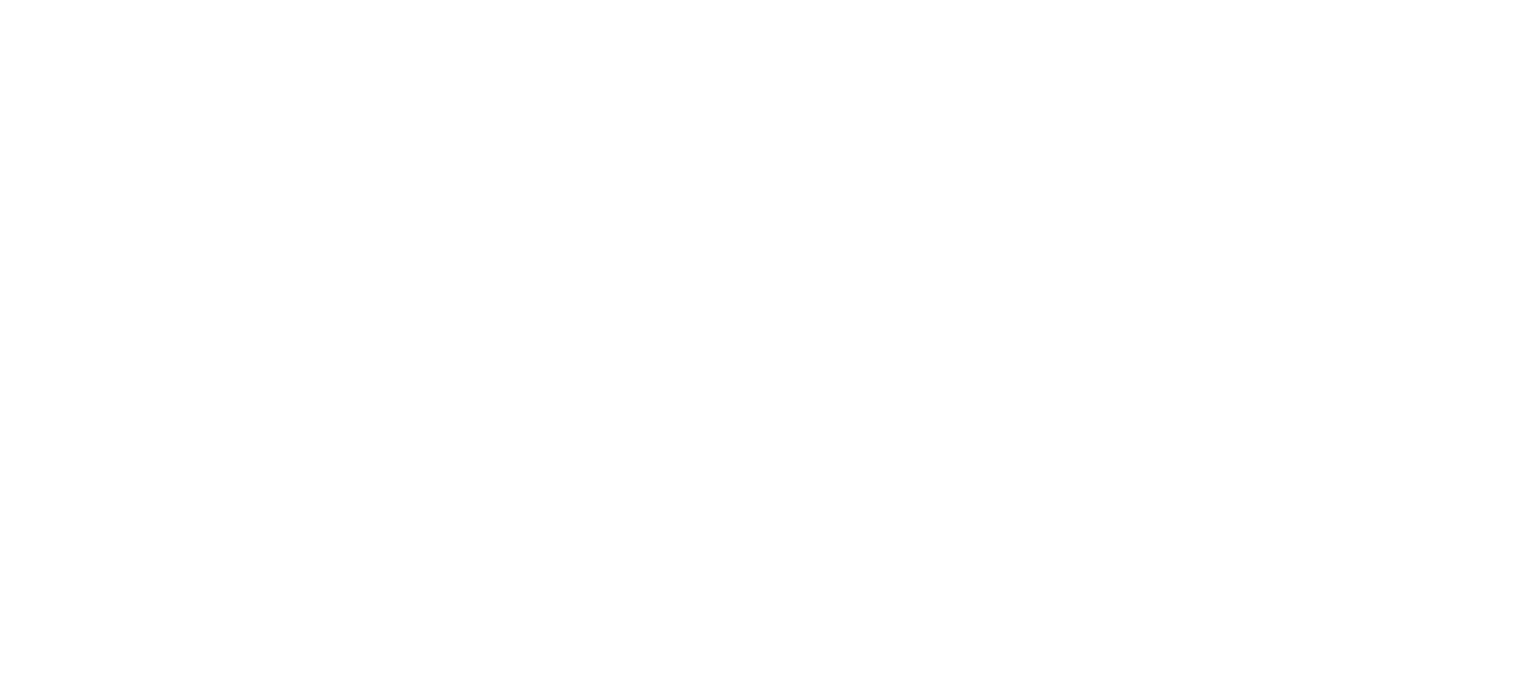 scroll, scrollTop: 0, scrollLeft: 0, axis: both 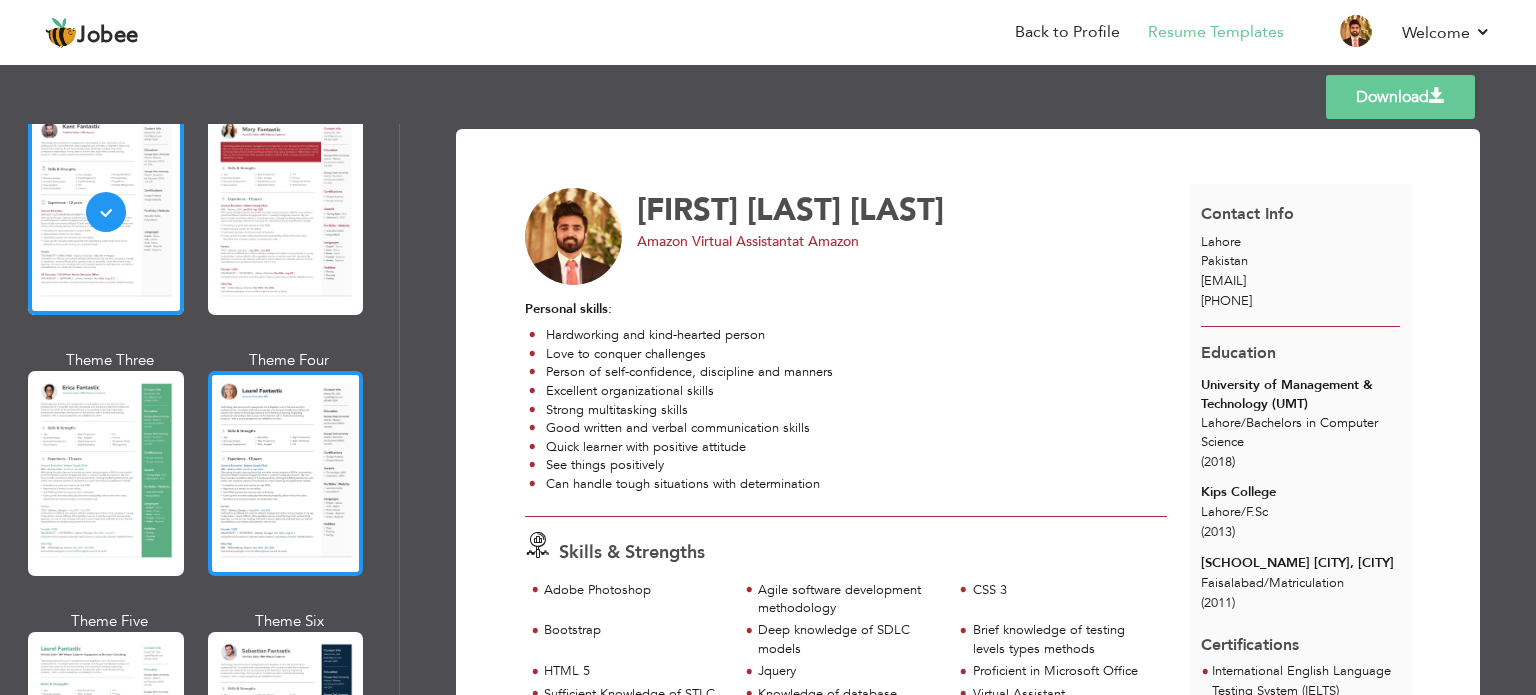 click at bounding box center [286, 473] 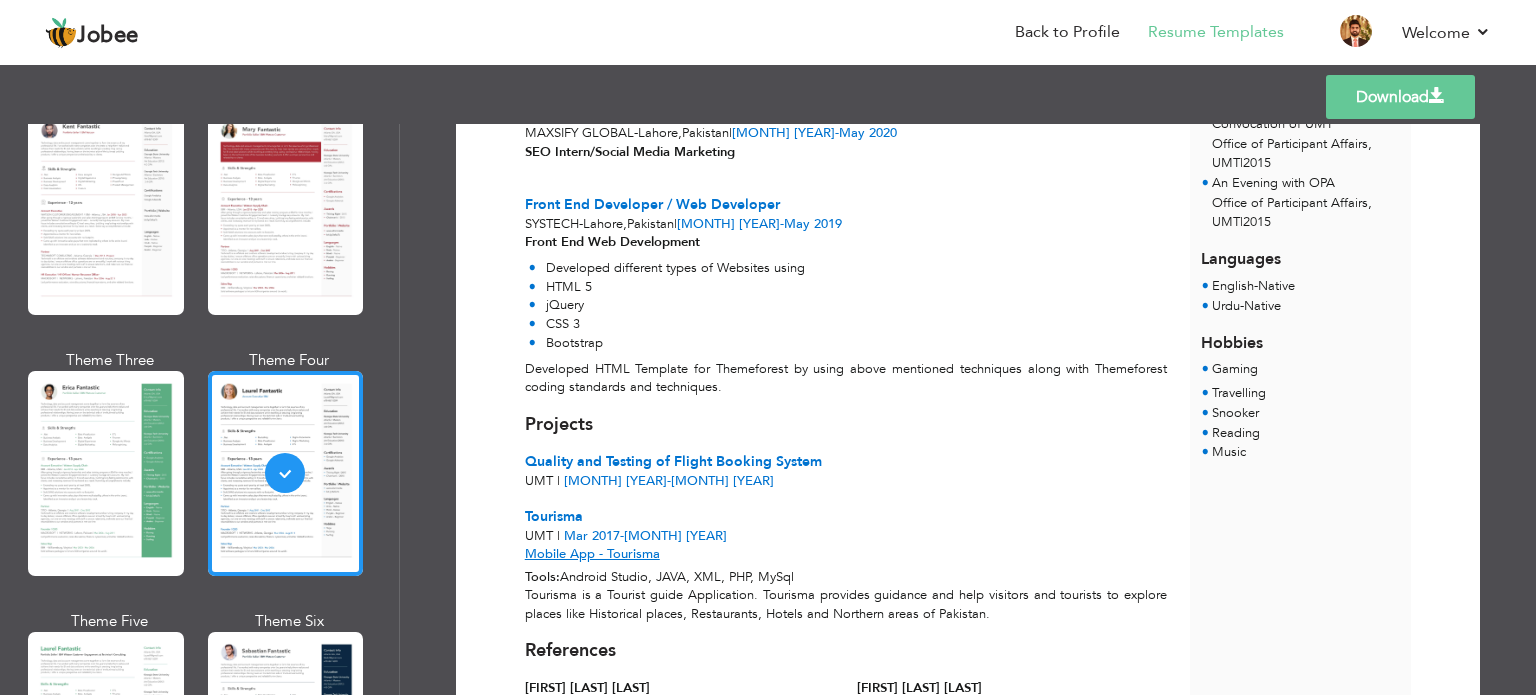 scroll, scrollTop: 903, scrollLeft: 0, axis: vertical 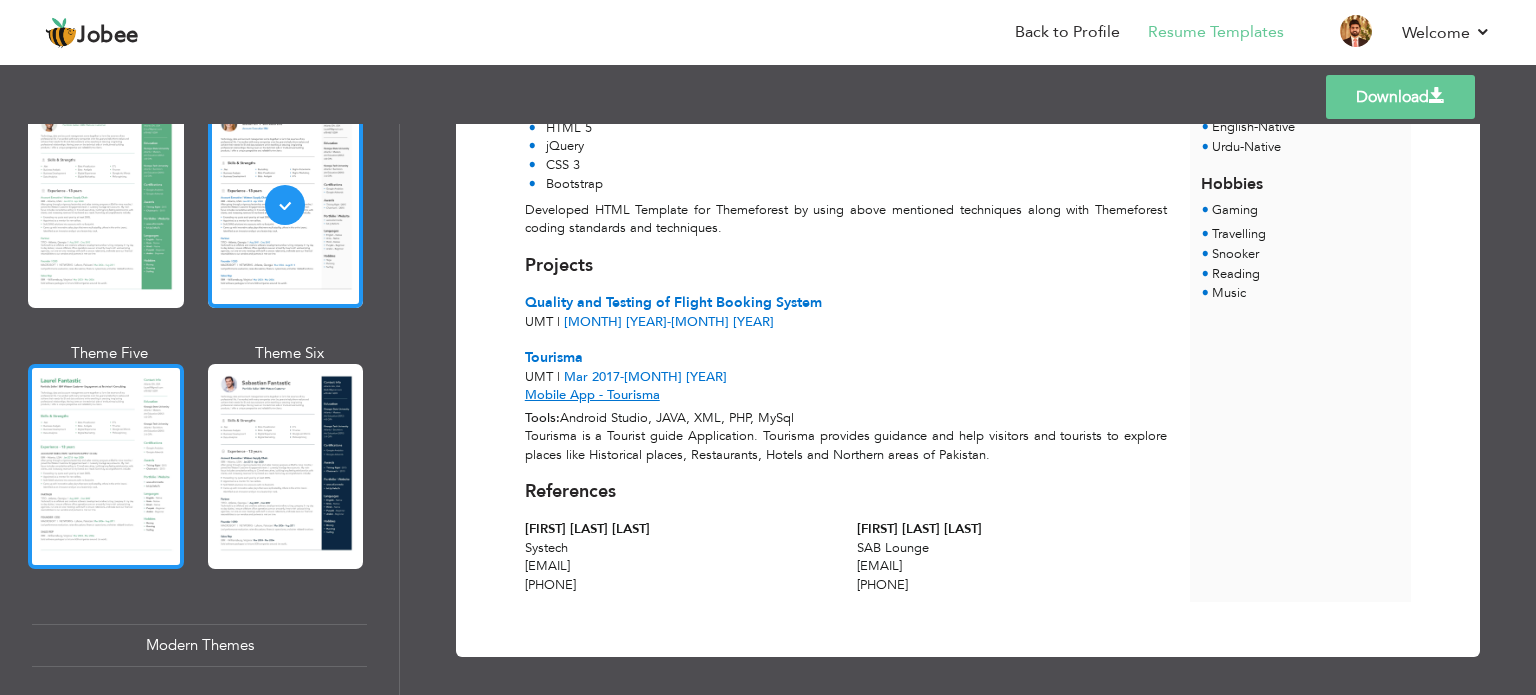 click at bounding box center (106, 466) 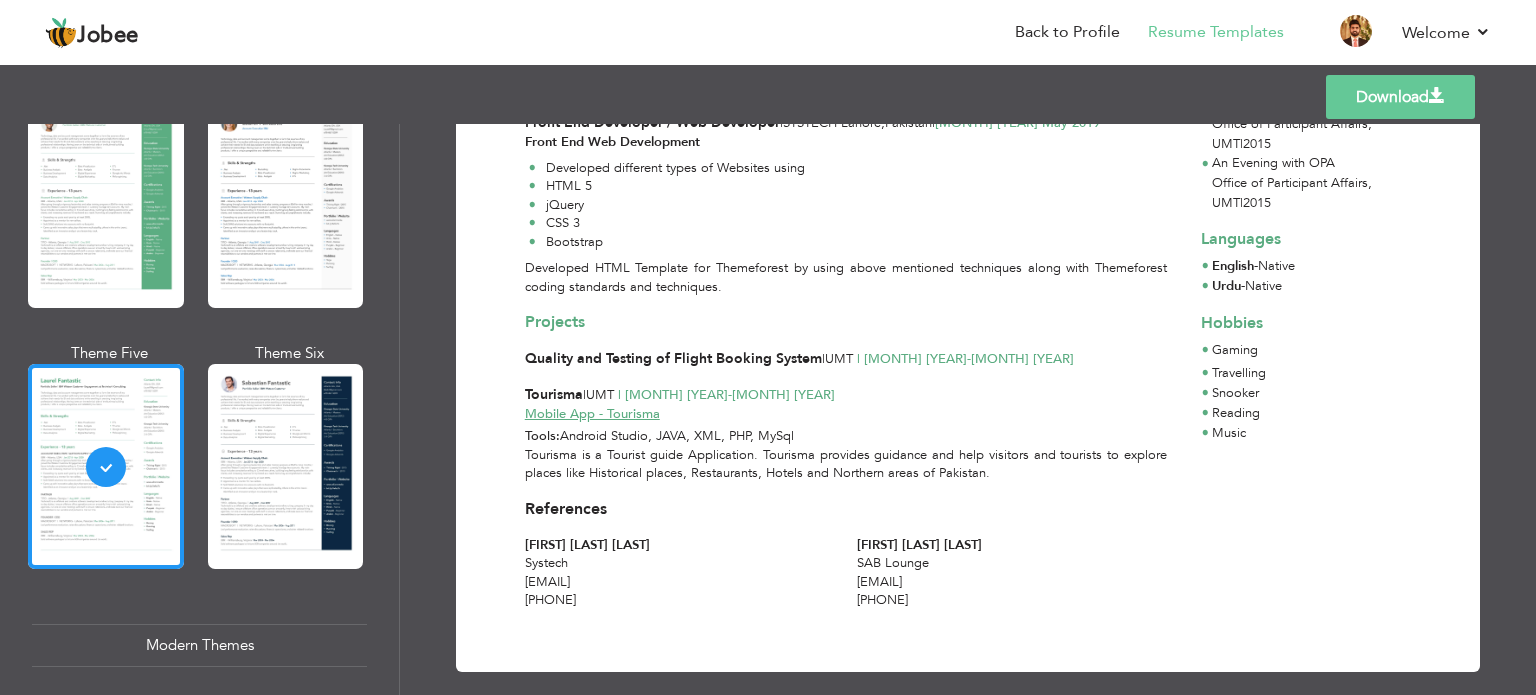 scroll, scrollTop: 752, scrollLeft: 0, axis: vertical 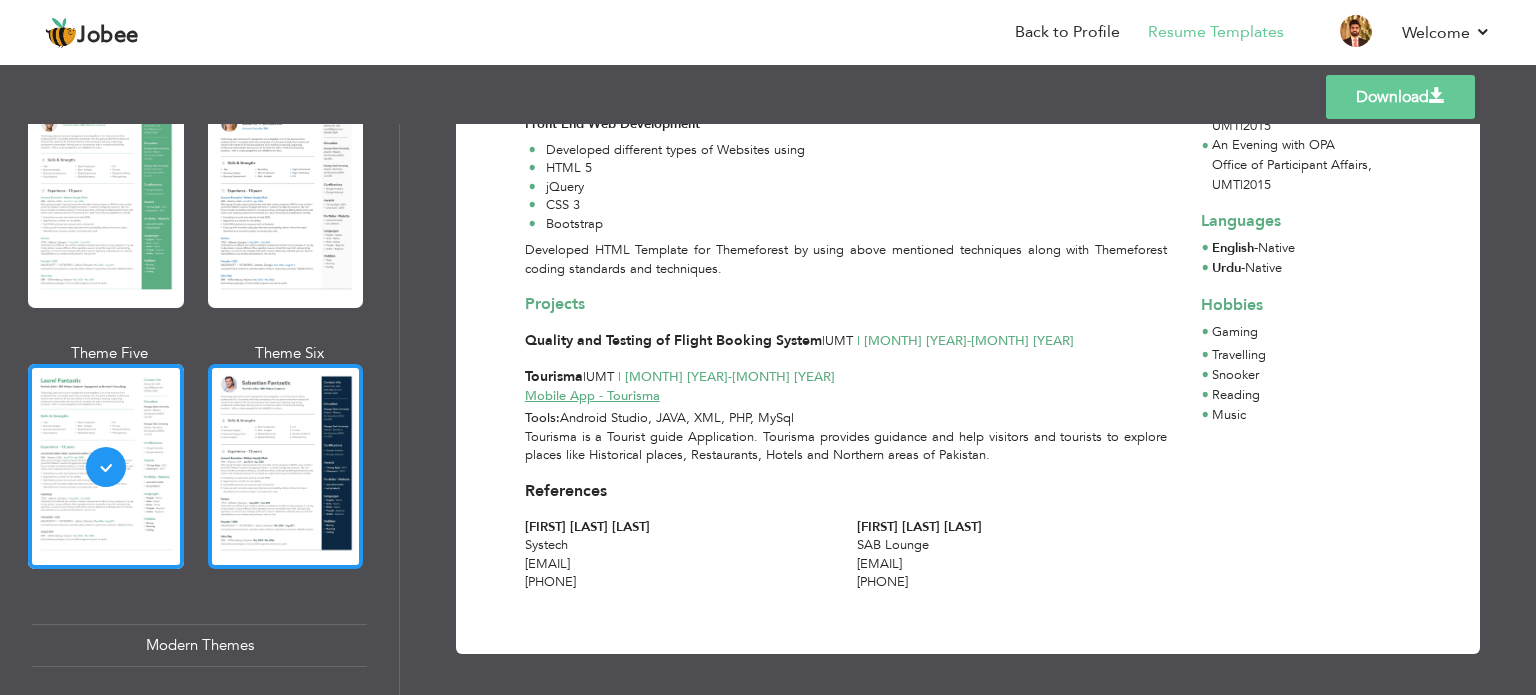 click at bounding box center (286, 466) 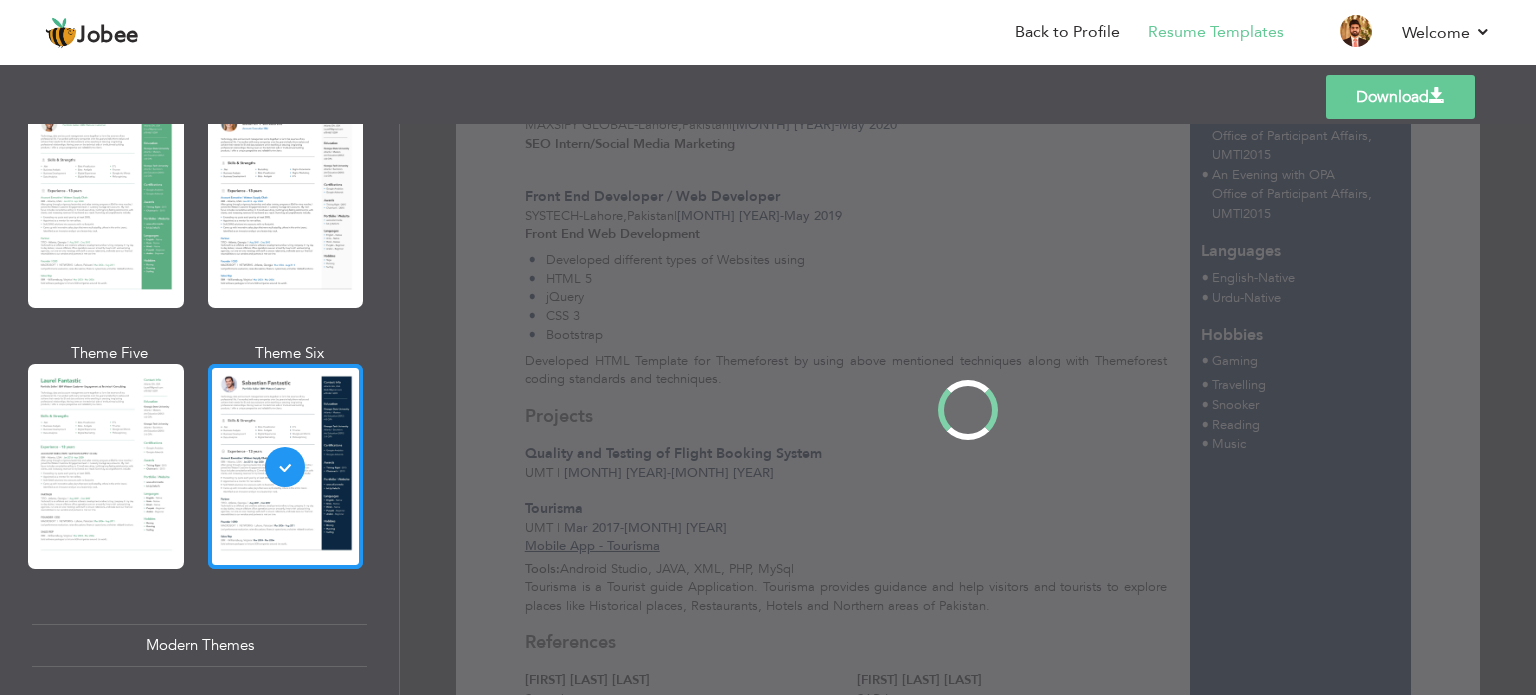 scroll, scrollTop: 0, scrollLeft: 0, axis: both 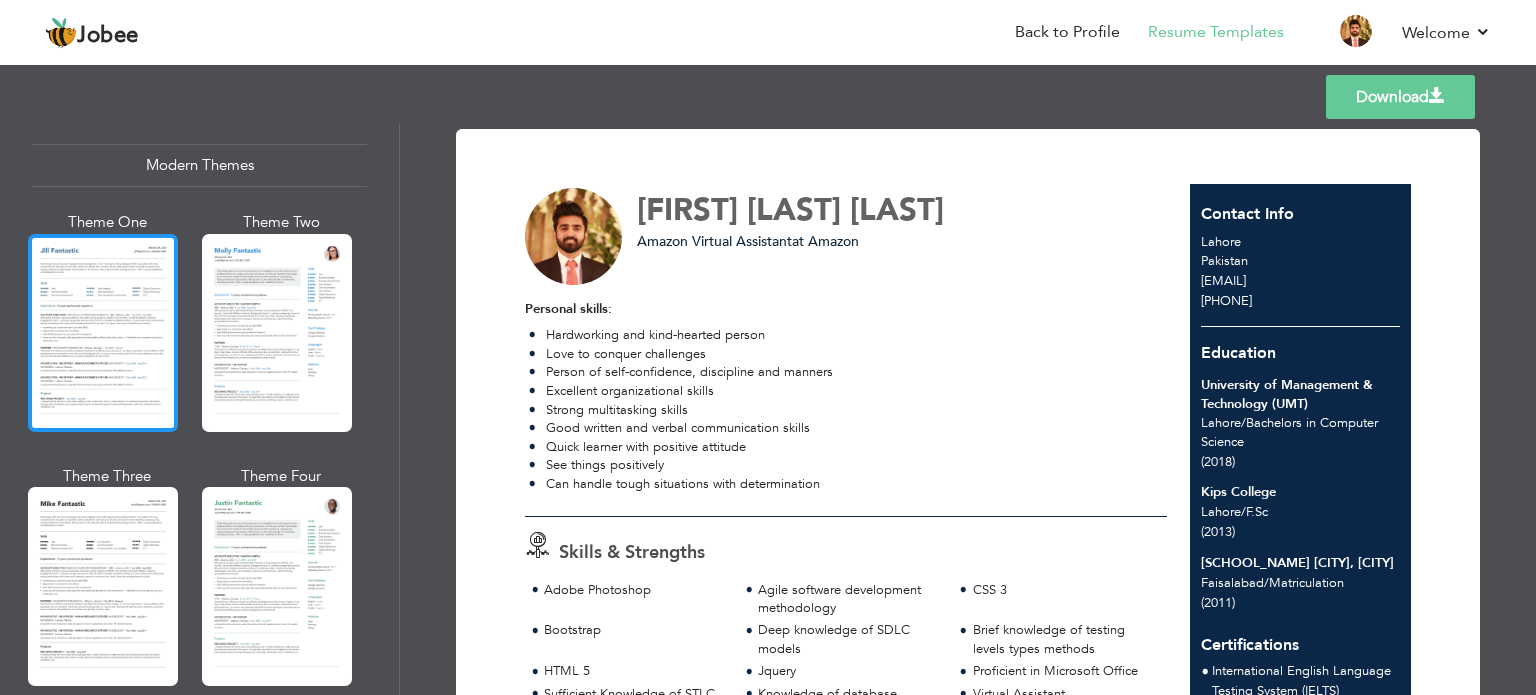 click at bounding box center (103, 333) 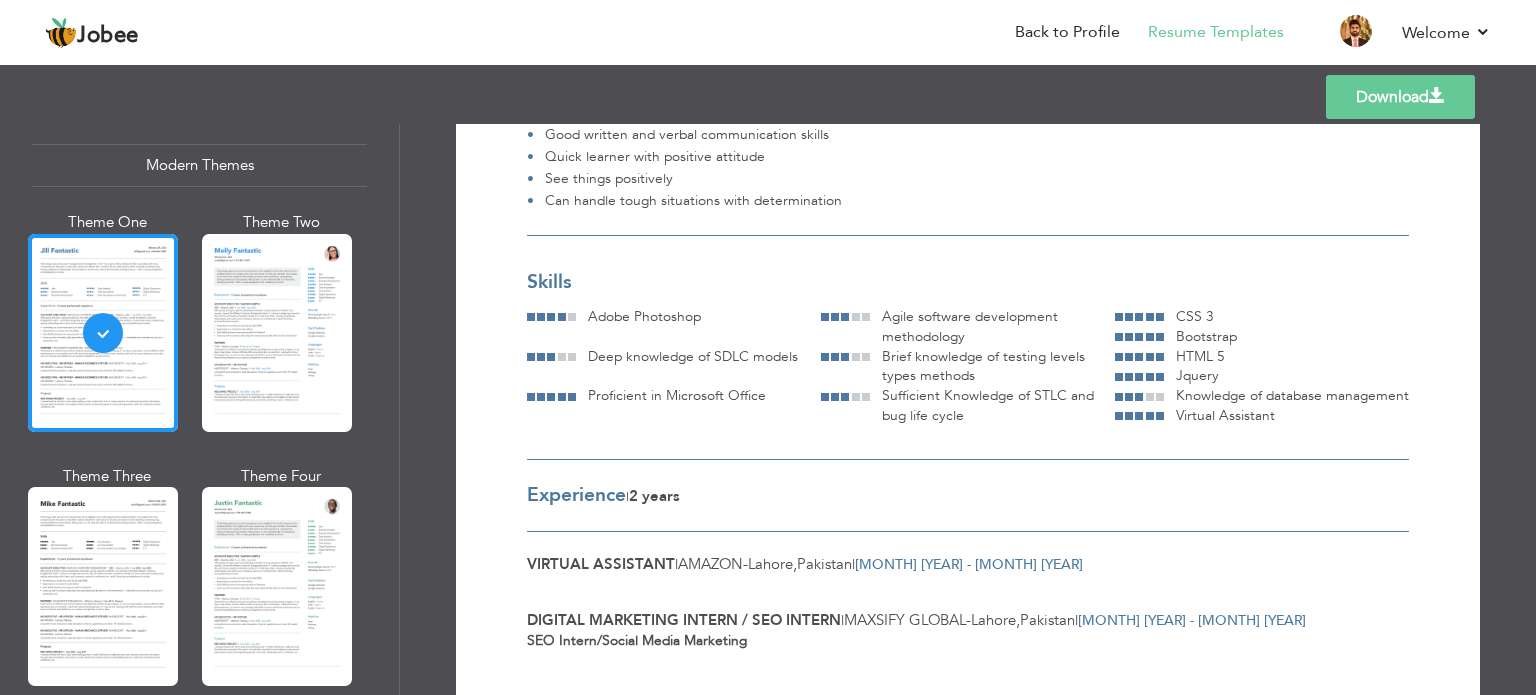 scroll, scrollTop: 0, scrollLeft: 0, axis: both 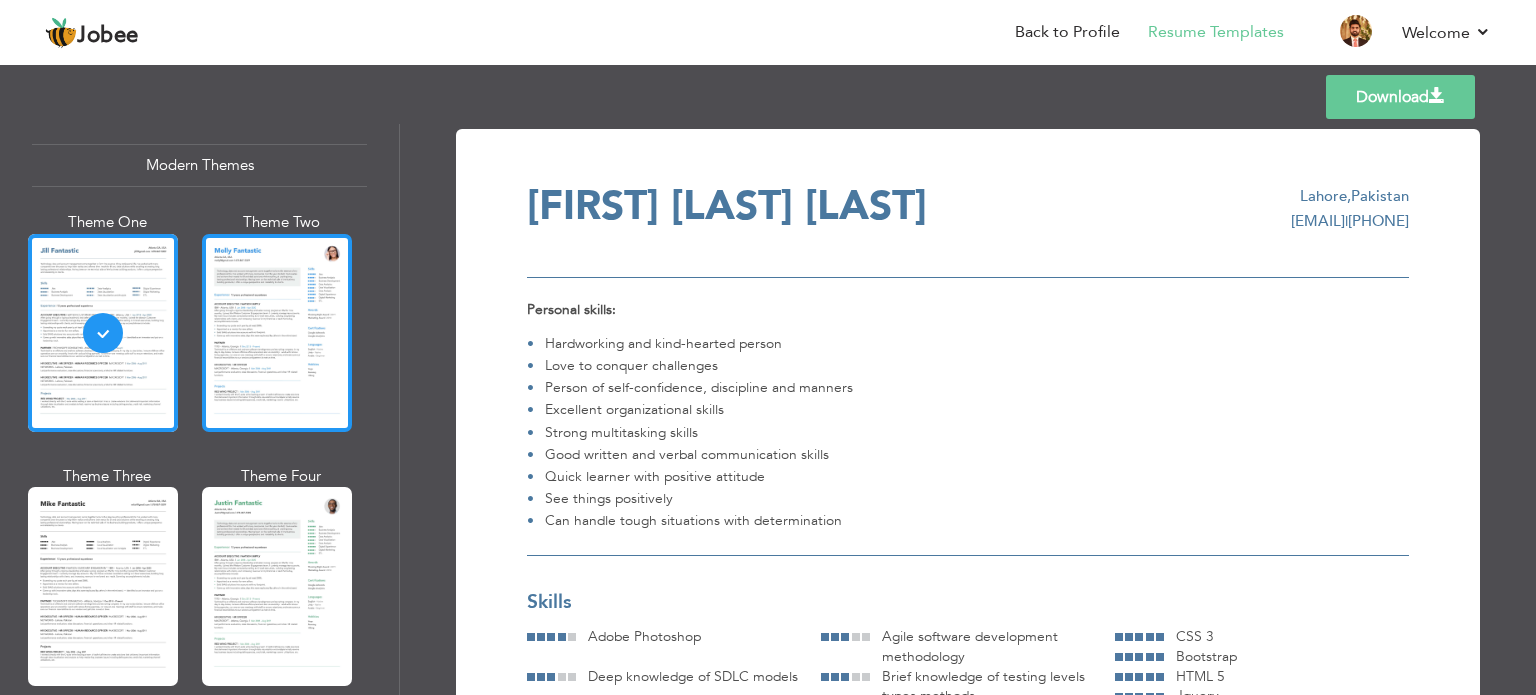 click at bounding box center [277, 333] 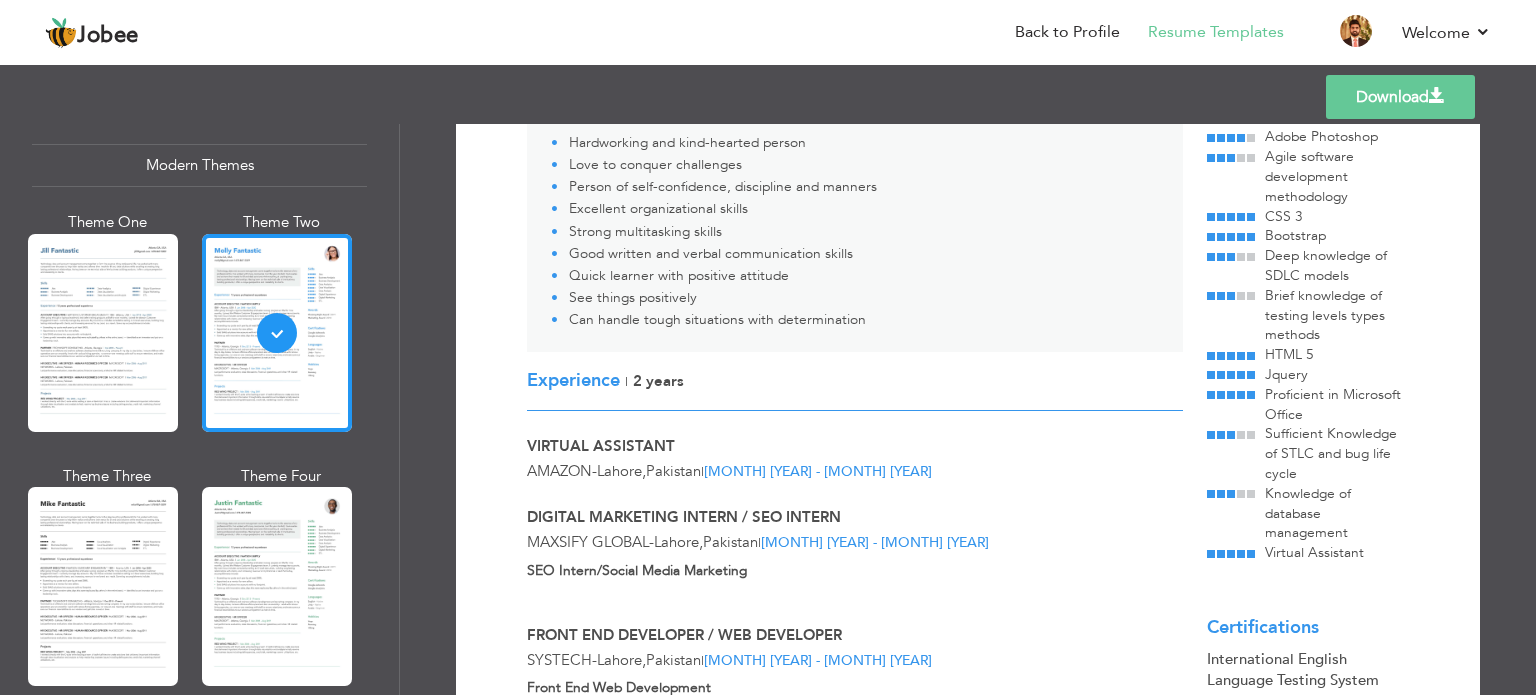 scroll, scrollTop: 228, scrollLeft: 0, axis: vertical 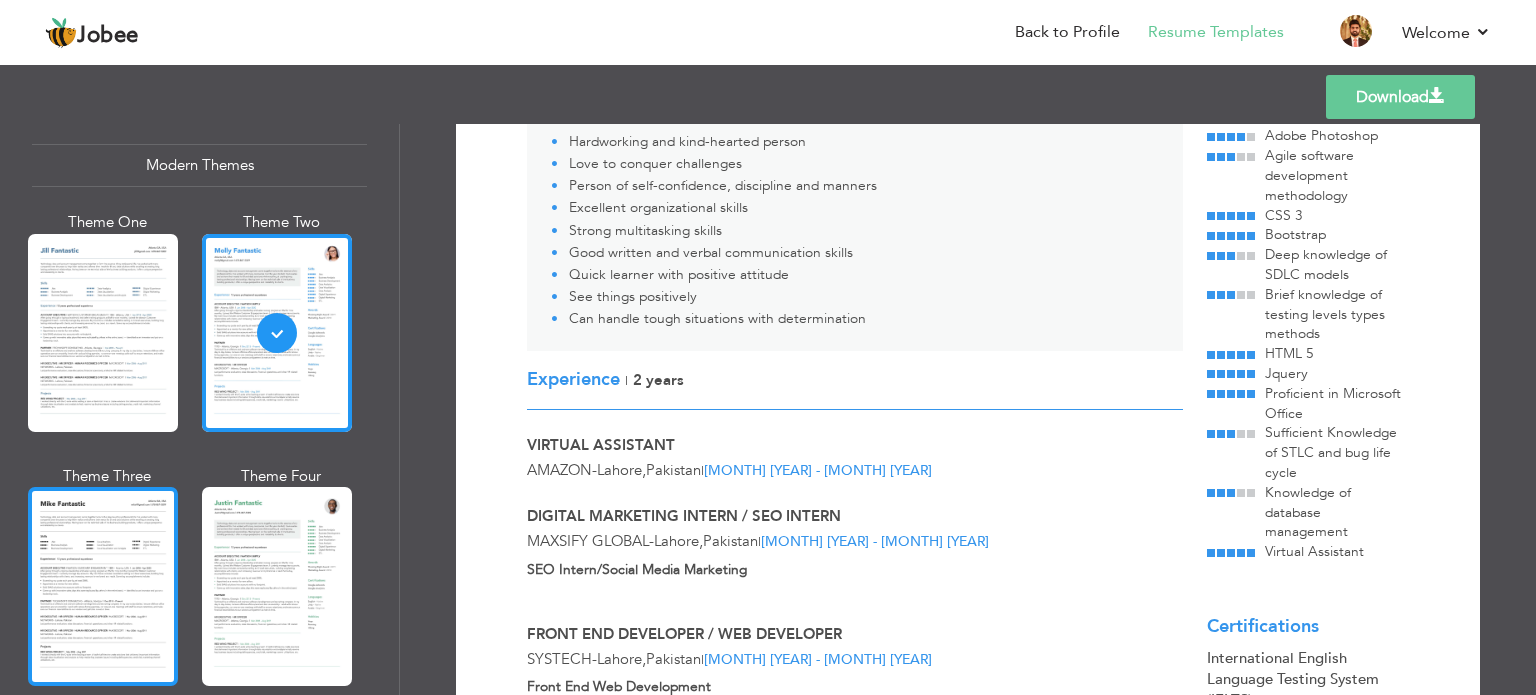 click at bounding box center [103, 586] 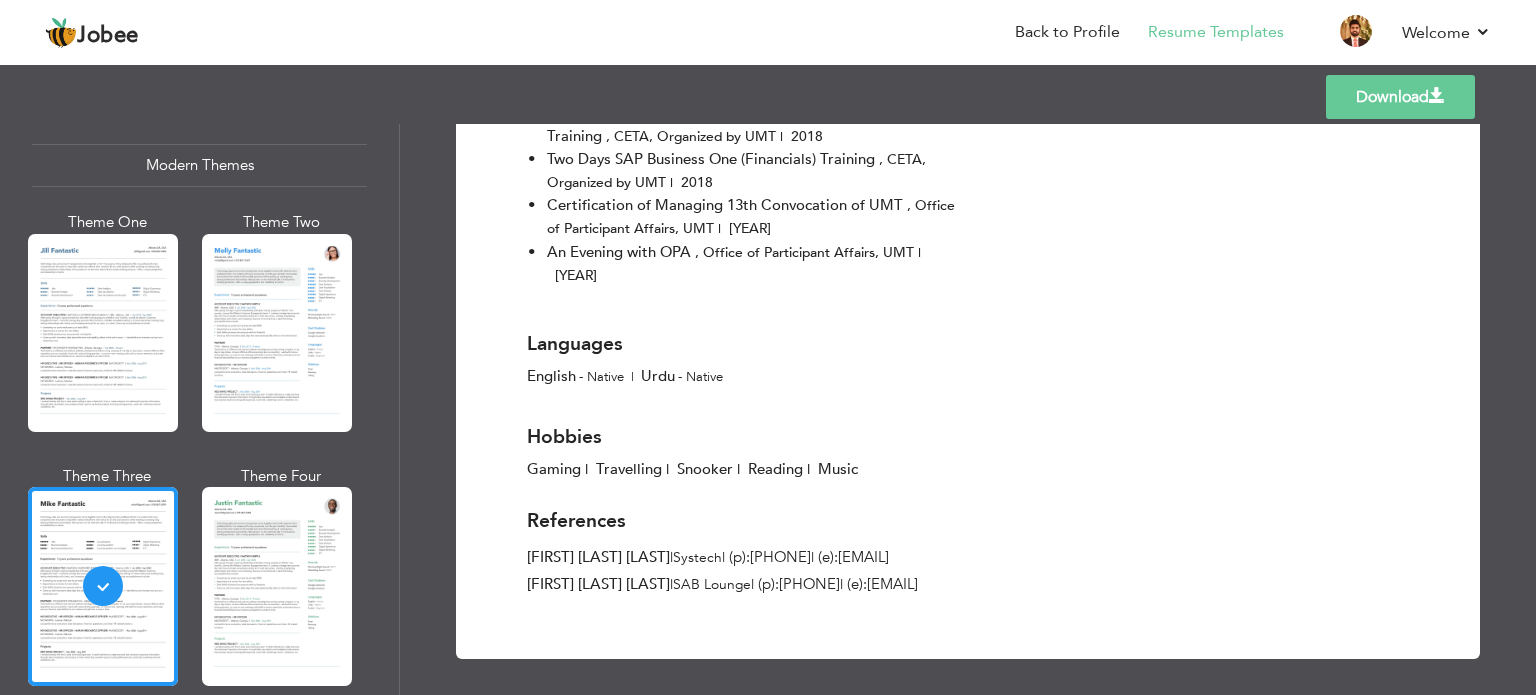 scroll, scrollTop: 1616, scrollLeft: 0, axis: vertical 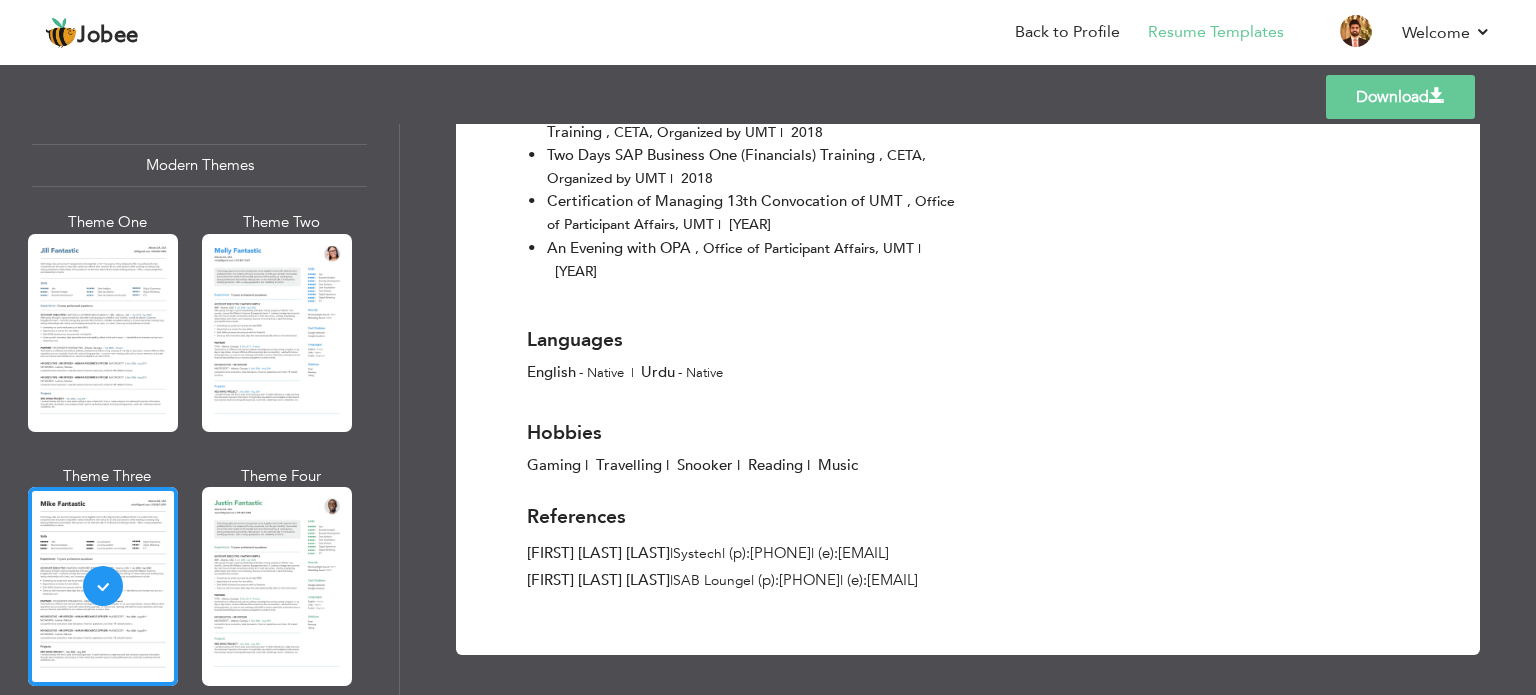 click on "[FIRST] [LAST] [LAST]  |  [COMPANY]  | (p):  [PHONE]  | (e):  [EMAIL]" at bounding box center [968, 529] 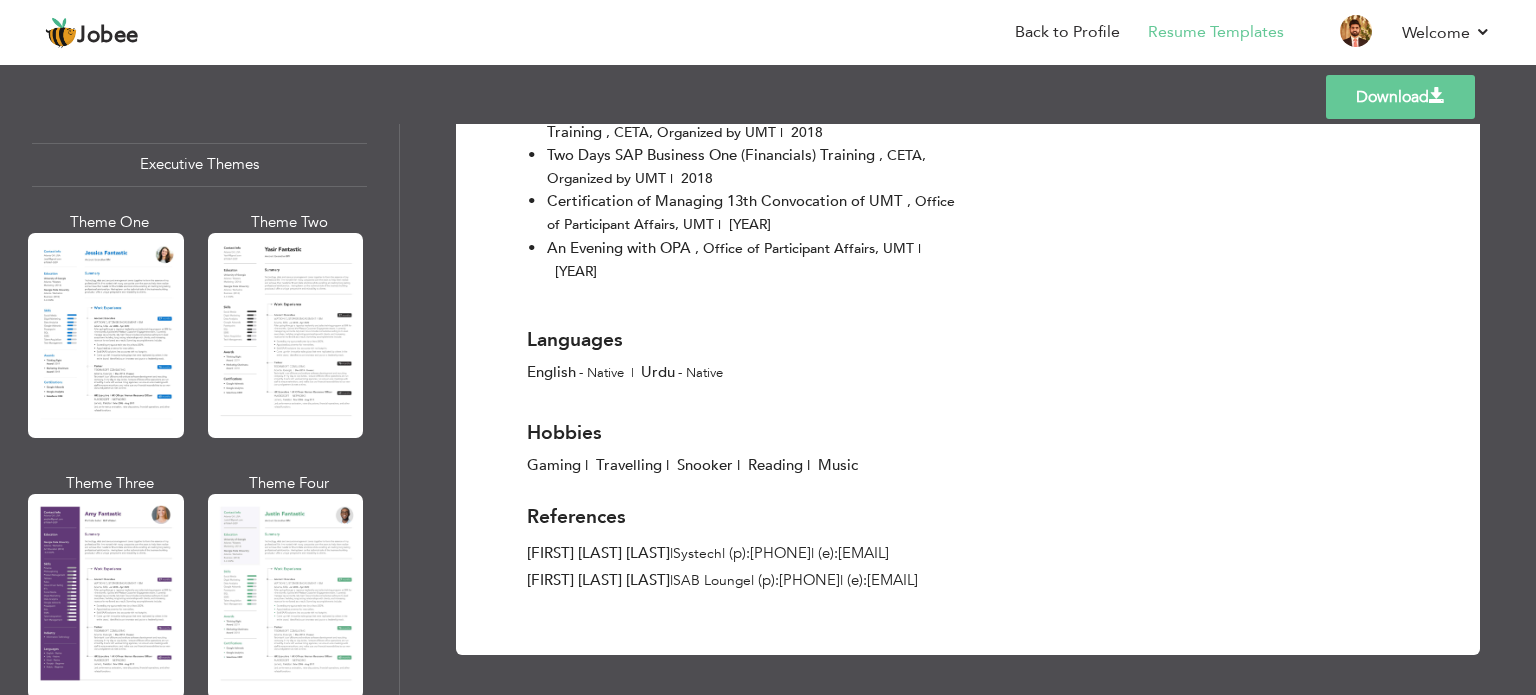 scroll, scrollTop: 1499, scrollLeft: 0, axis: vertical 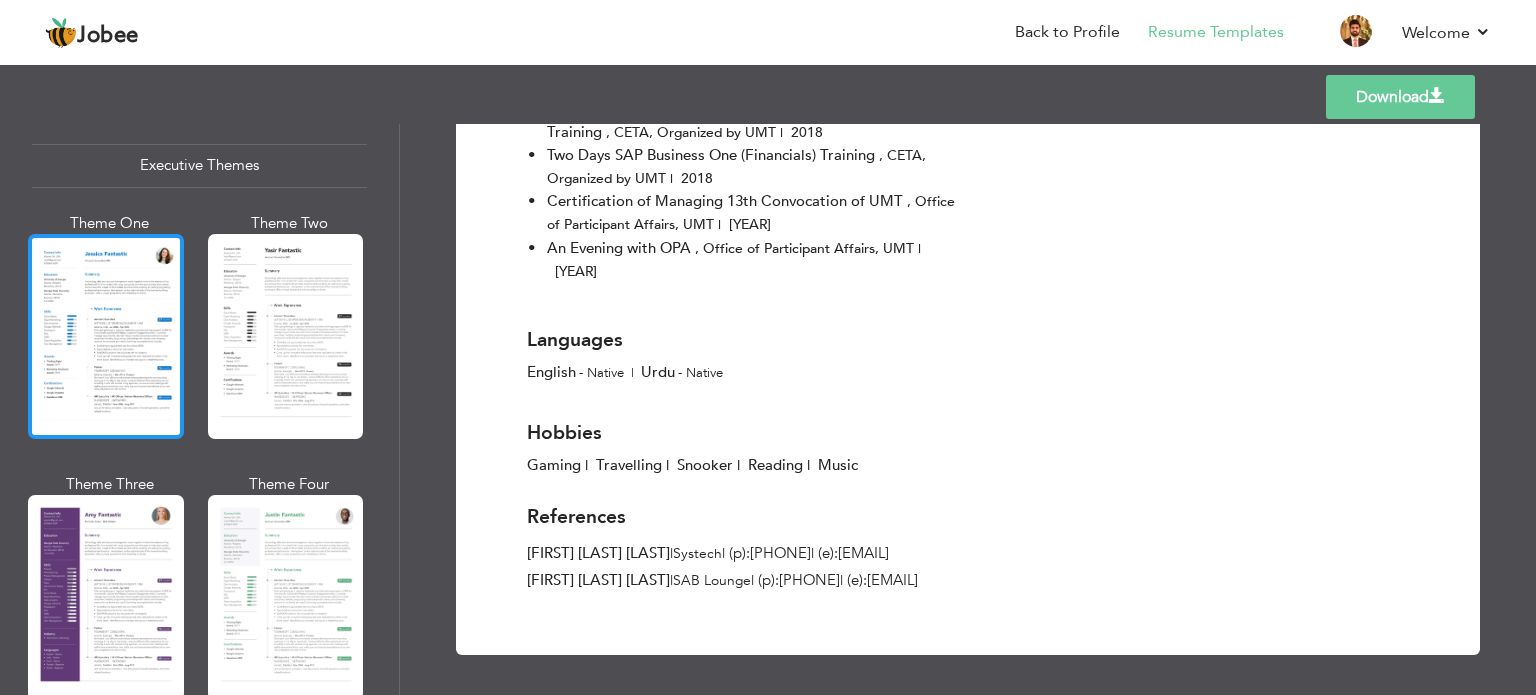 click at bounding box center (106, 336) 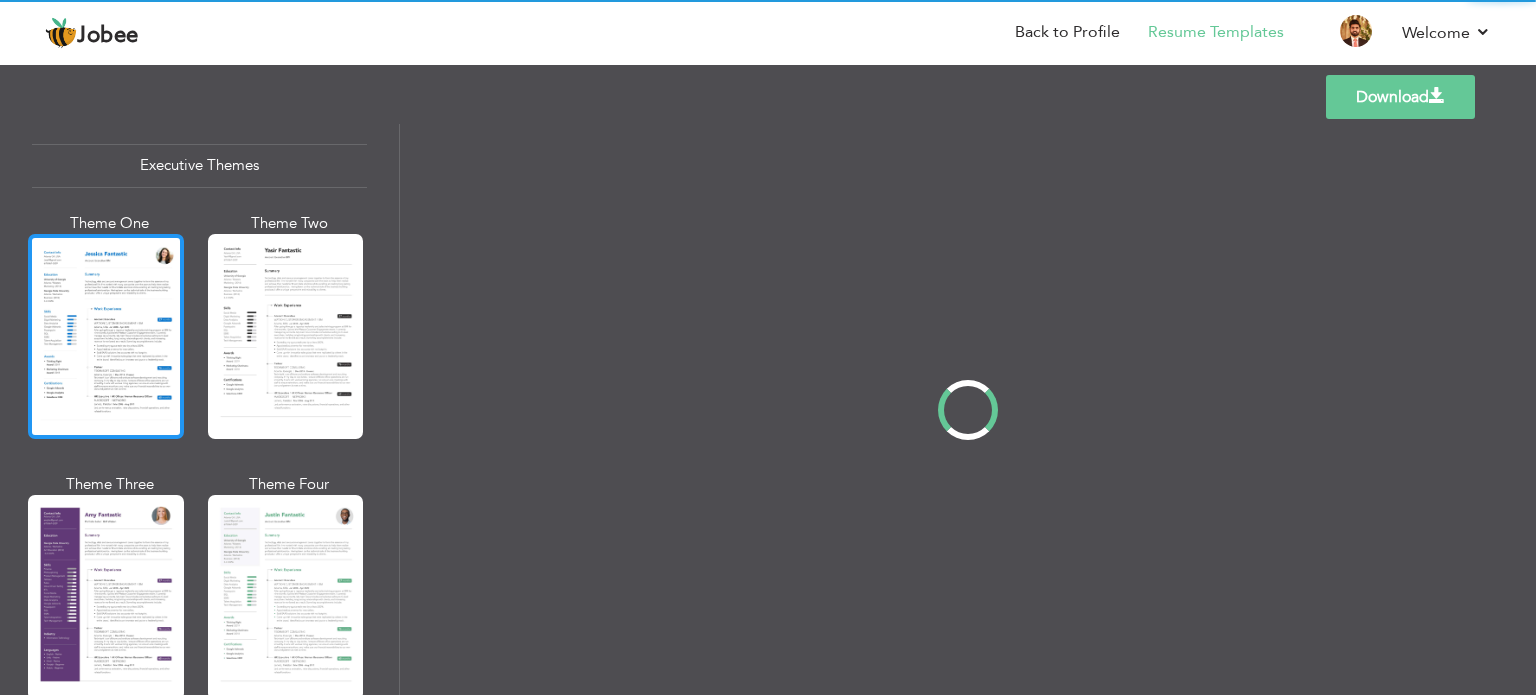 scroll, scrollTop: 0, scrollLeft: 0, axis: both 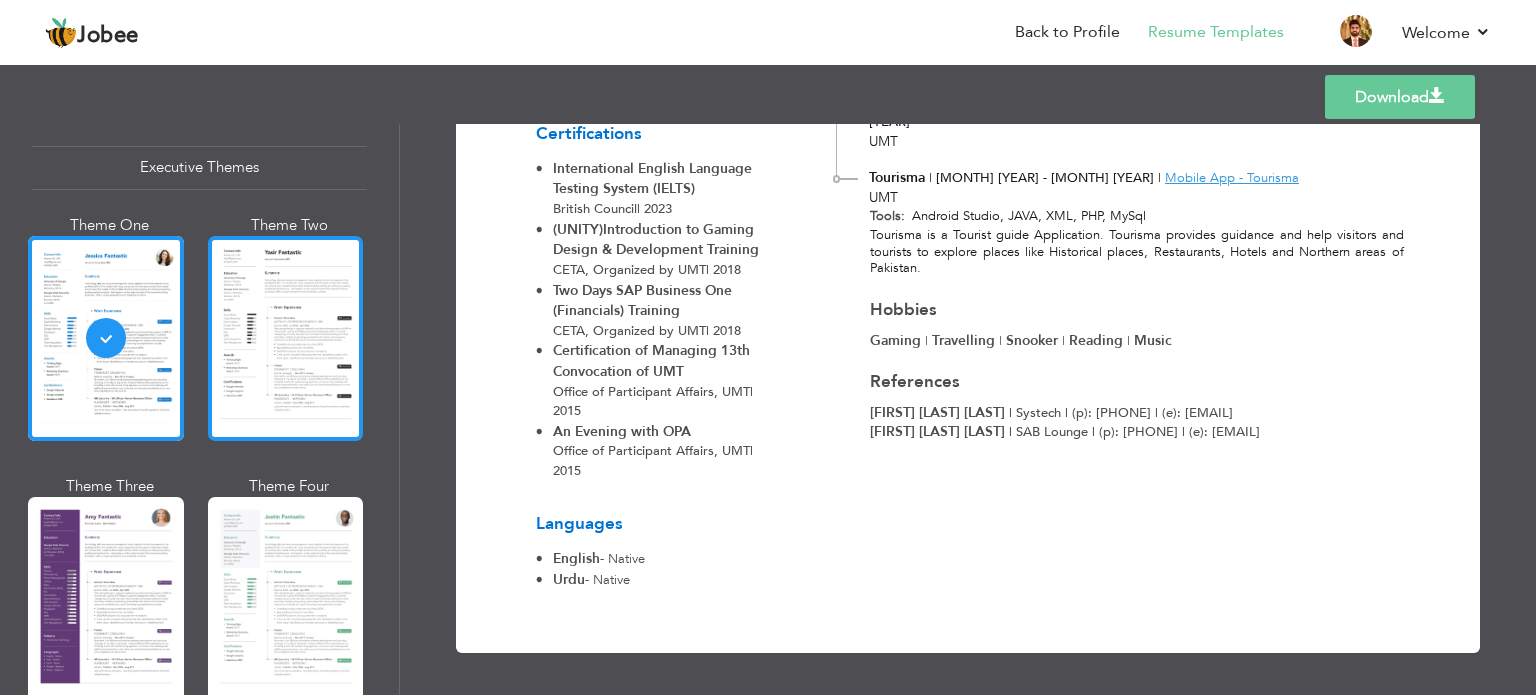 click at bounding box center [286, 338] 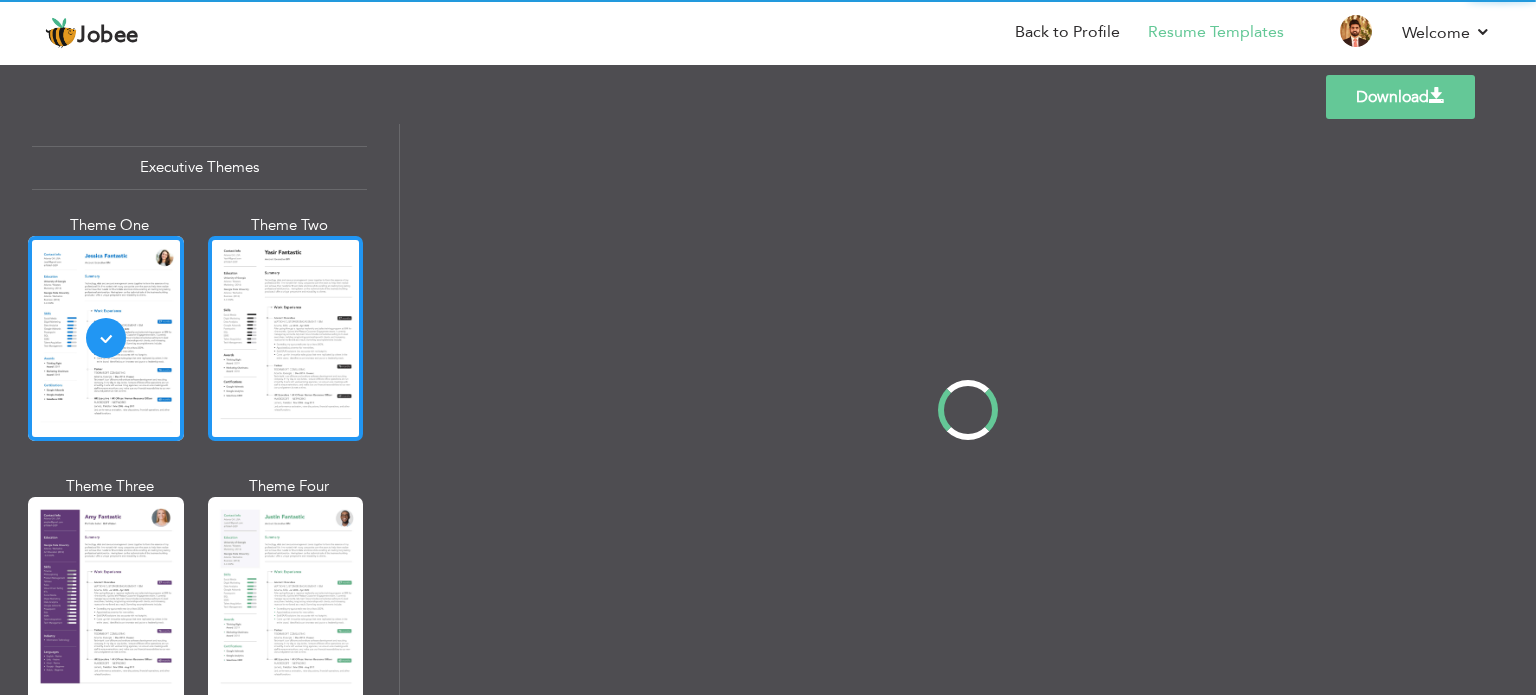 scroll, scrollTop: 991, scrollLeft: 0, axis: vertical 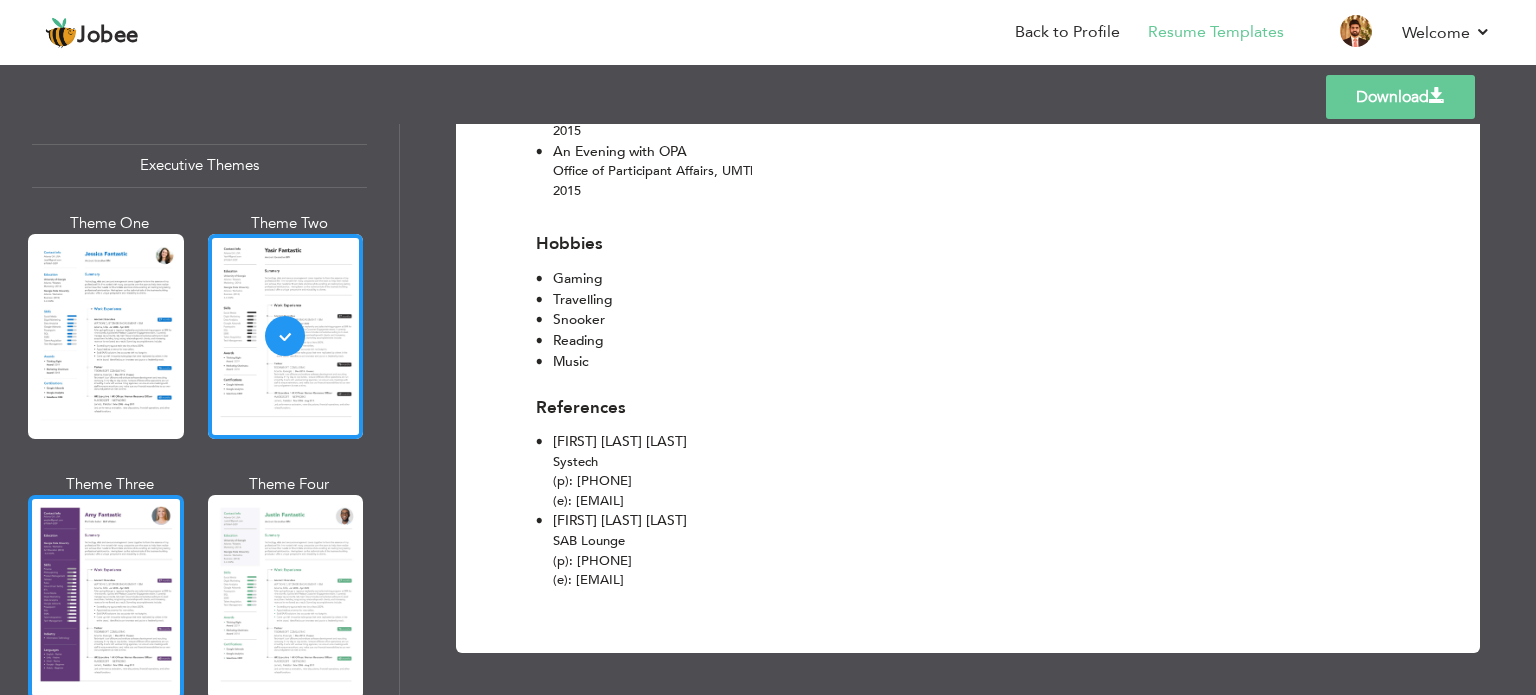 click at bounding box center [106, 597] 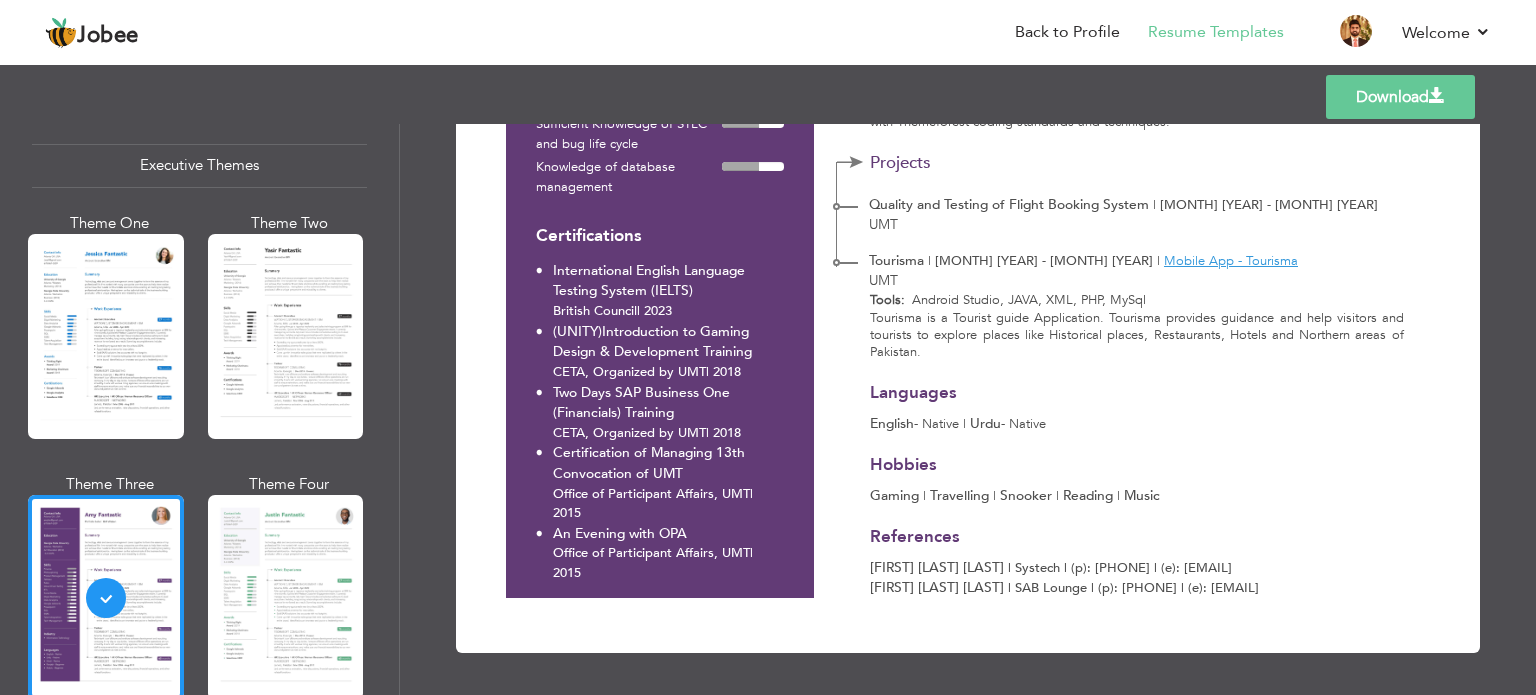 scroll, scrollTop: 902, scrollLeft: 0, axis: vertical 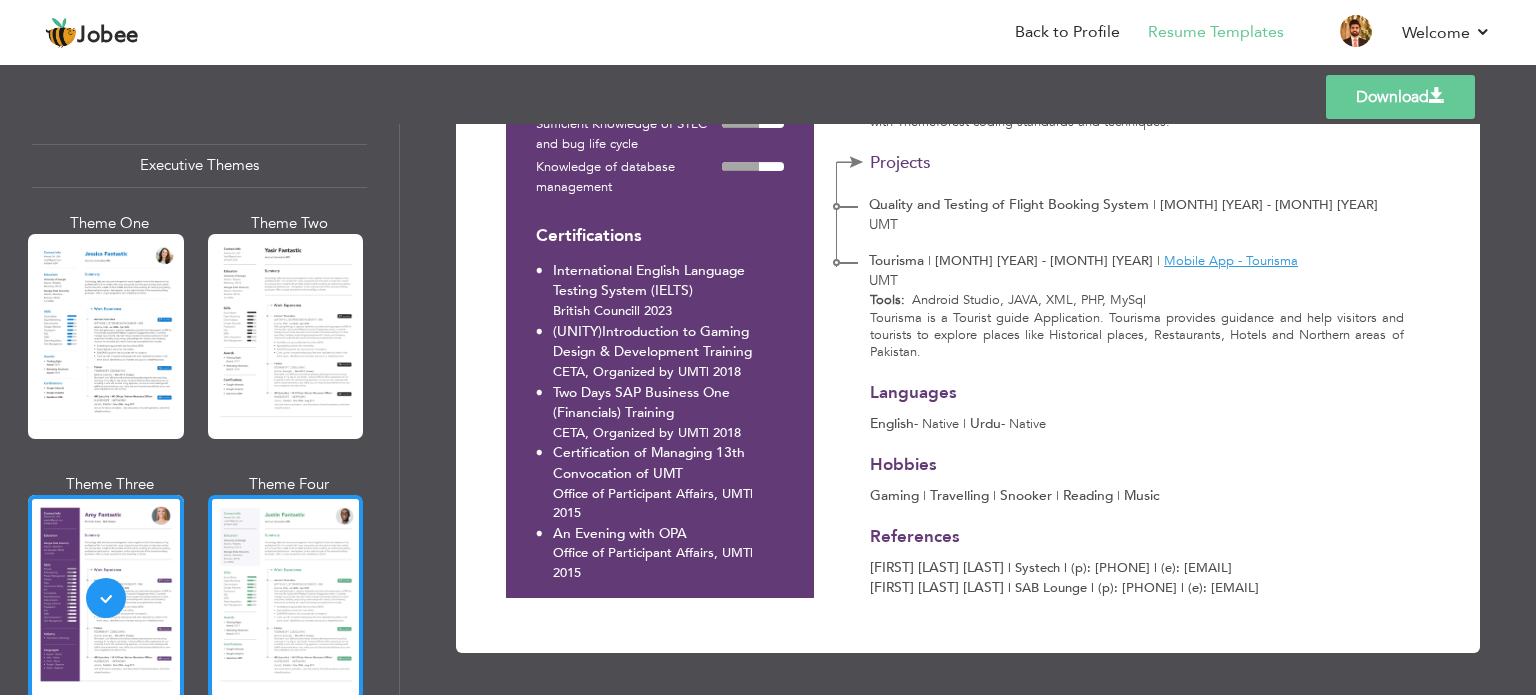click at bounding box center (286, 597) 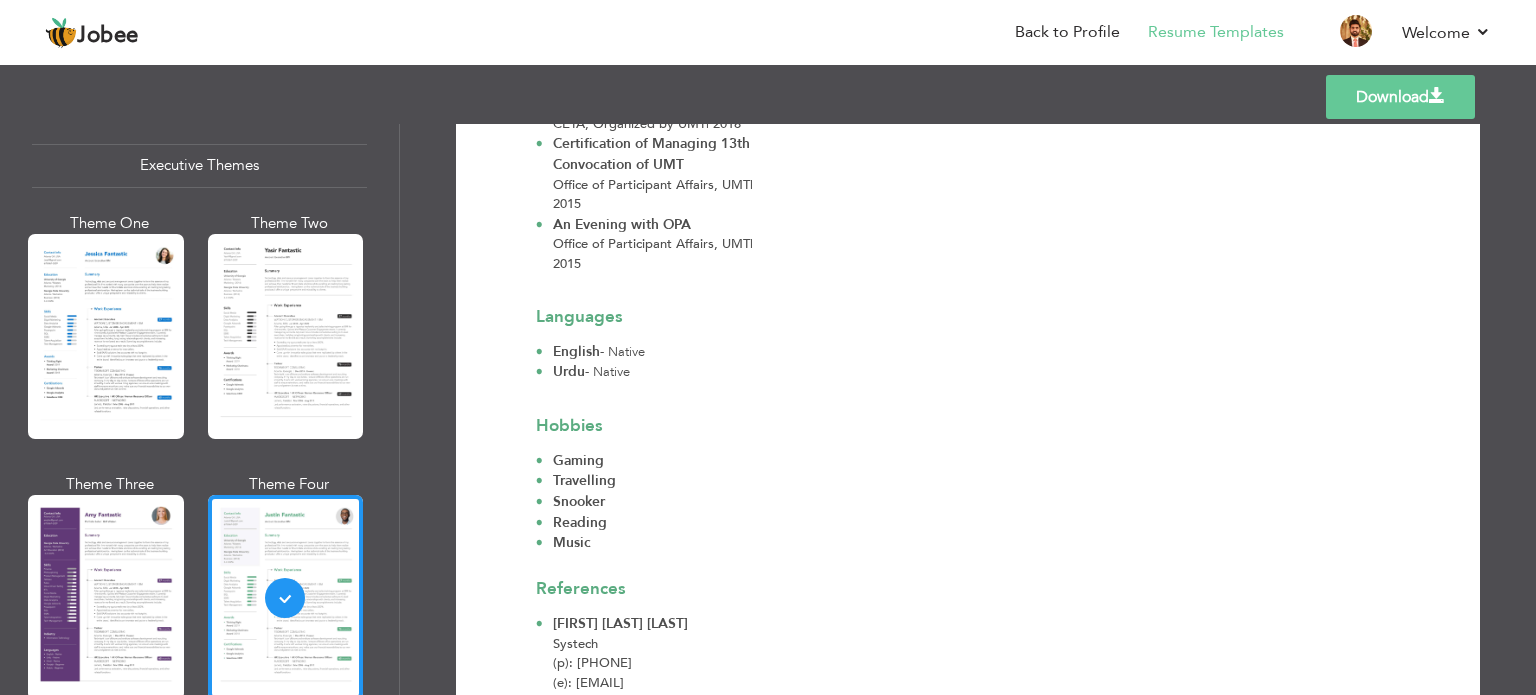 scroll, scrollTop: 1397, scrollLeft: 0, axis: vertical 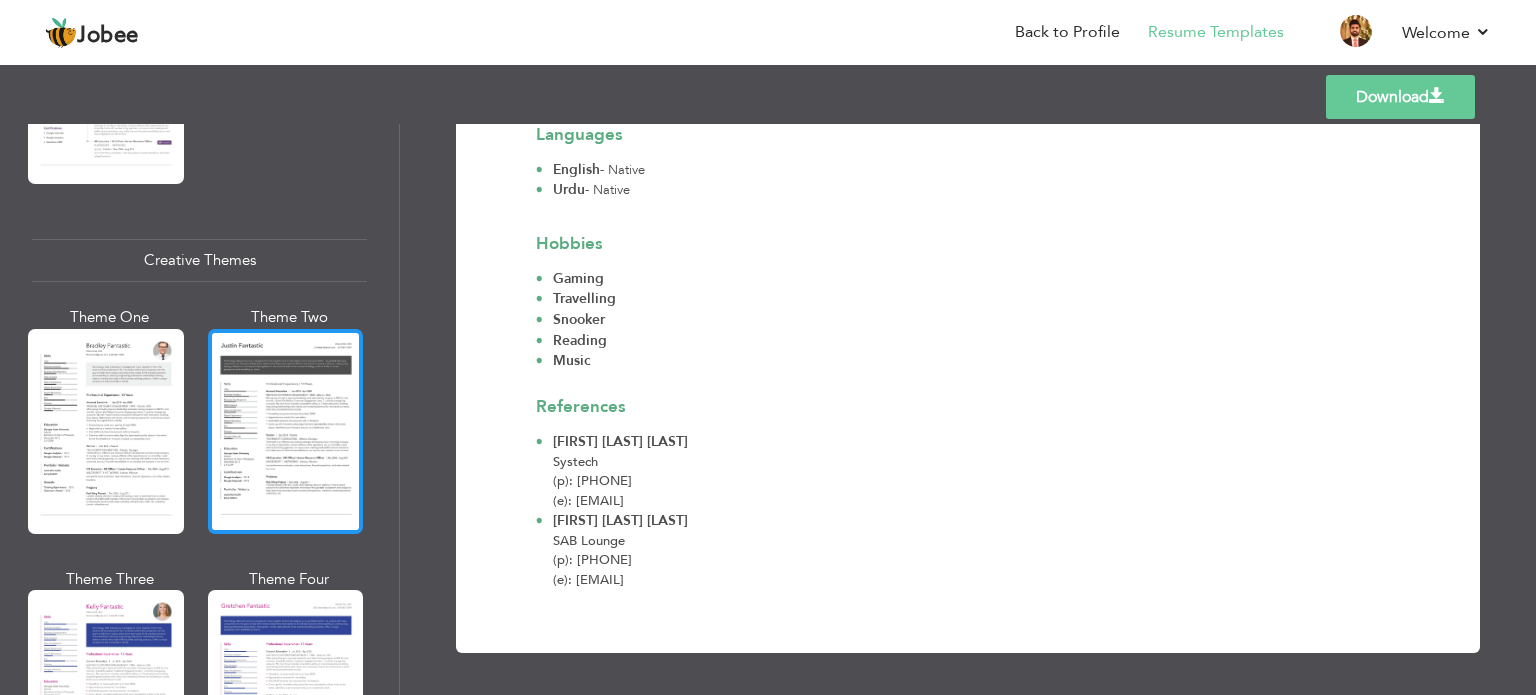 click at bounding box center [286, 431] 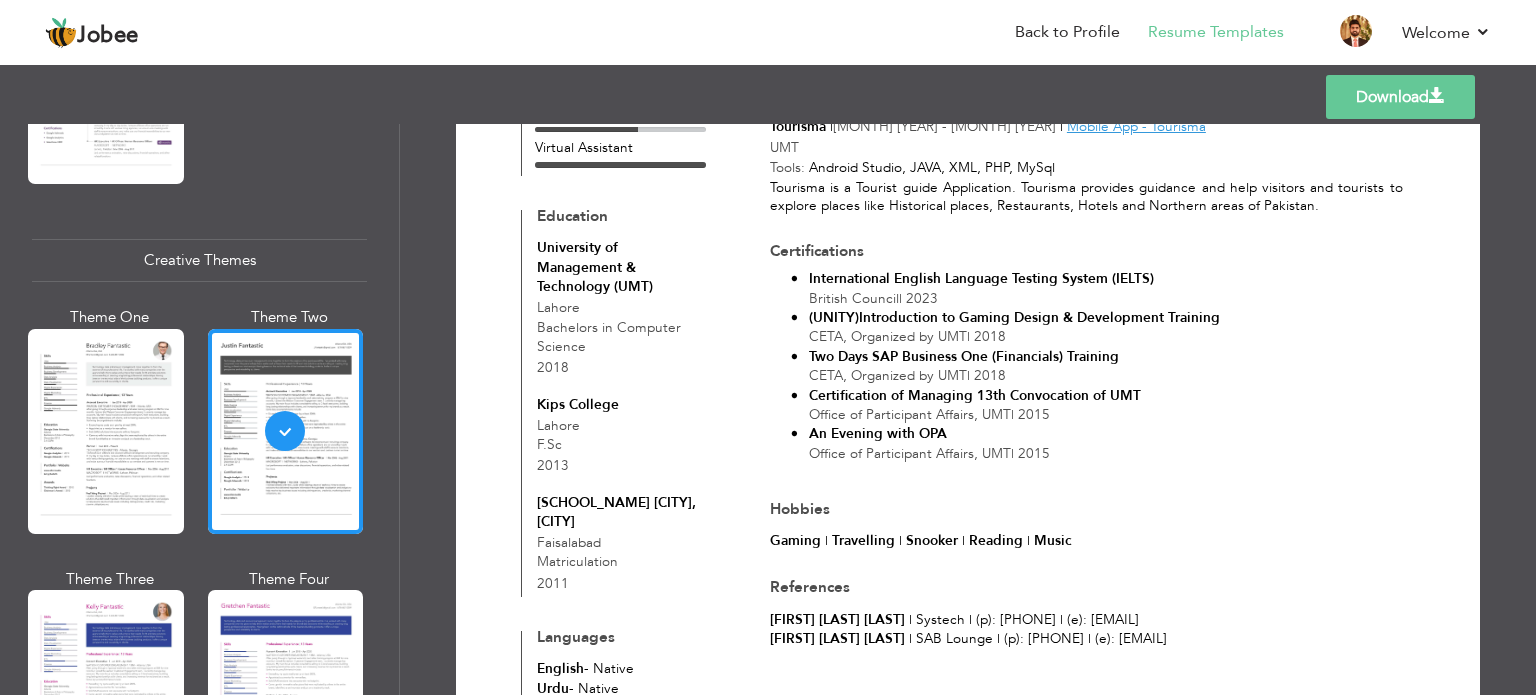 scroll, scrollTop: 1028, scrollLeft: 0, axis: vertical 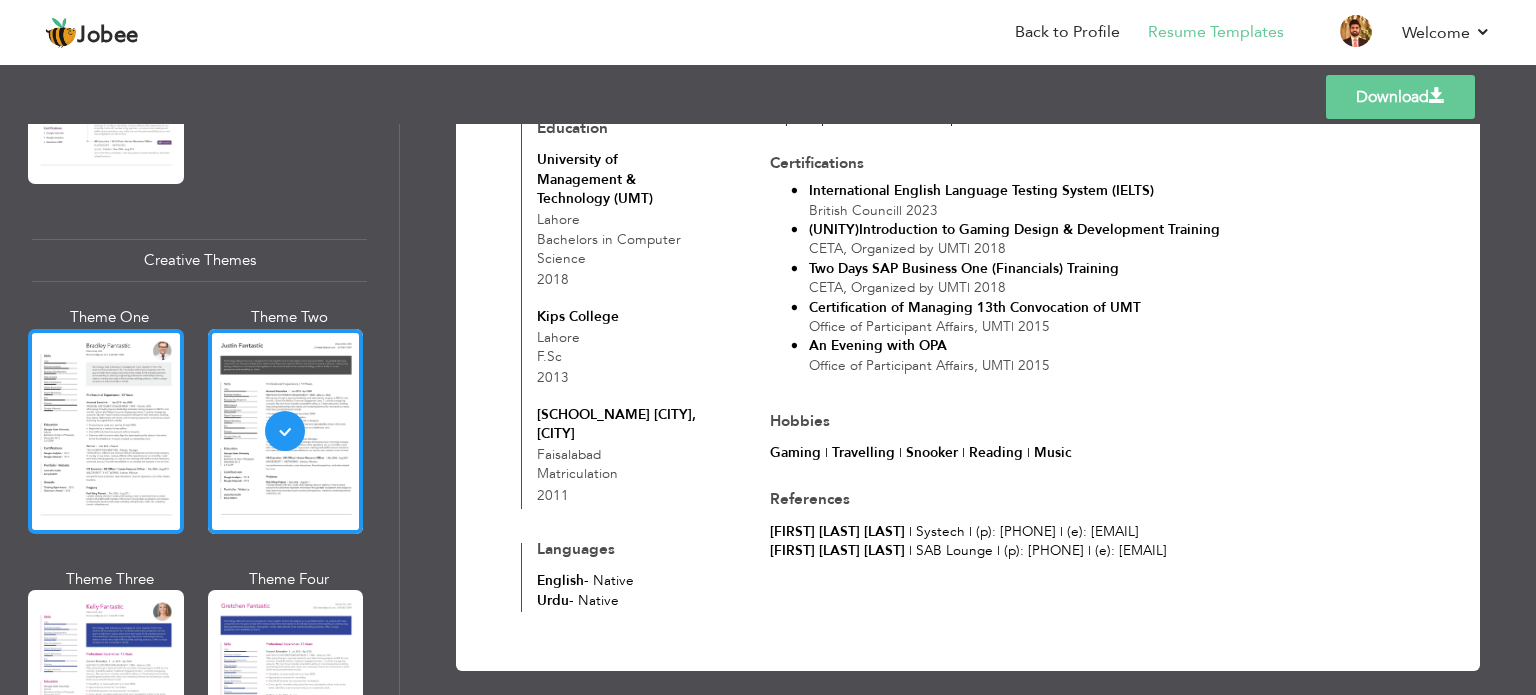 click at bounding box center (106, 431) 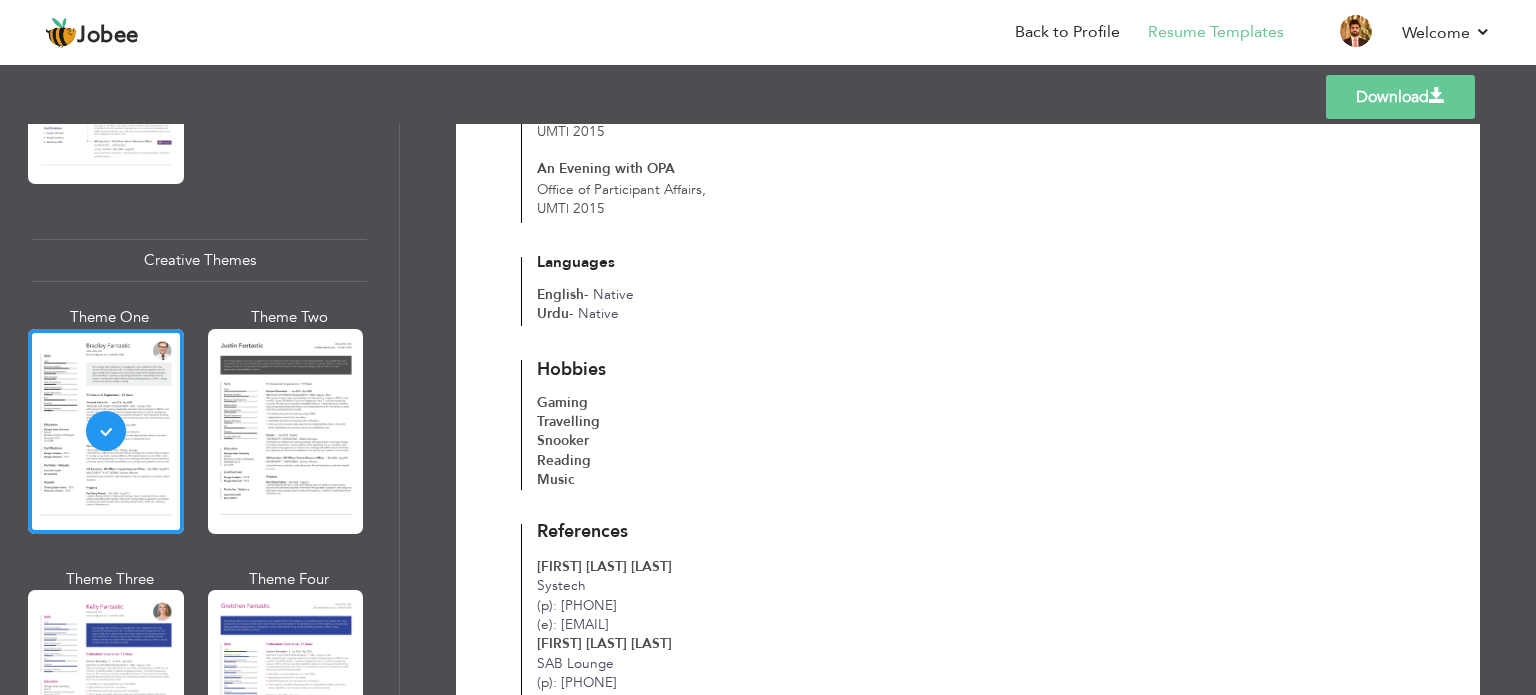 scroll, scrollTop: 1619, scrollLeft: 0, axis: vertical 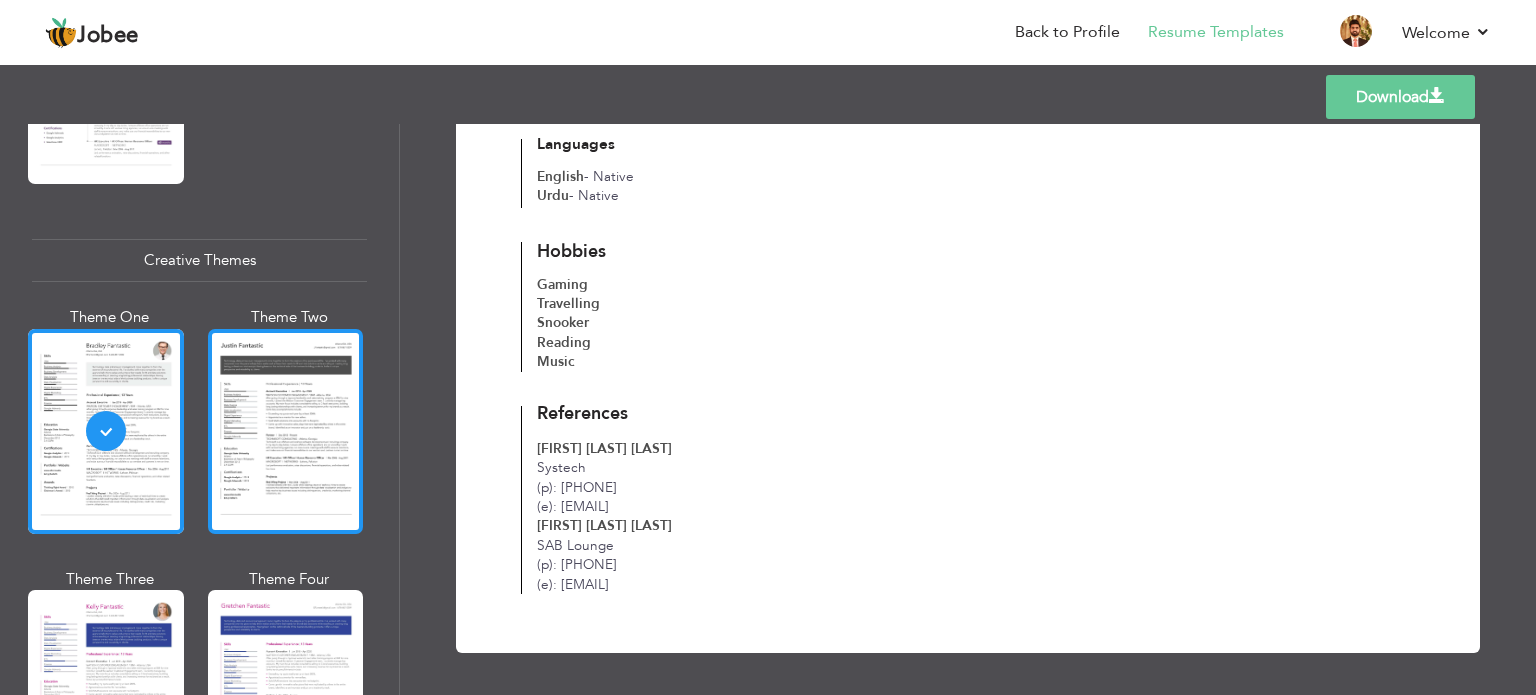click at bounding box center (286, 431) 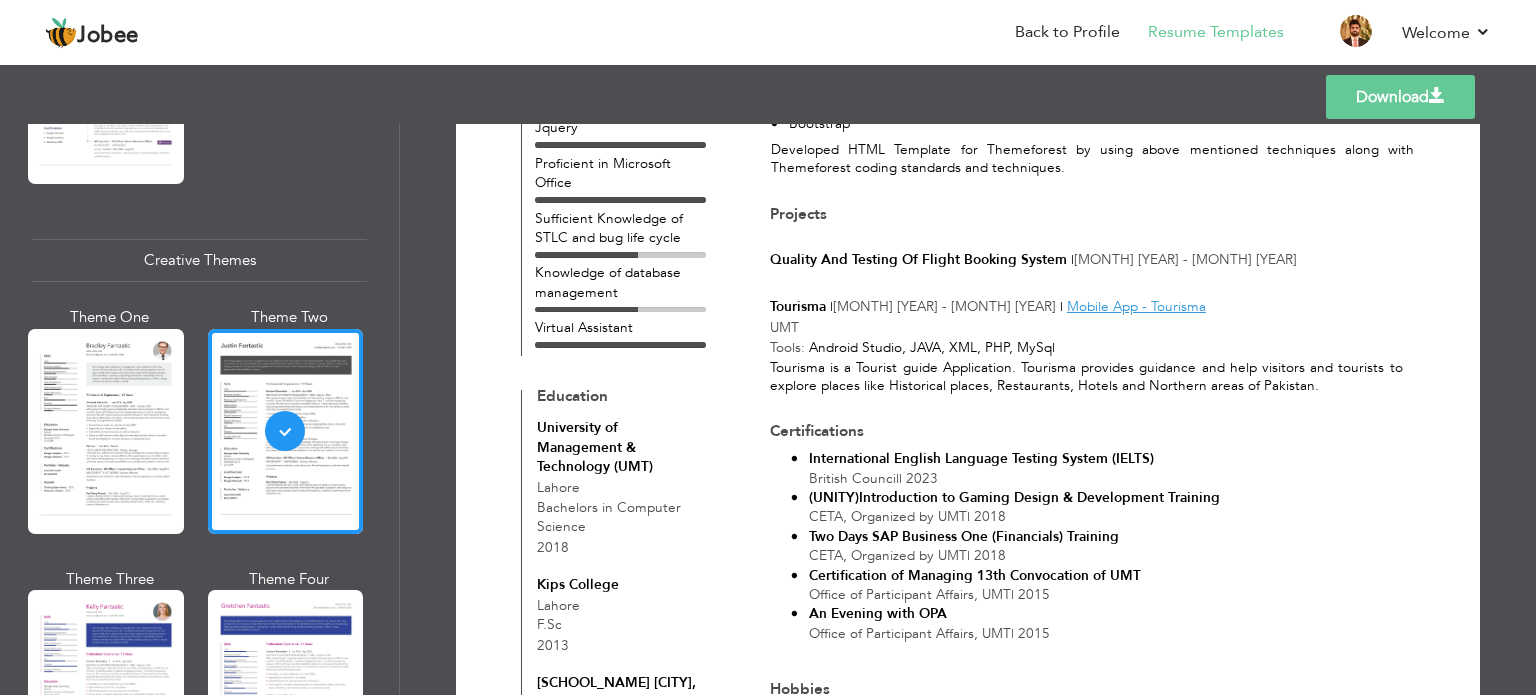 scroll, scrollTop: 1028, scrollLeft: 0, axis: vertical 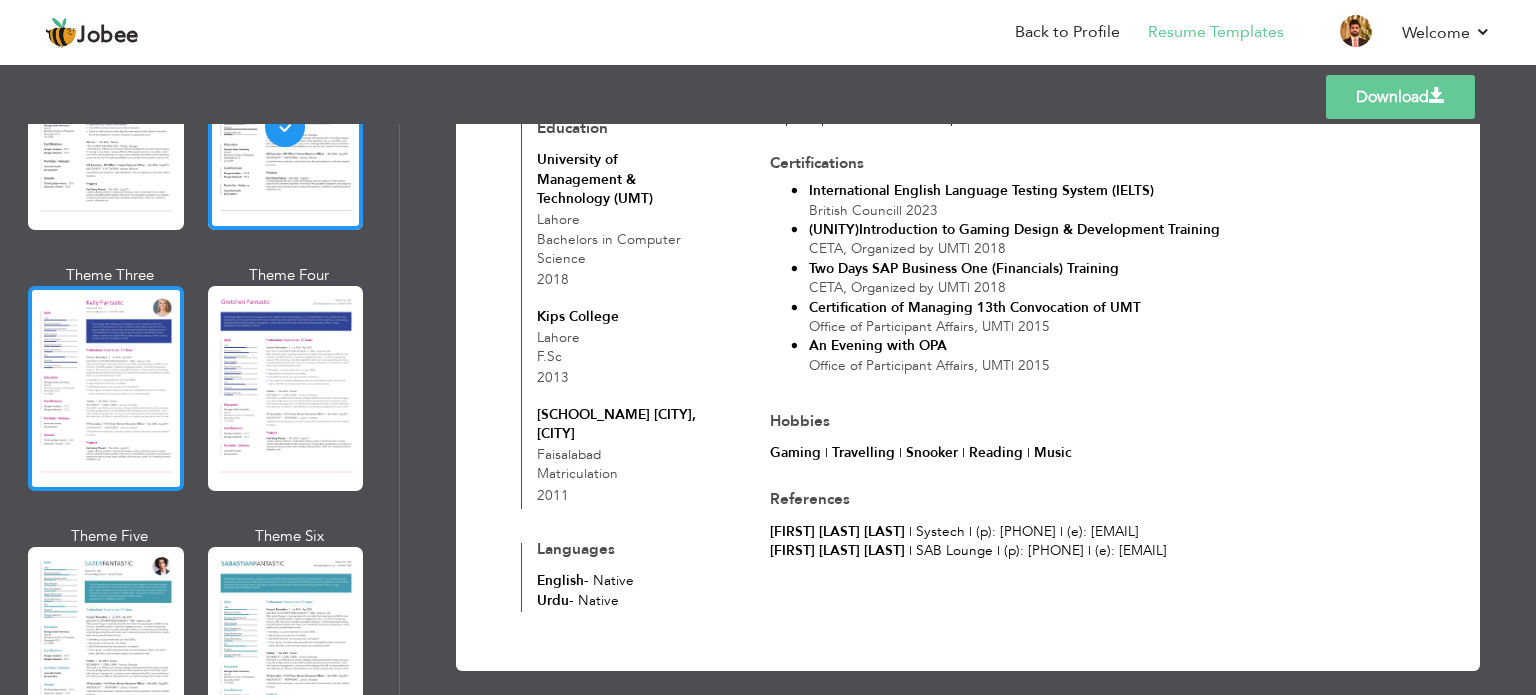 click at bounding box center (106, 388) 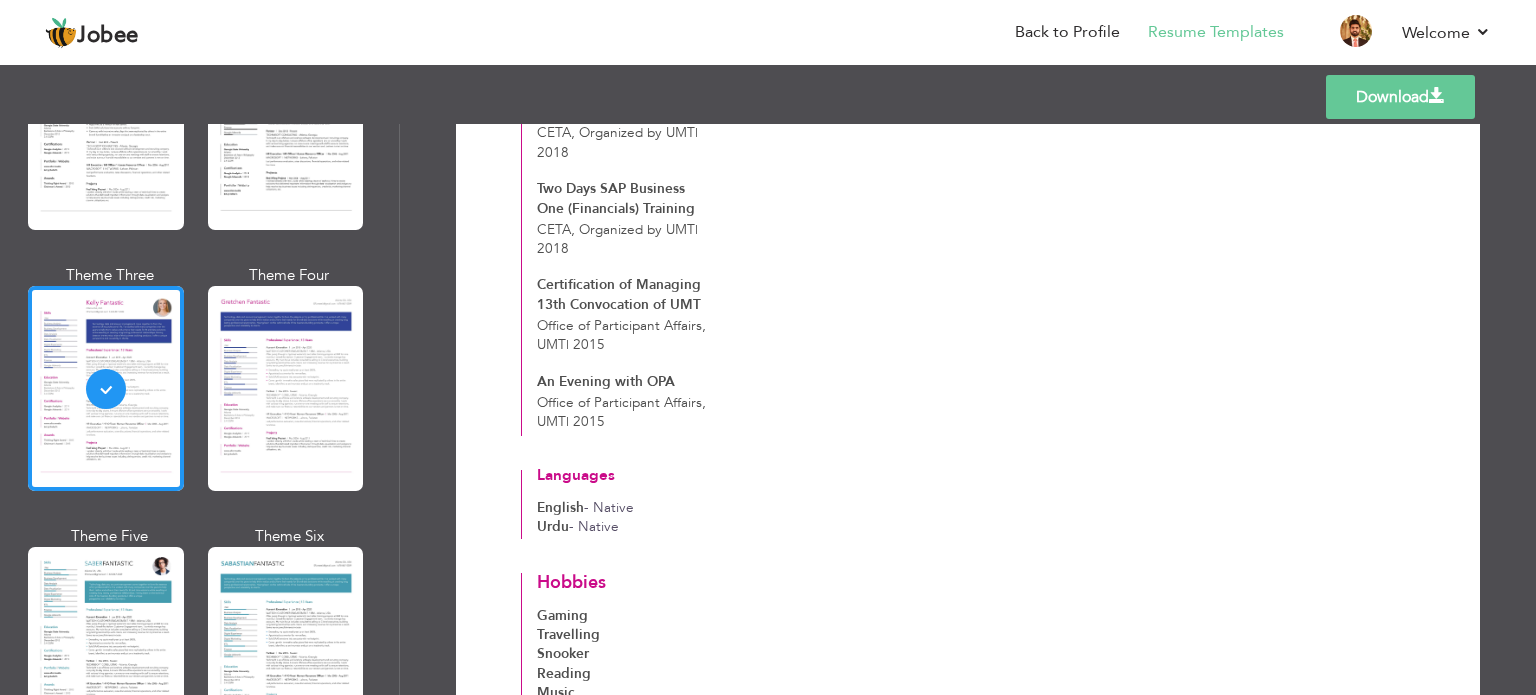 scroll, scrollTop: 1619, scrollLeft: 0, axis: vertical 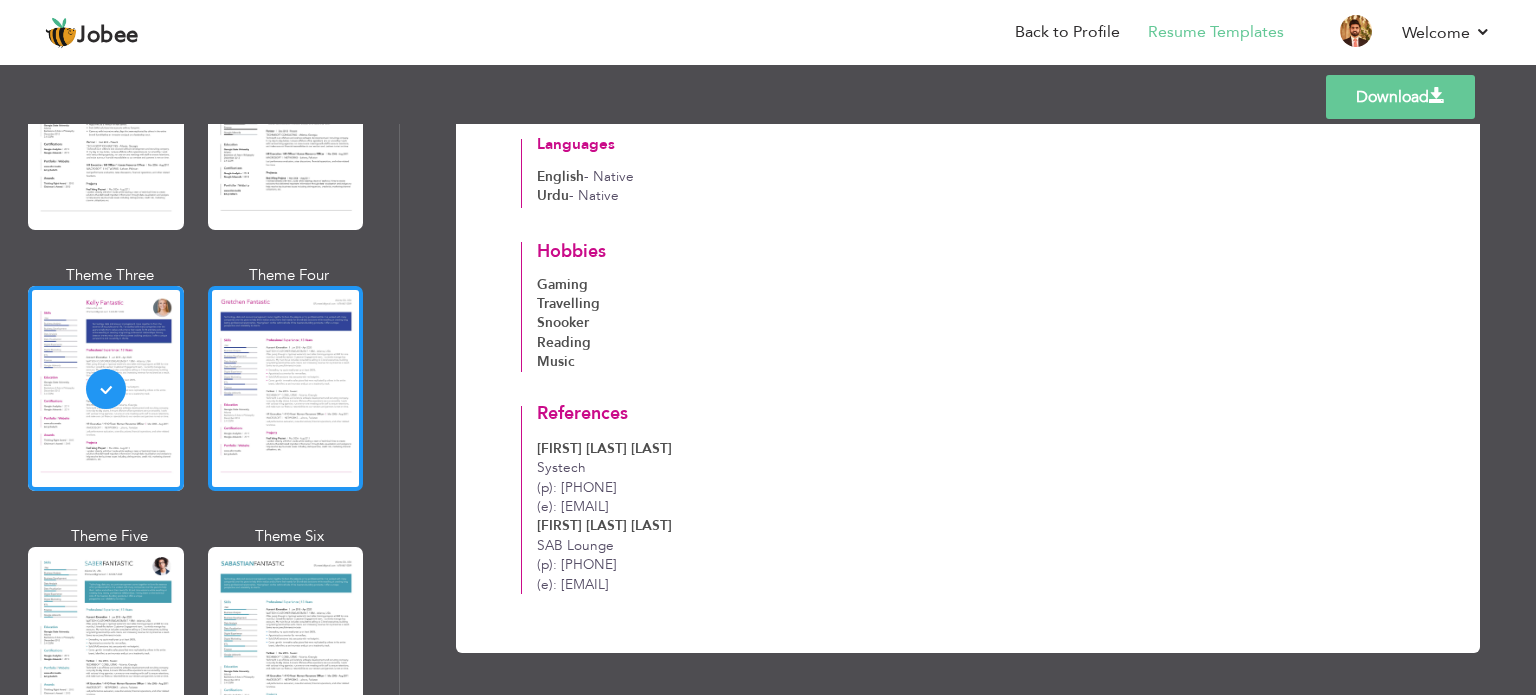 click at bounding box center [286, 388] 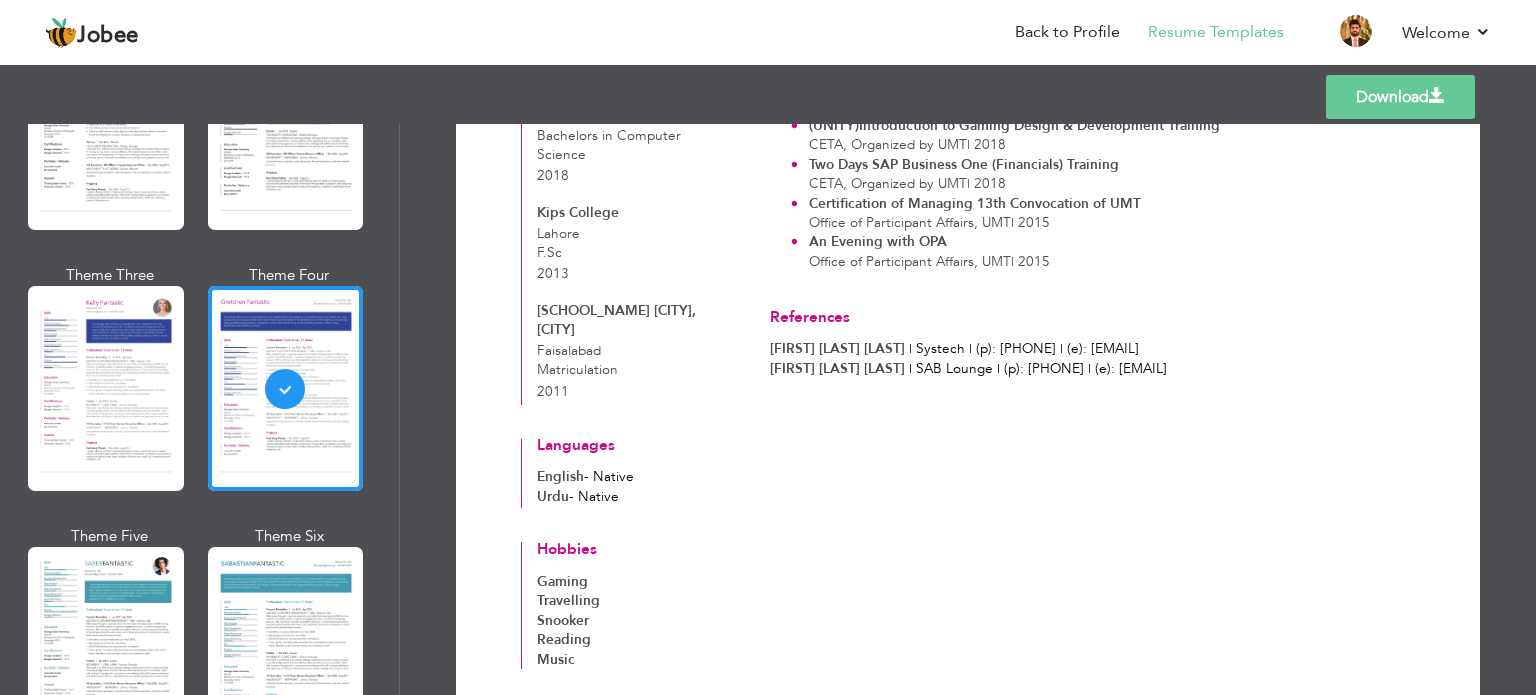 scroll, scrollTop: 1188, scrollLeft: 0, axis: vertical 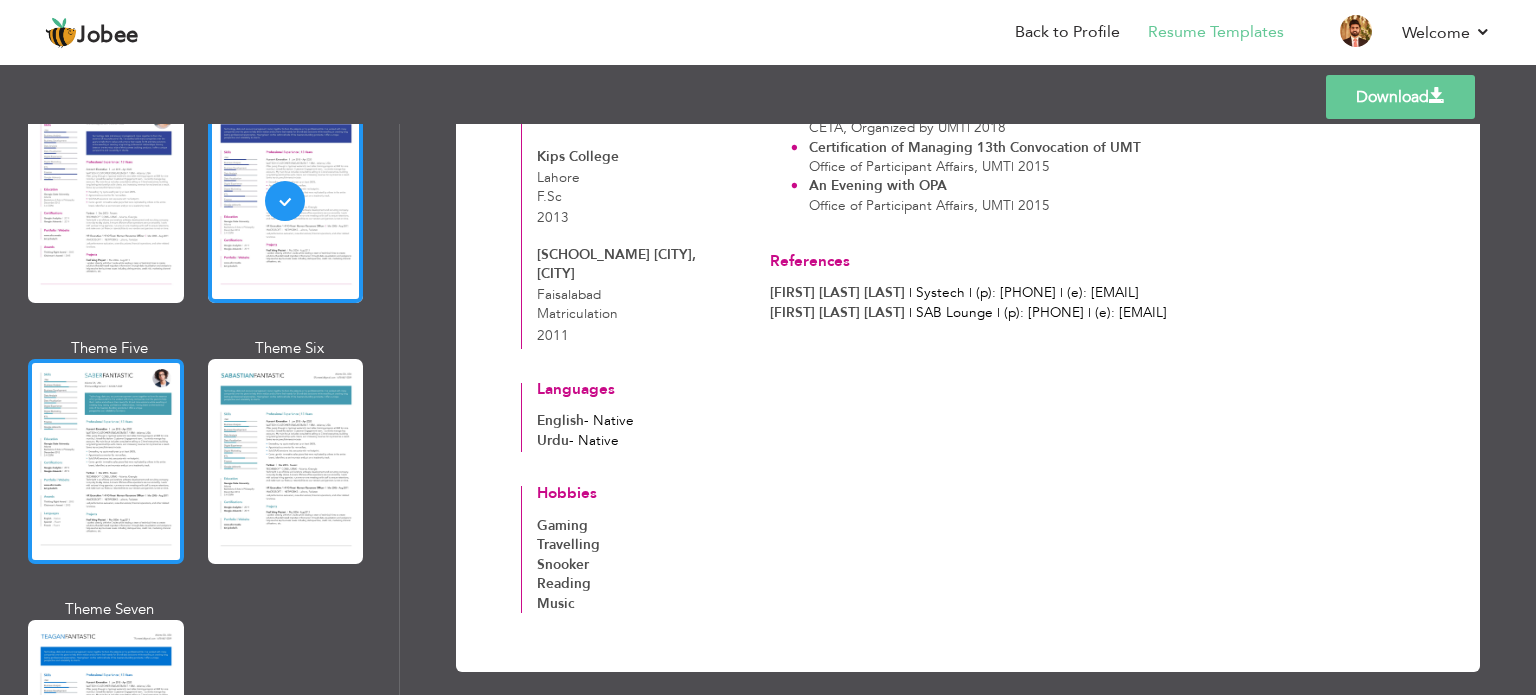click at bounding box center [106, 461] 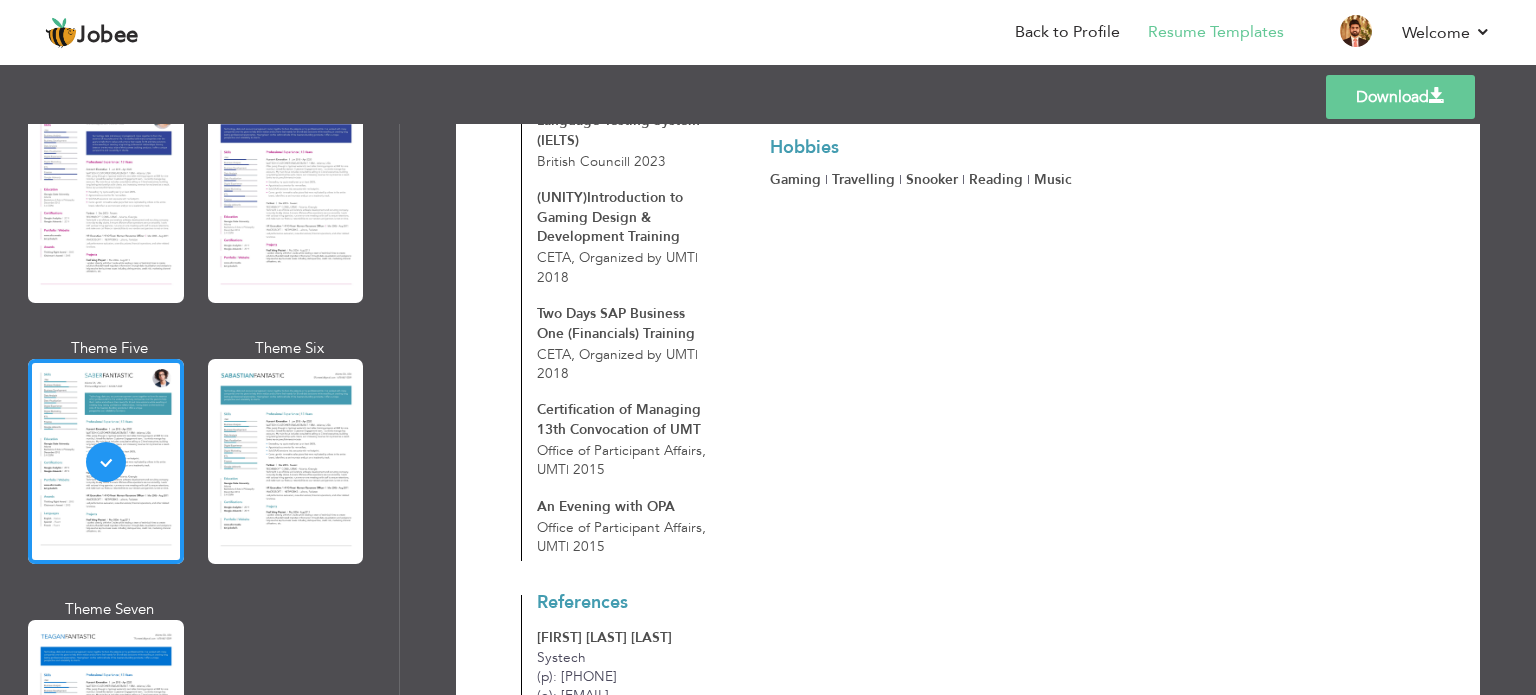 scroll, scrollTop: 1352, scrollLeft: 0, axis: vertical 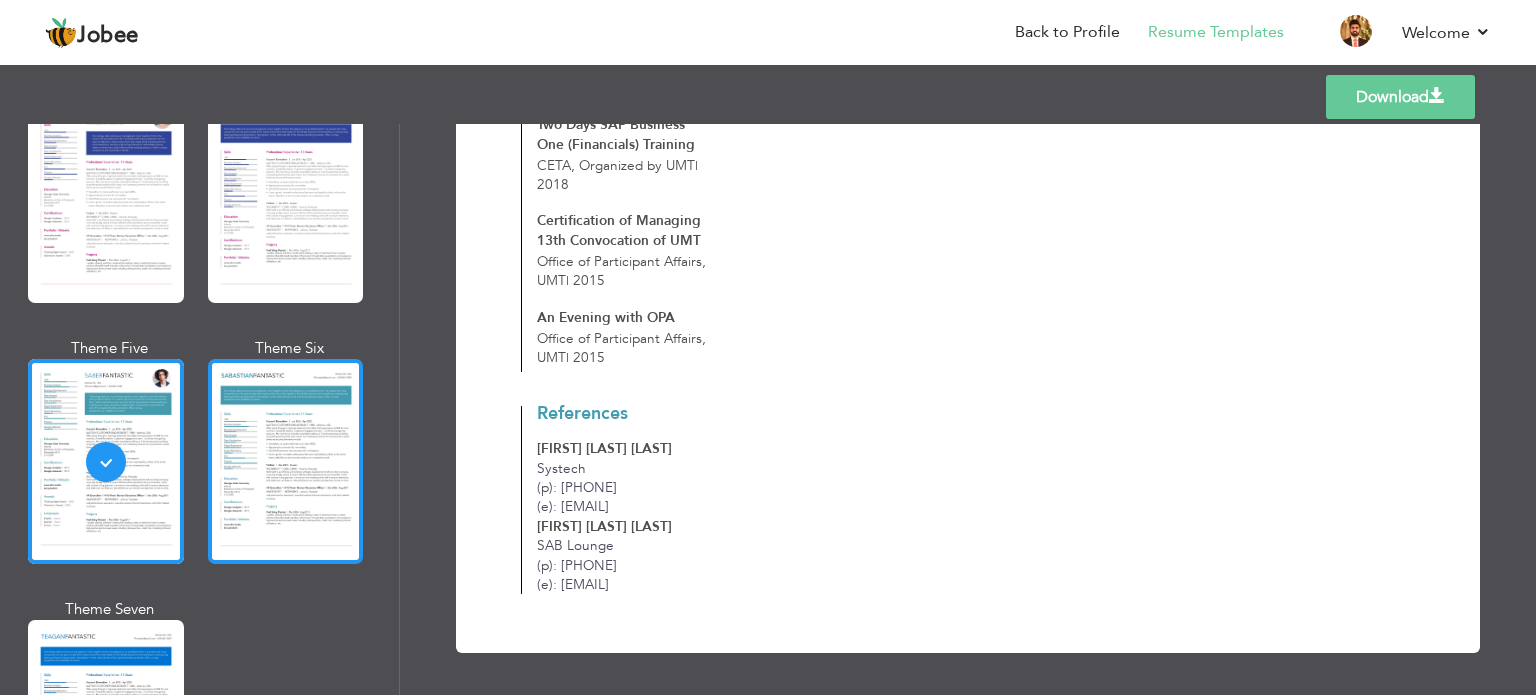 click at bounding box center [286, 461] 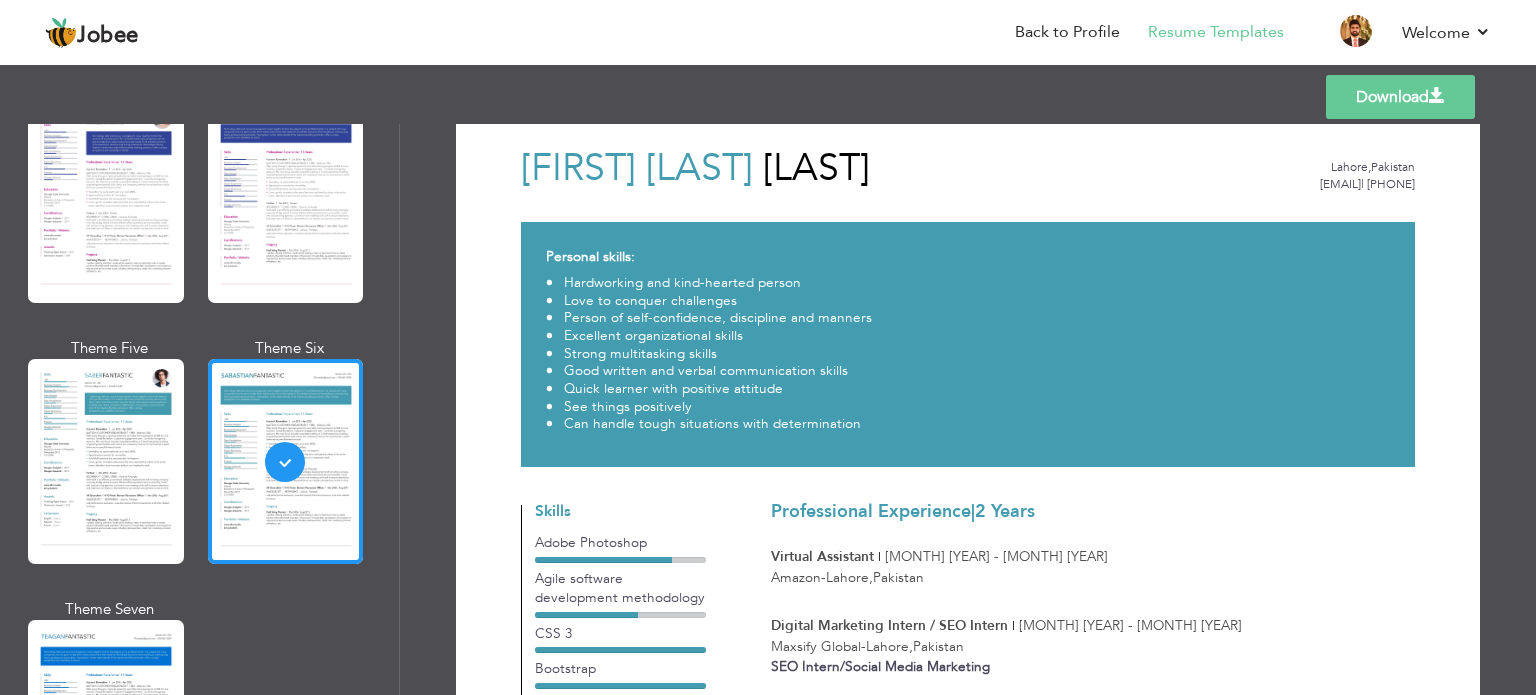 scroll, scrollTop: 39, scrollLeft: 0, axis: vertical 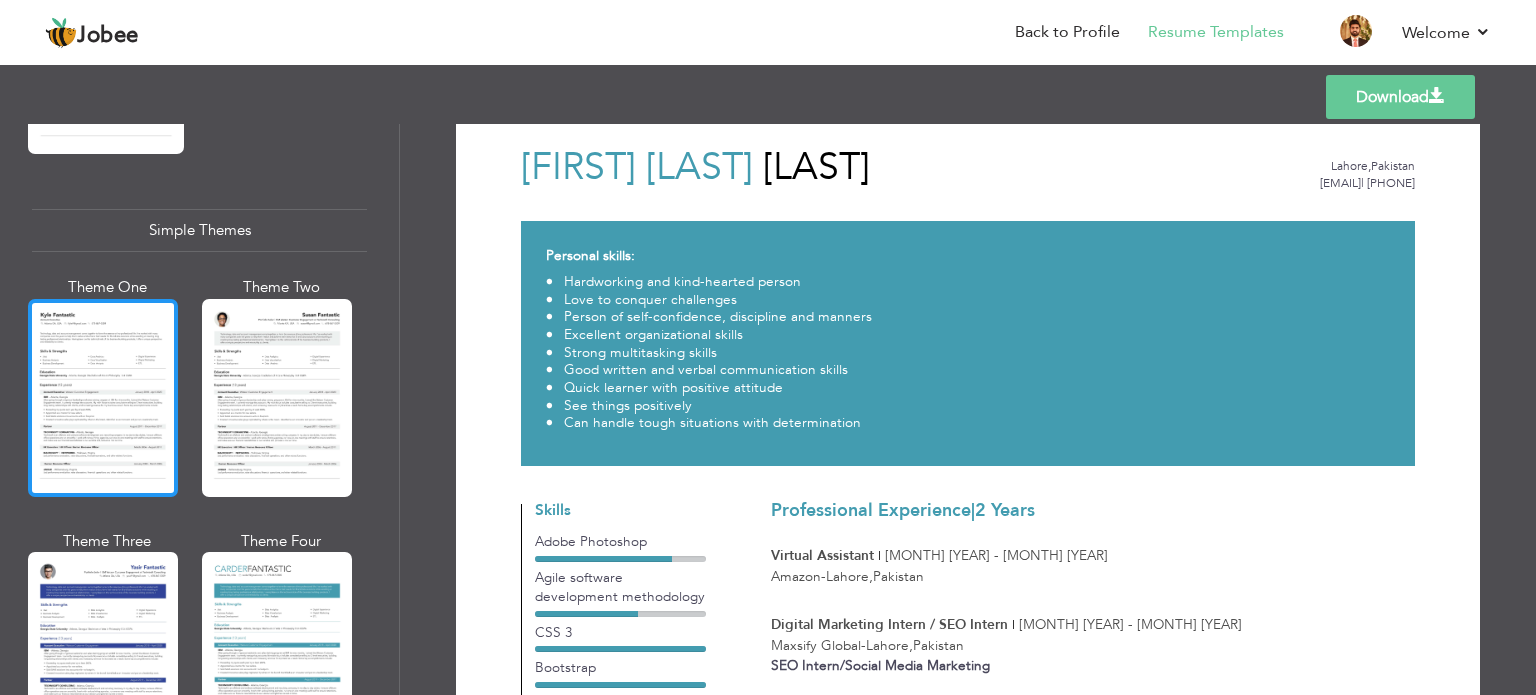 click at bounding box center [103, 398] 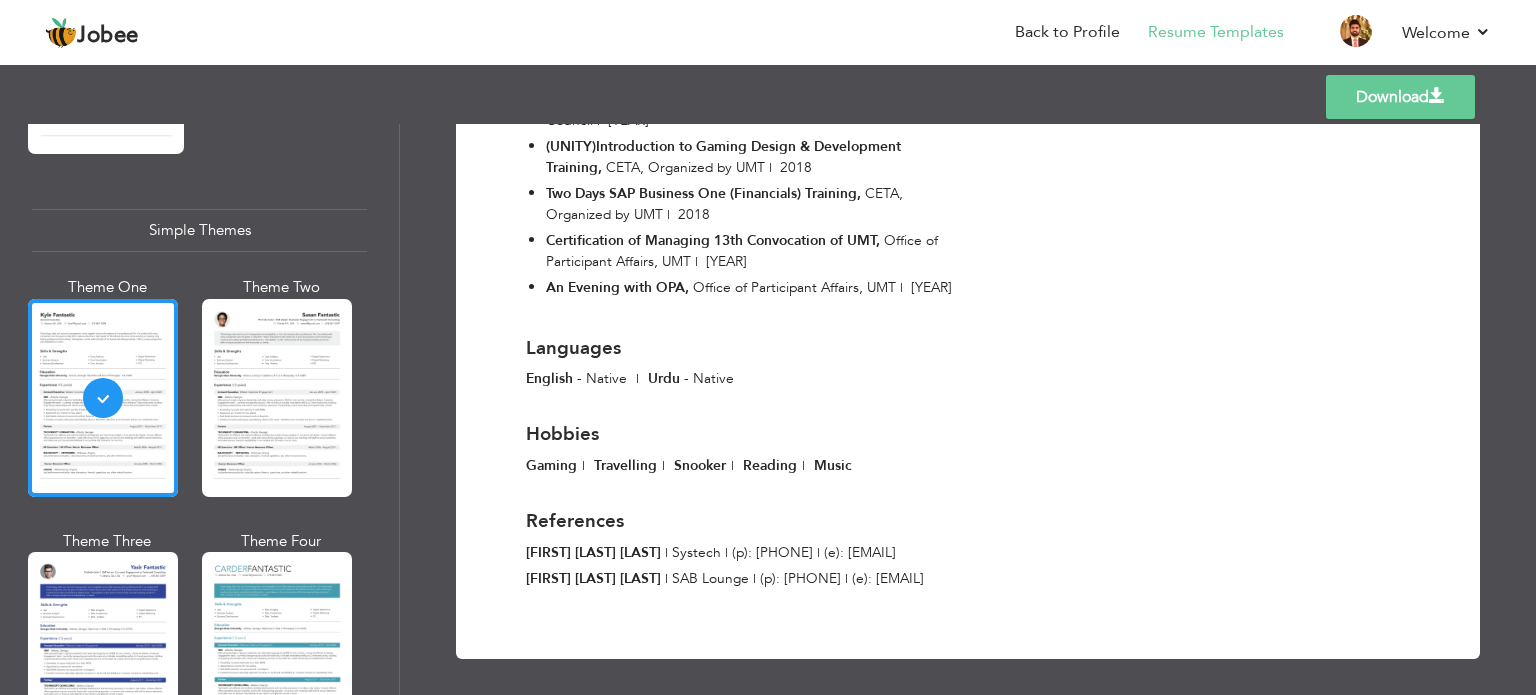 scroll, scrollTop: 1676, scrollLeft: 0, axis: vertical 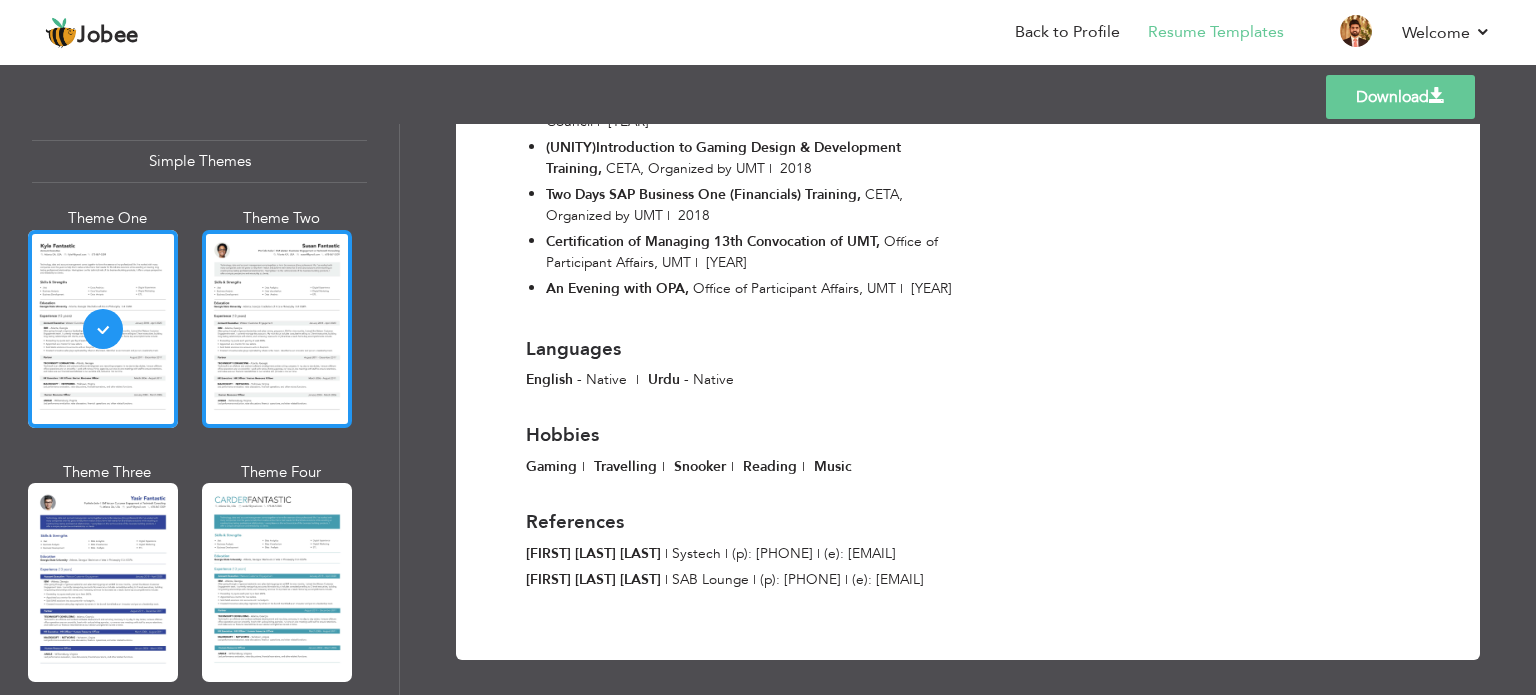 click at bounding box center [277, 329] 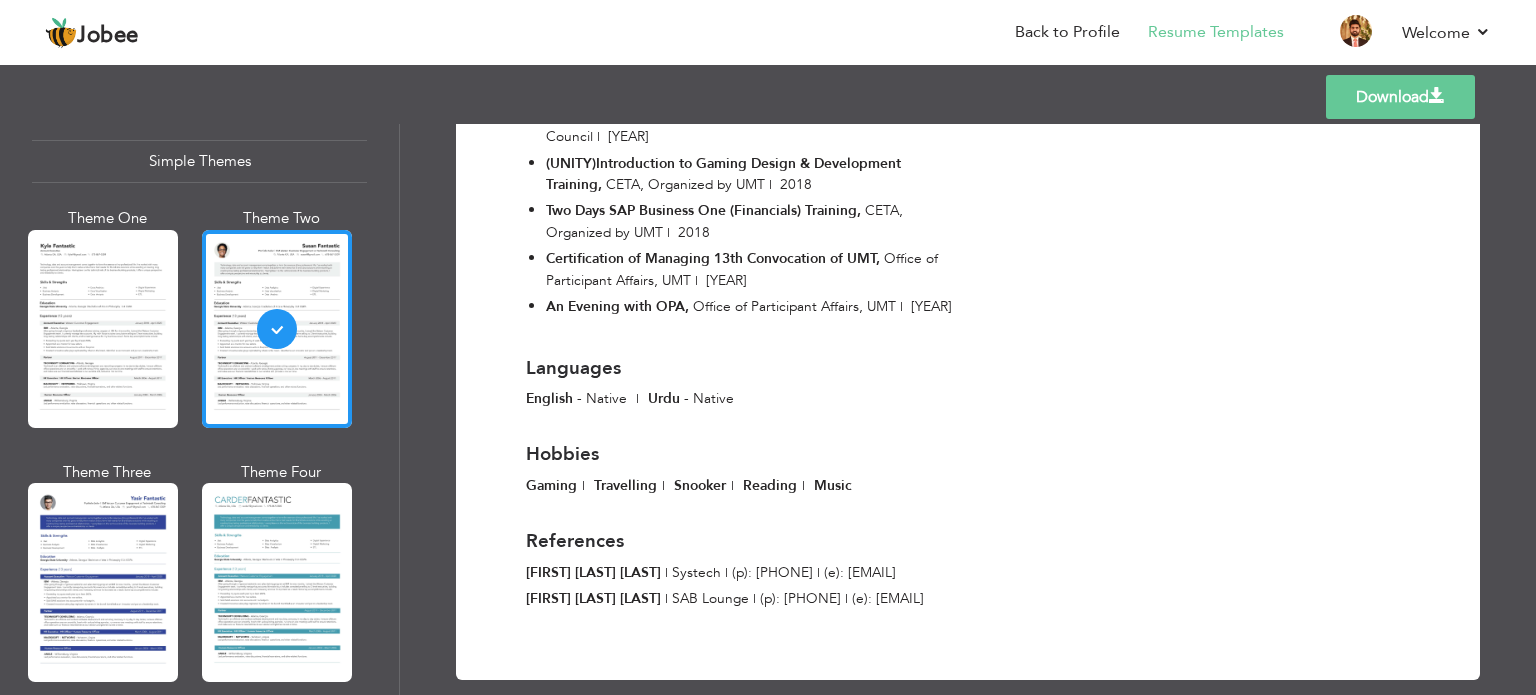 scroll, scrollTop: 1717, scrollLeft: 0, axis: vertical 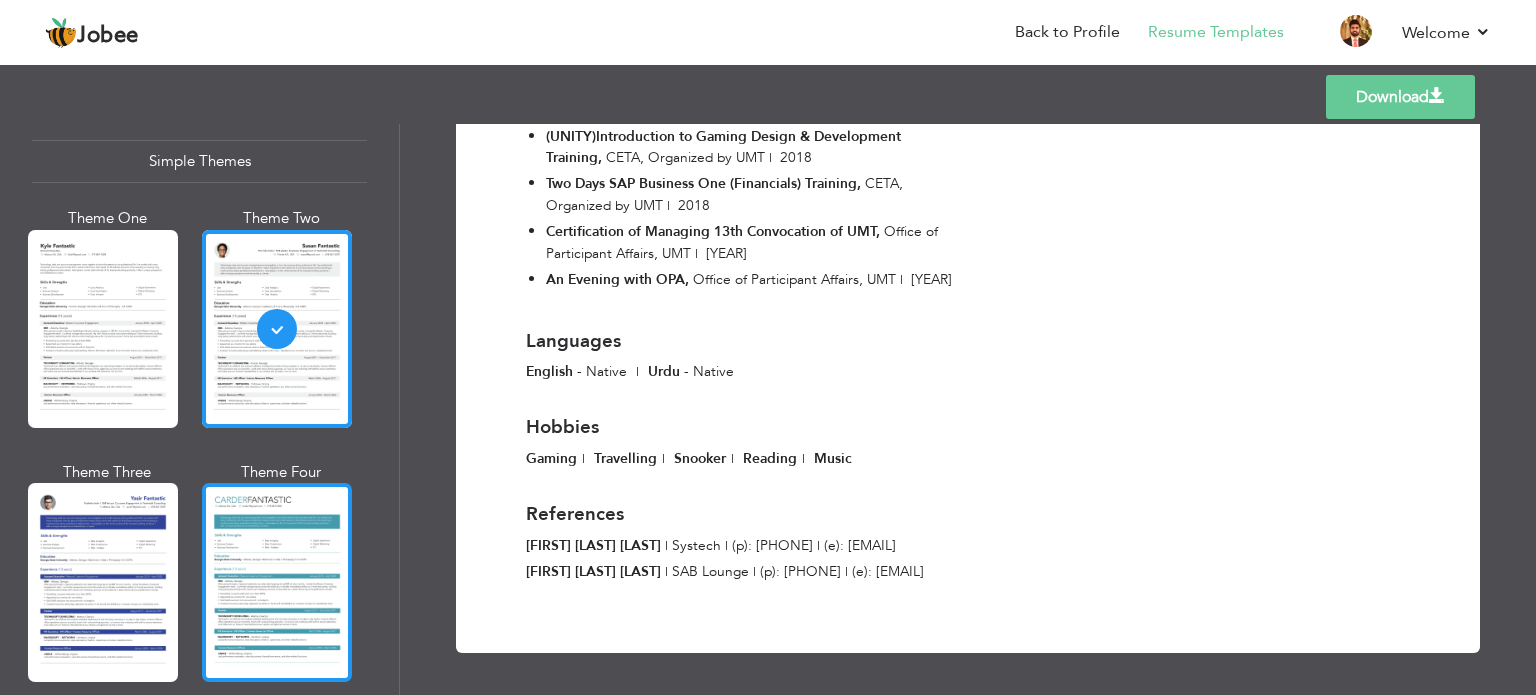 click at bounding box center [277, 582] 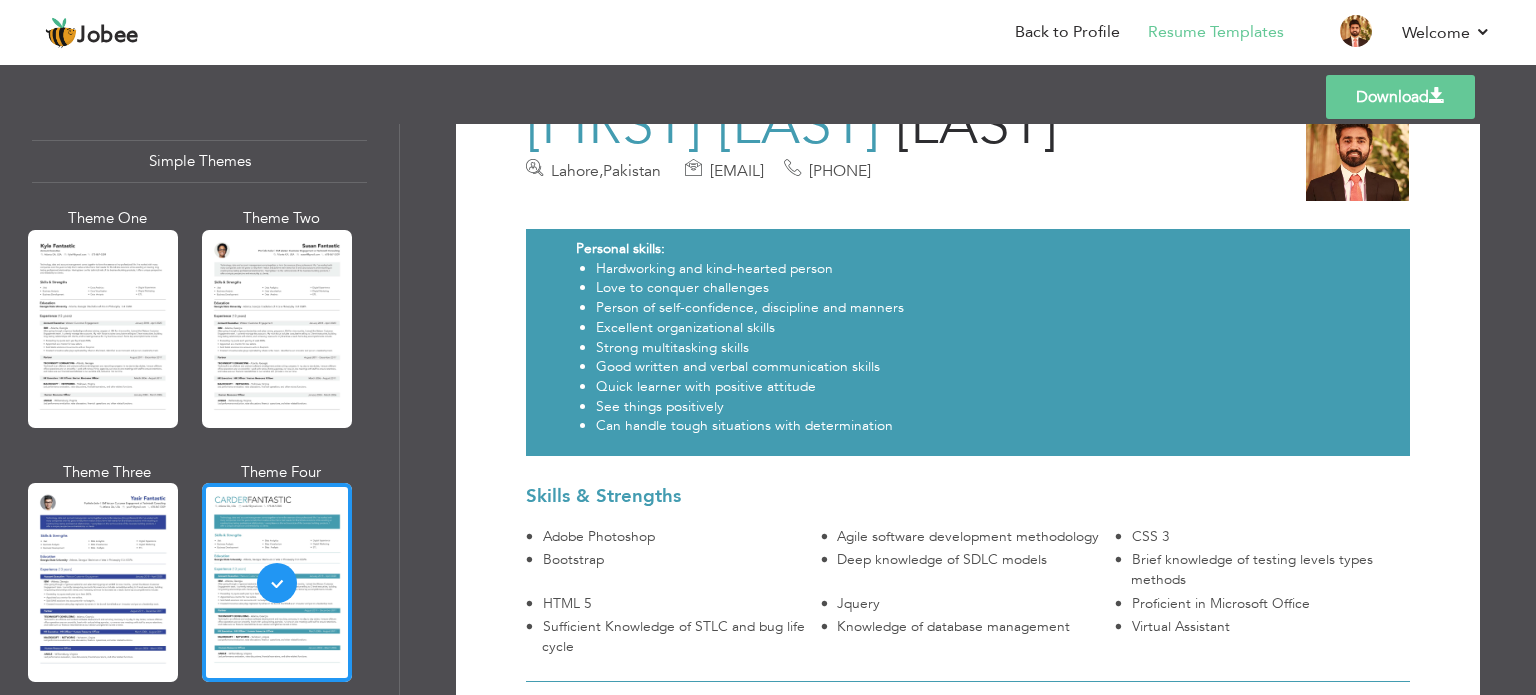 scroll, scrollTop: 0, scrollLeft: 0, axis: both 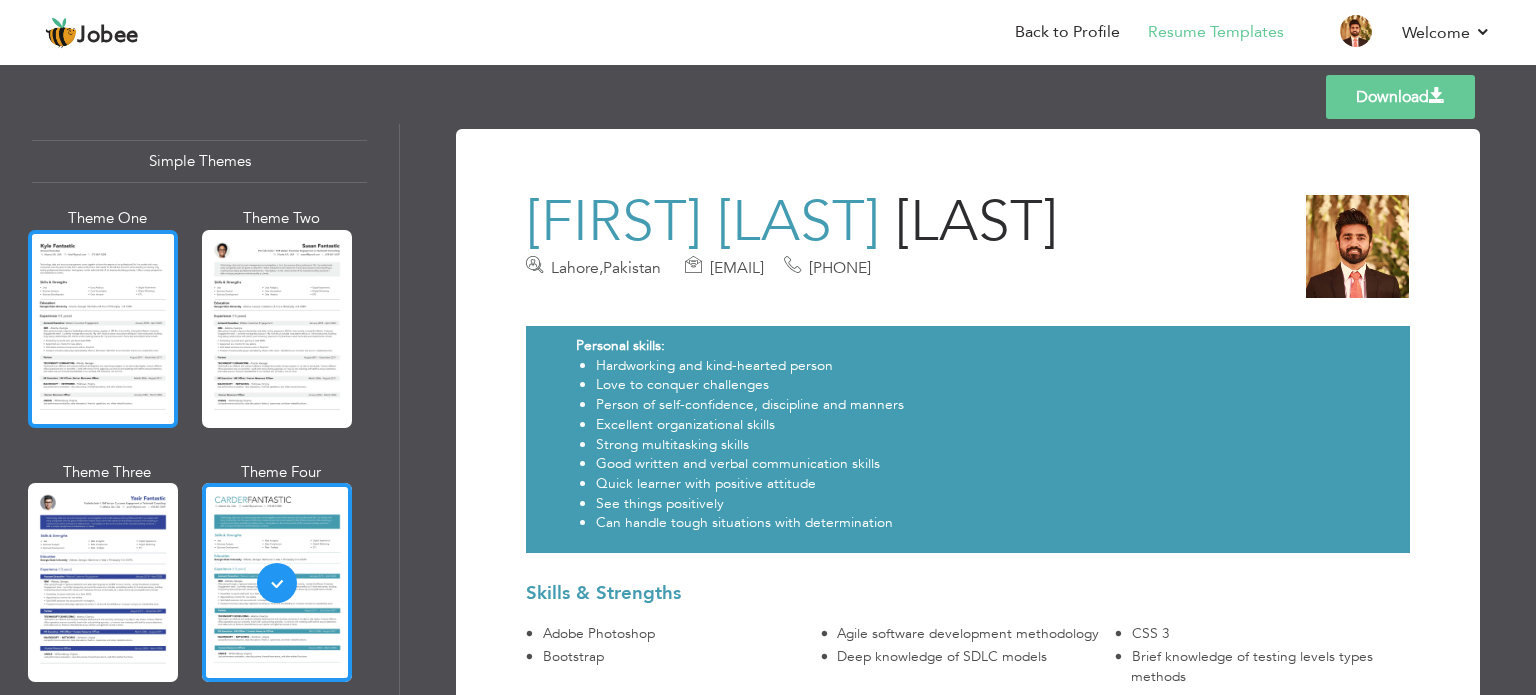 click at bounding box center (103, 329) 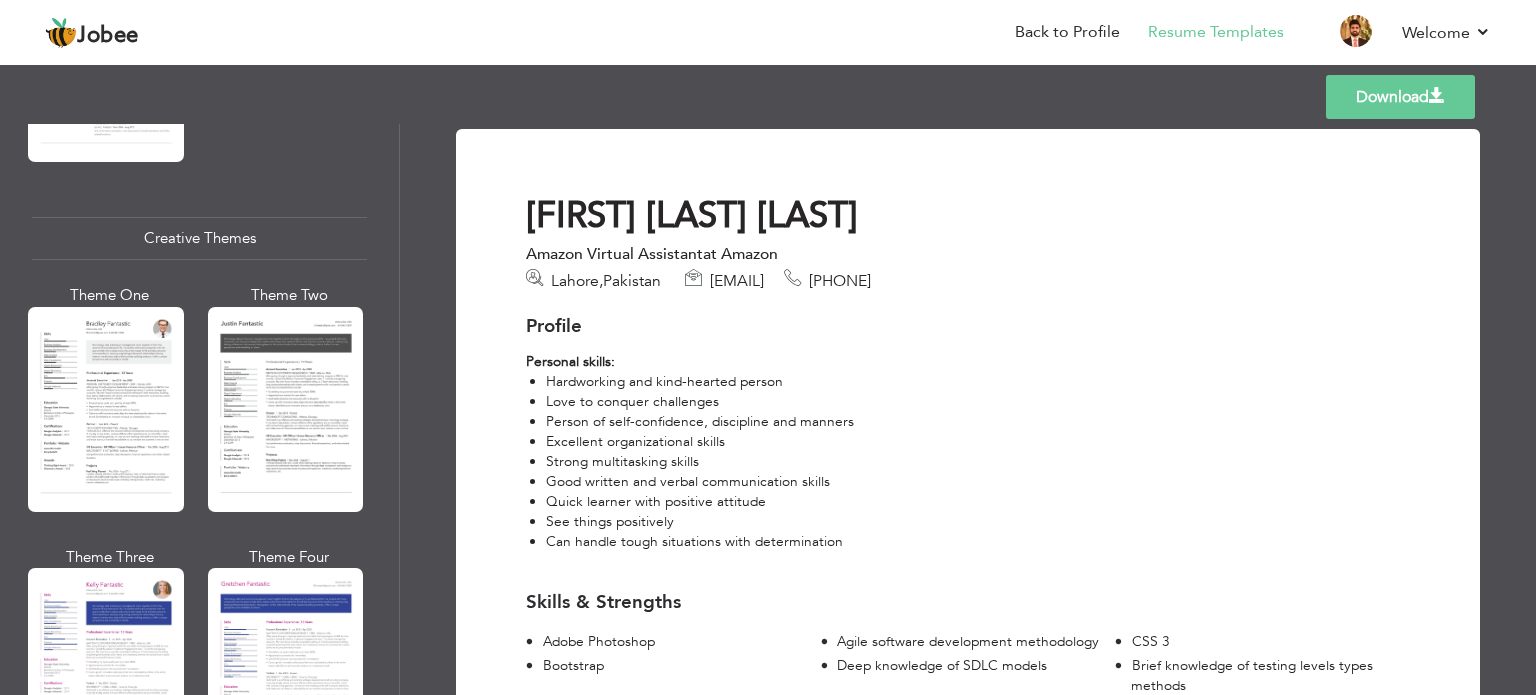 scroll, scrollTop: 2297, scrollLeft: 0, axis: vertical 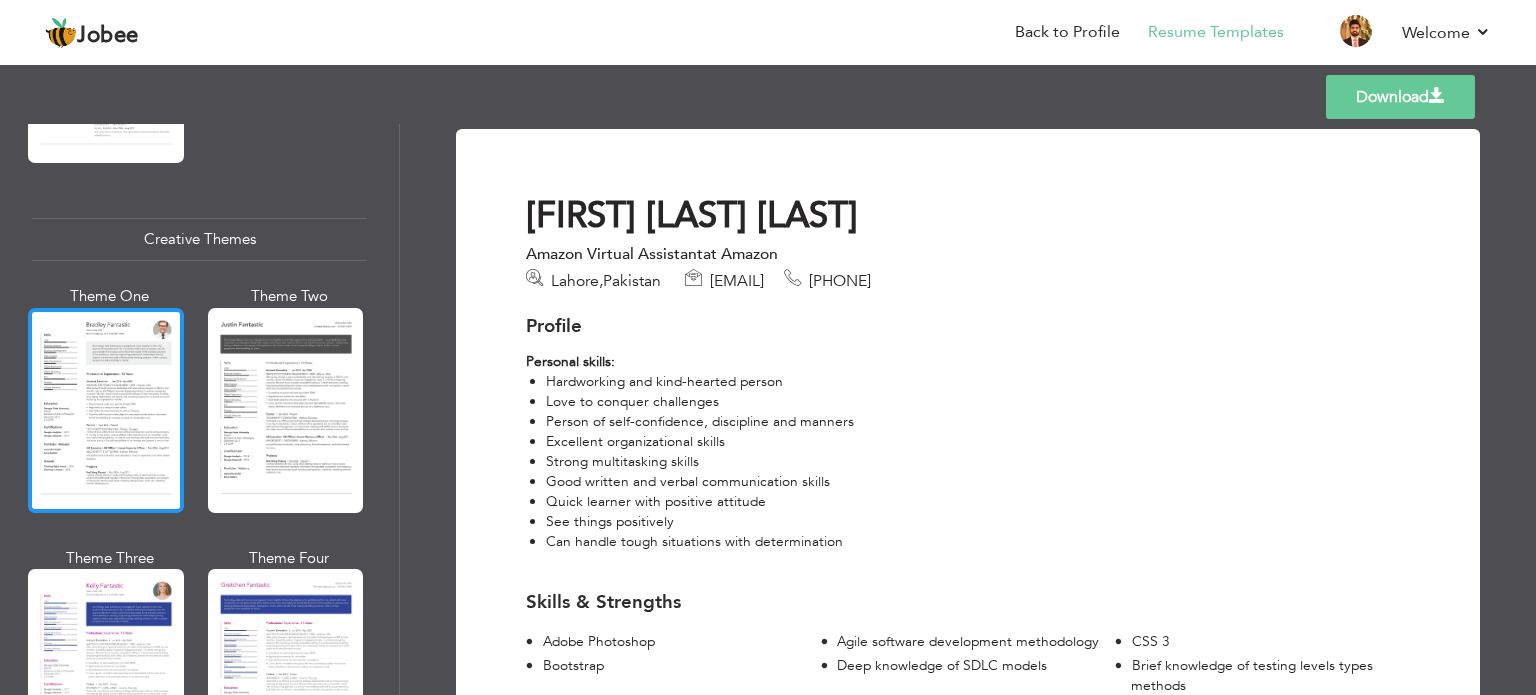 click at bounding box center (106, 410) 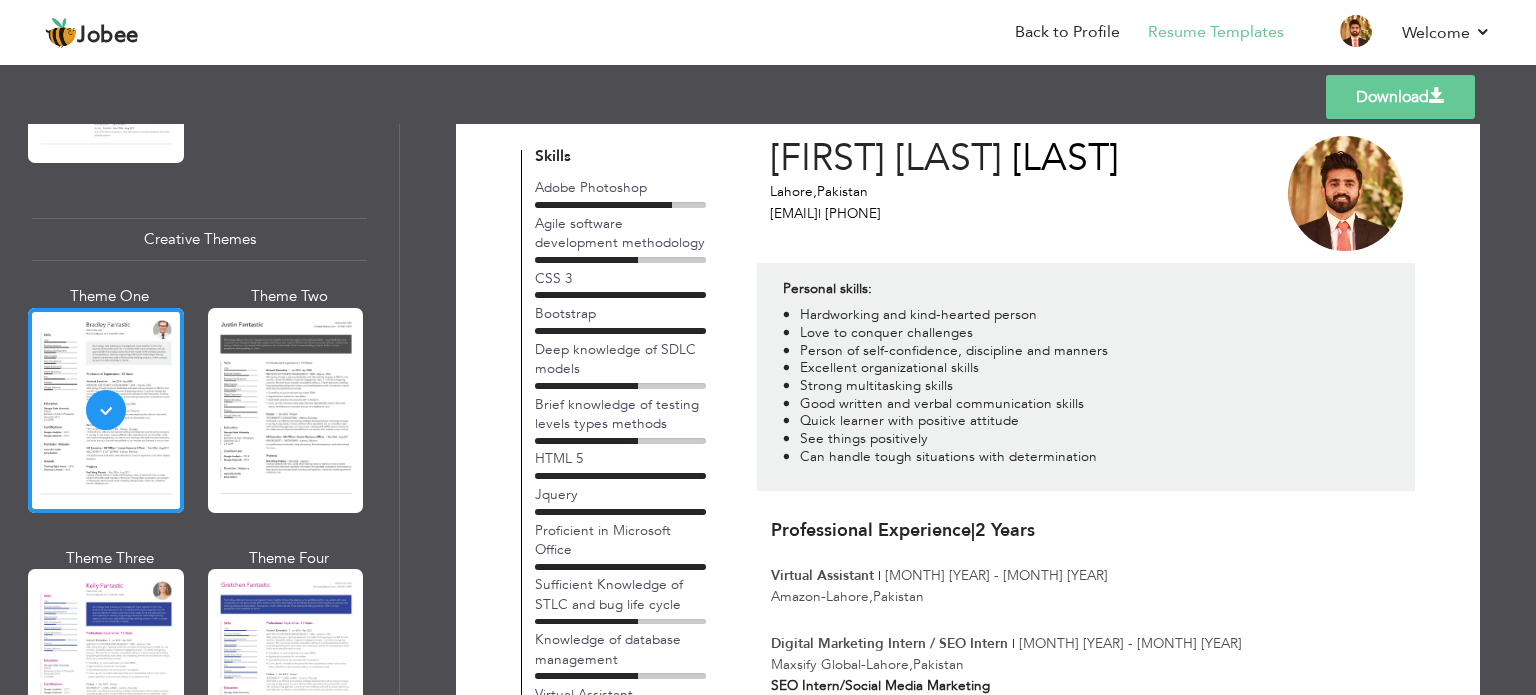 scroll, scrollTop: 0, scrollLeft: 0, axis: both 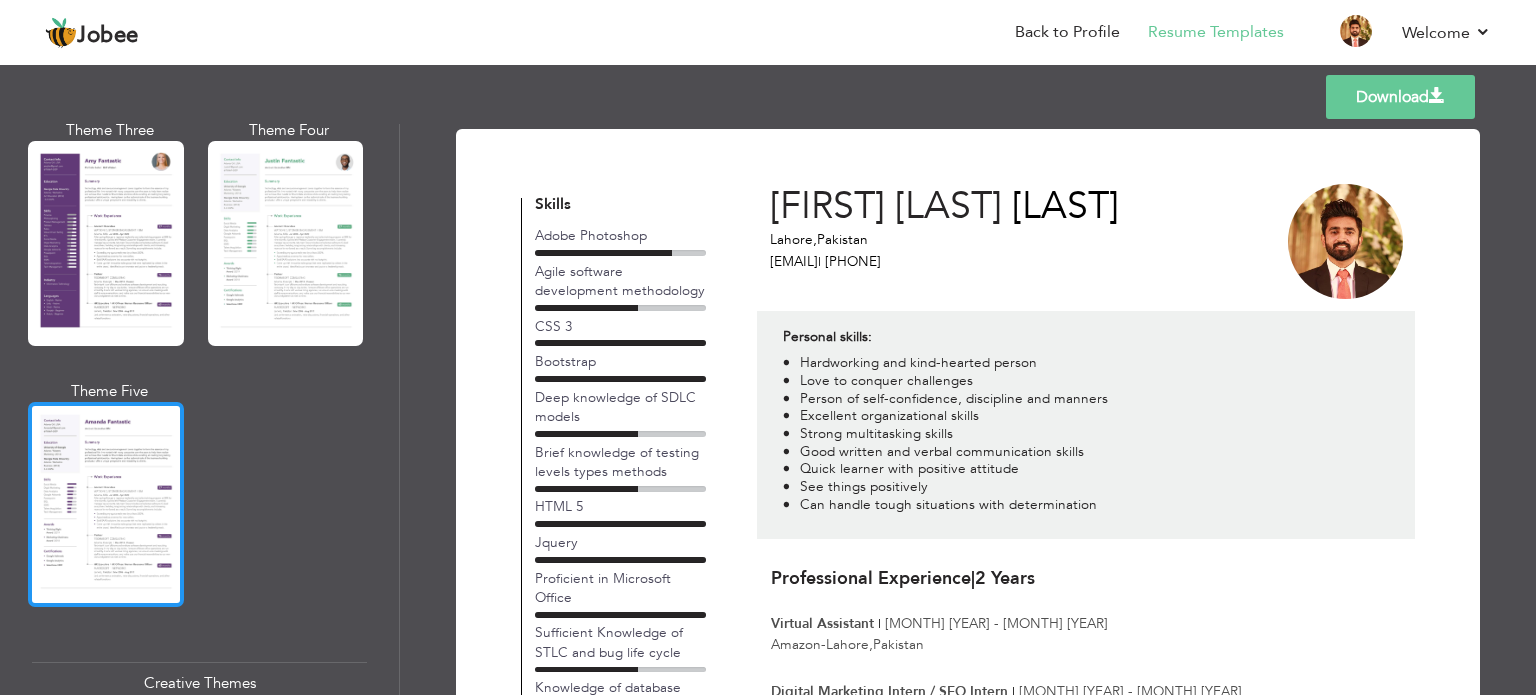 click at bounding box center [106, 504] 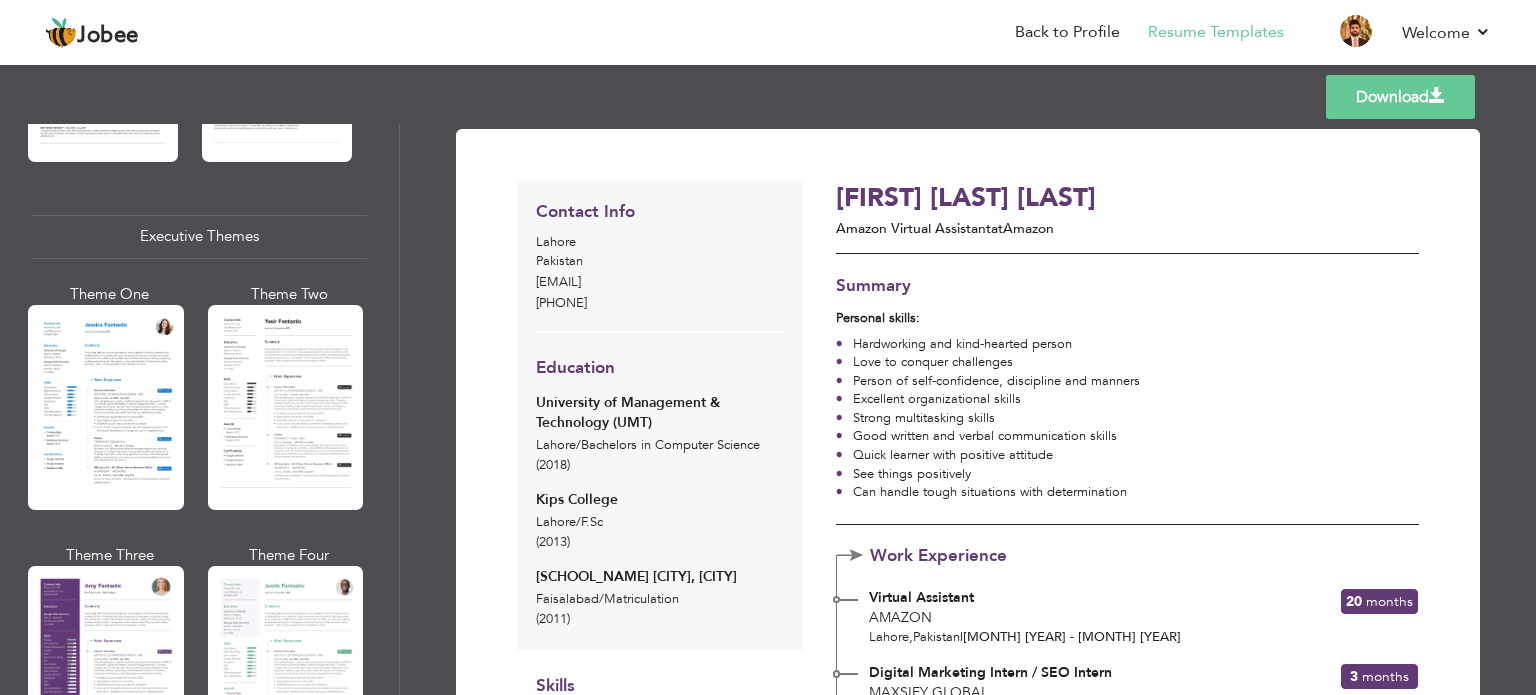 scroll, scrollTop: 1429, scrollLeft: 0, axis: vertical 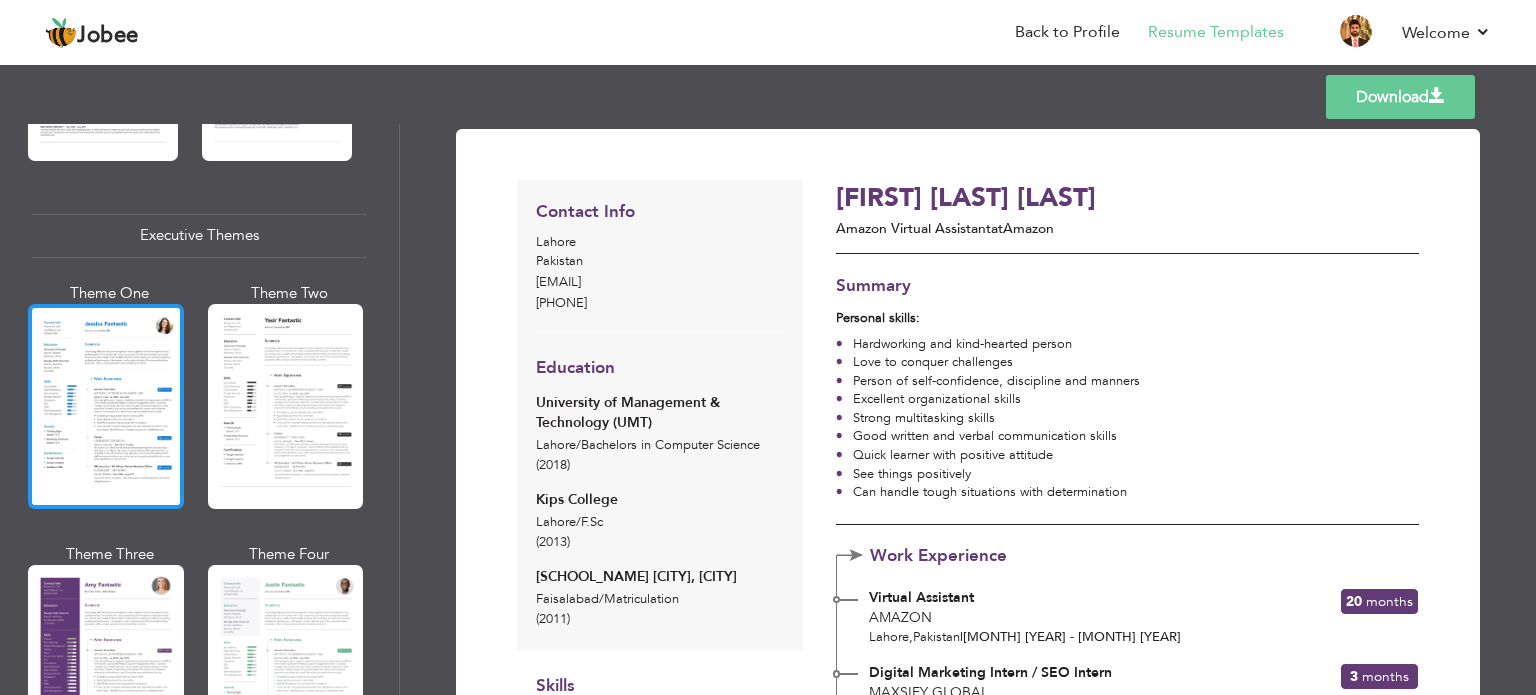 click at bounding box center (106, 406) 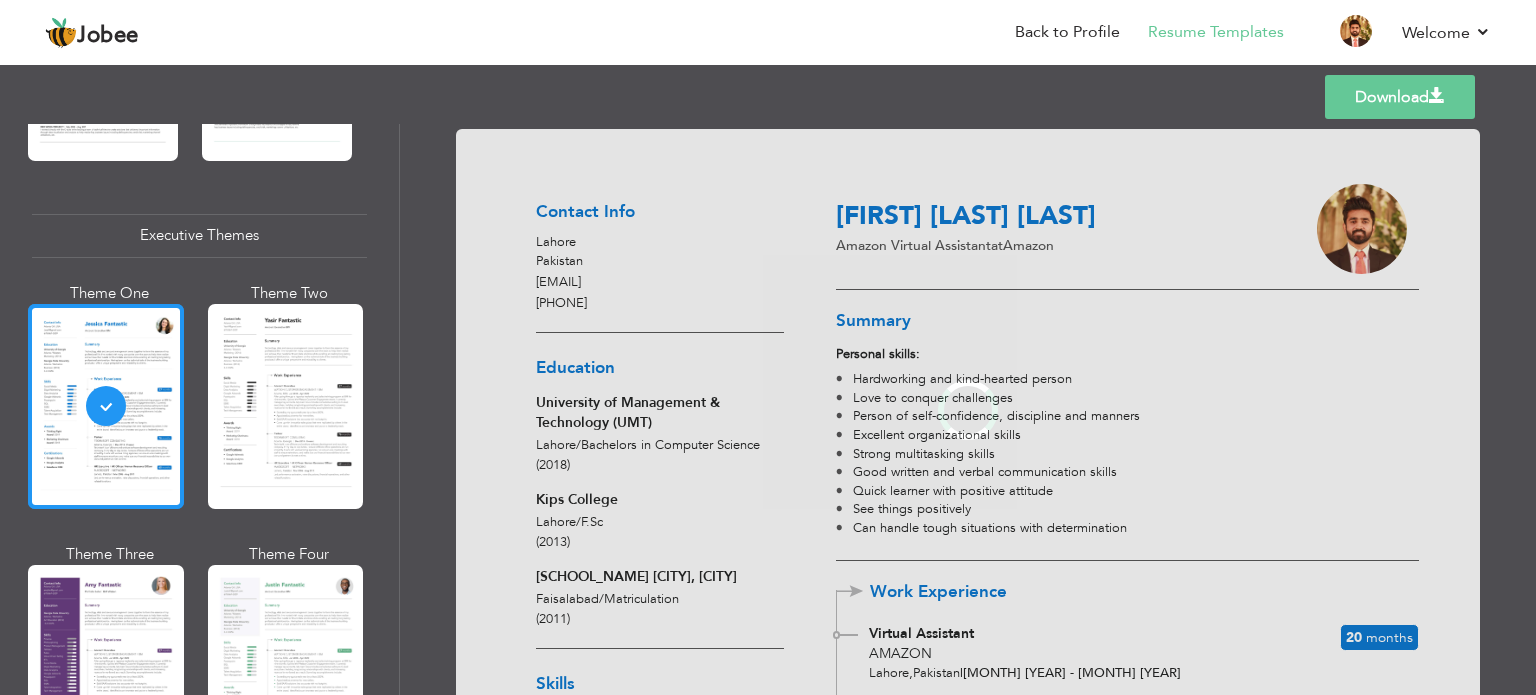 scroll, scrollTop: 1428, scrollLeft: 0, axis: vertical 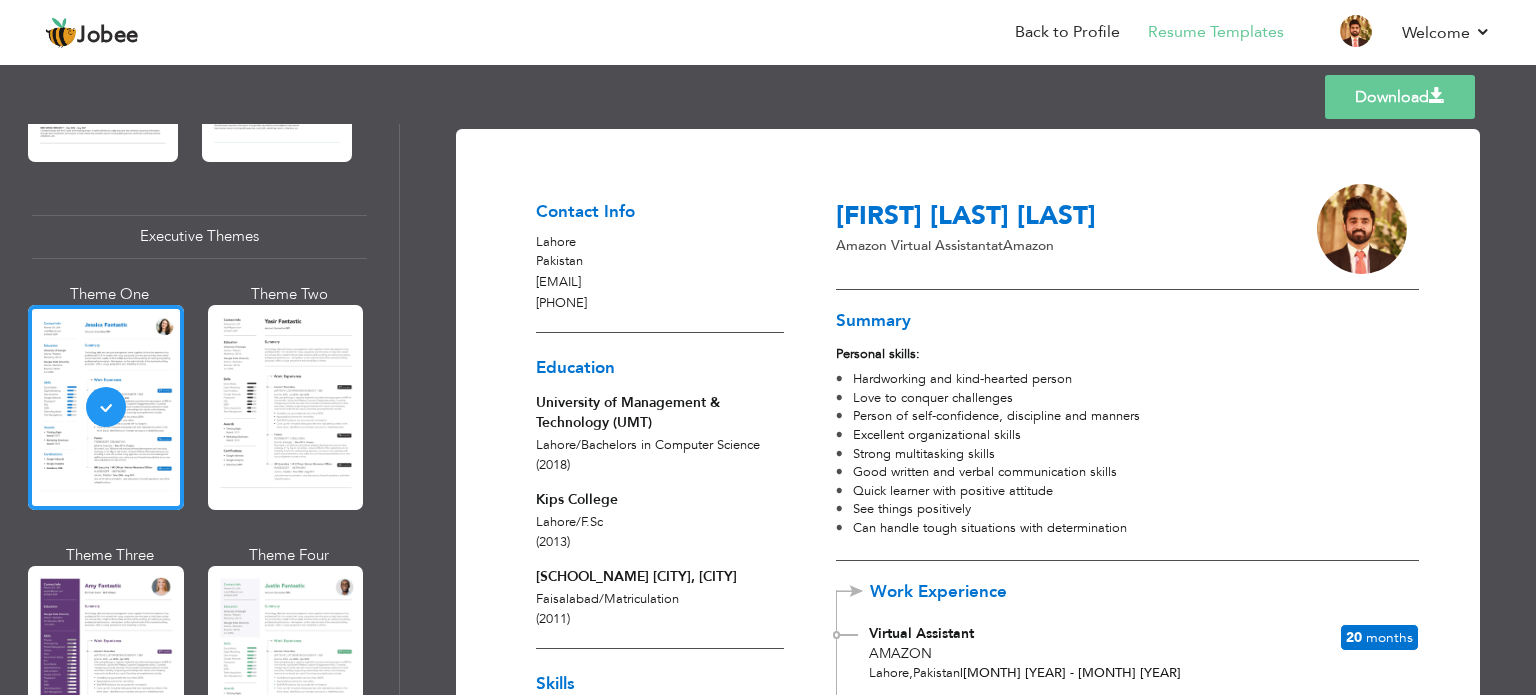 click at bounding box center (1437, 96) 